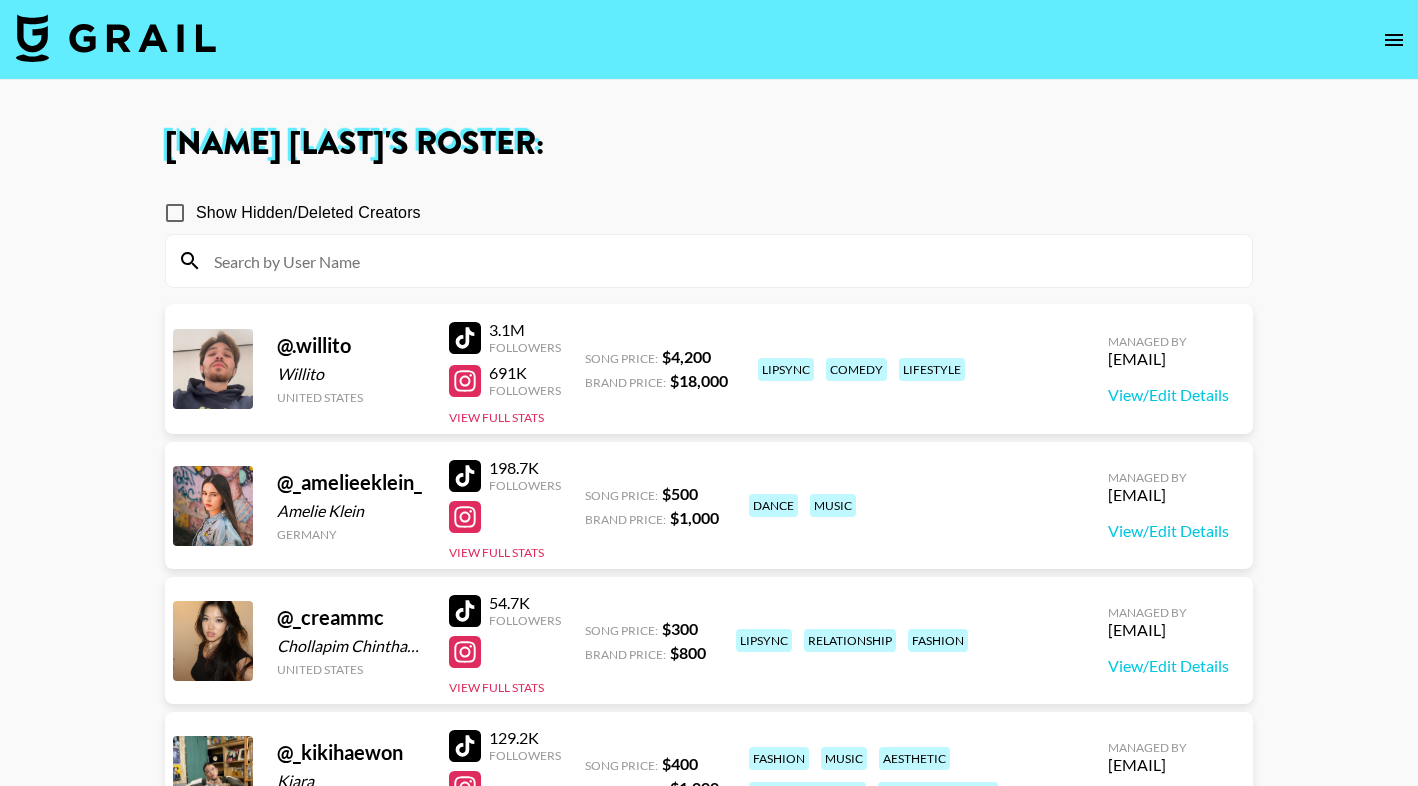 scroll, scrollTop: 0, scrollLeft: 0, axis: both 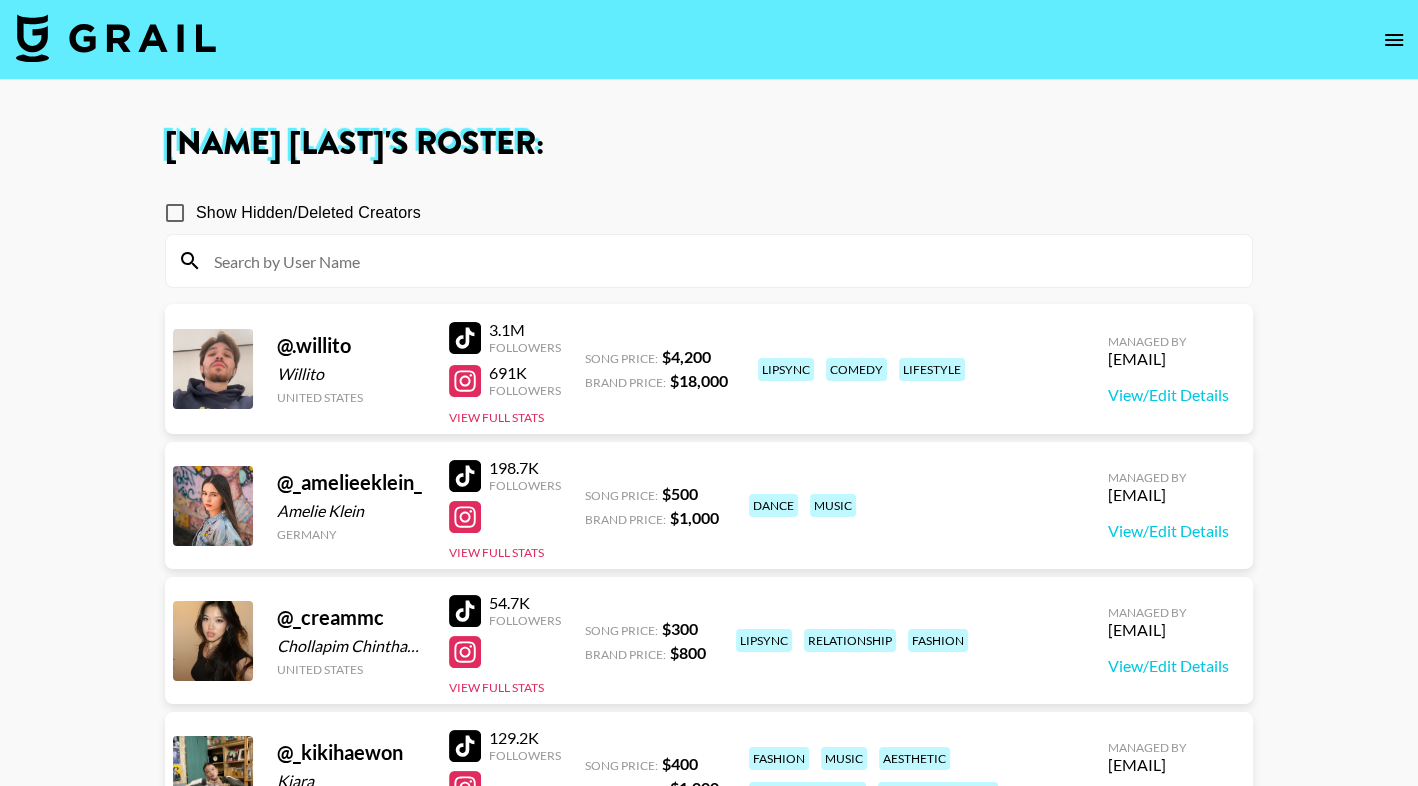click at bounding box center (116, 38) 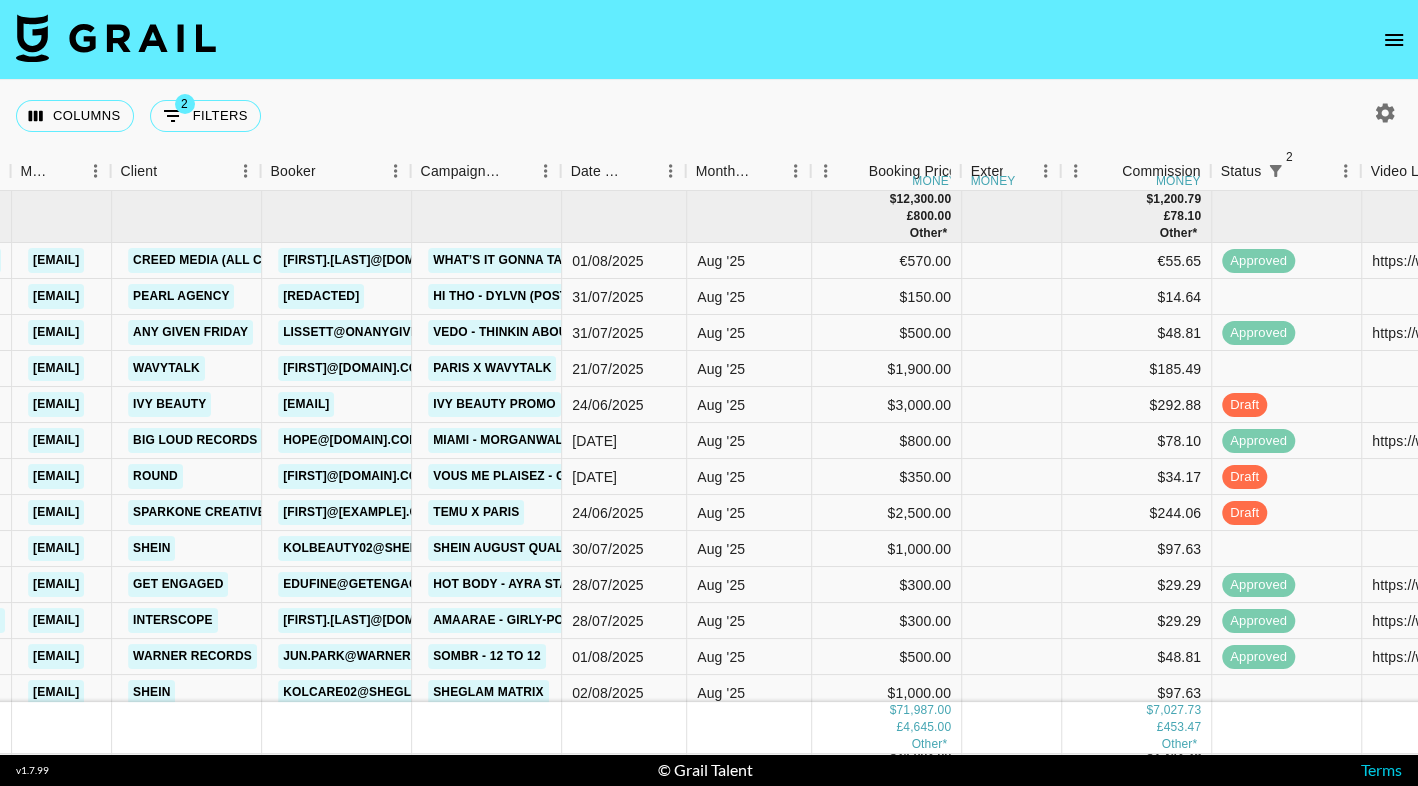 scroll, scrollTop: 0, scrollLeft: 558, axis: horizontal 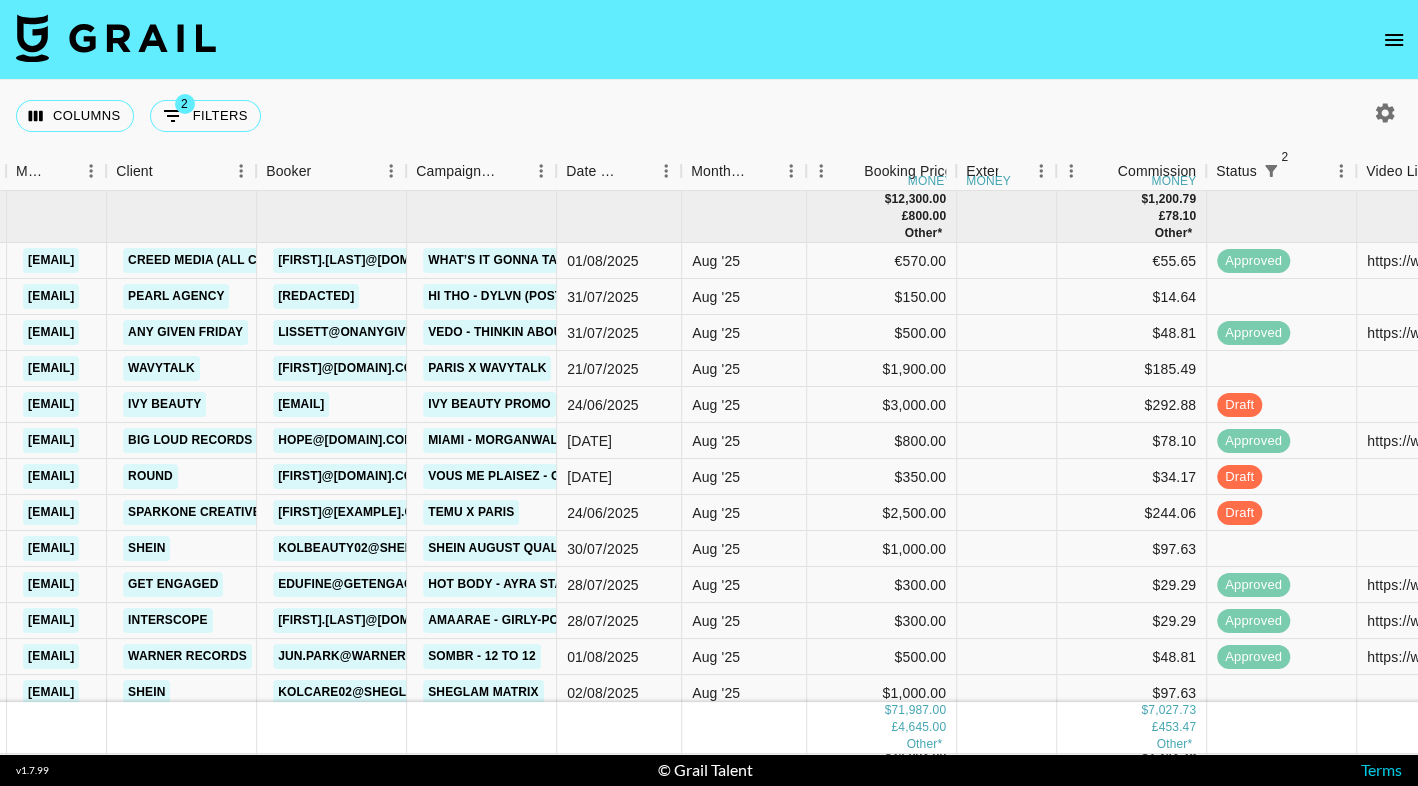 click at bounding box center (1394, 40) 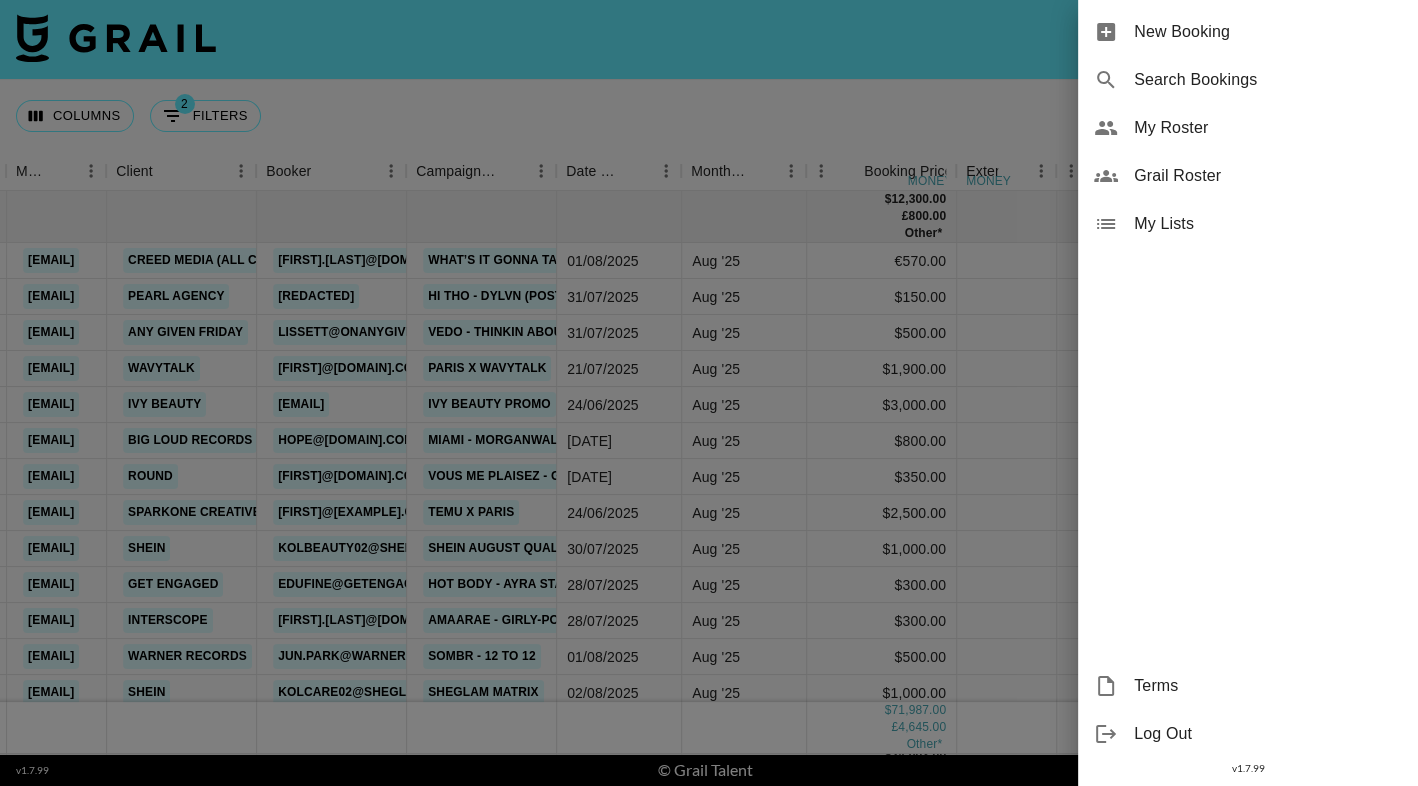 click on "New Booking" at bounding box center (1268, 32) 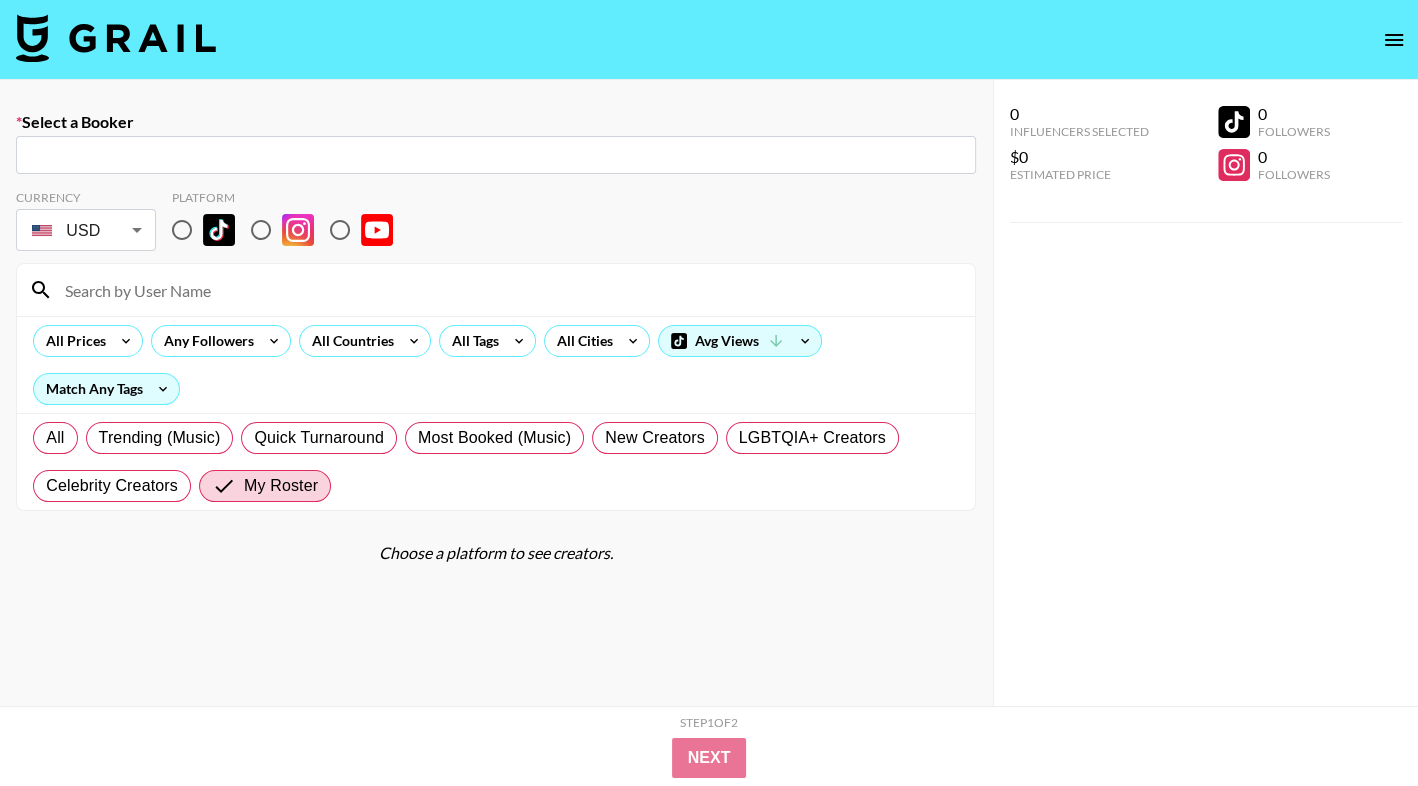 click on "​" at bounding box center (496, 155) 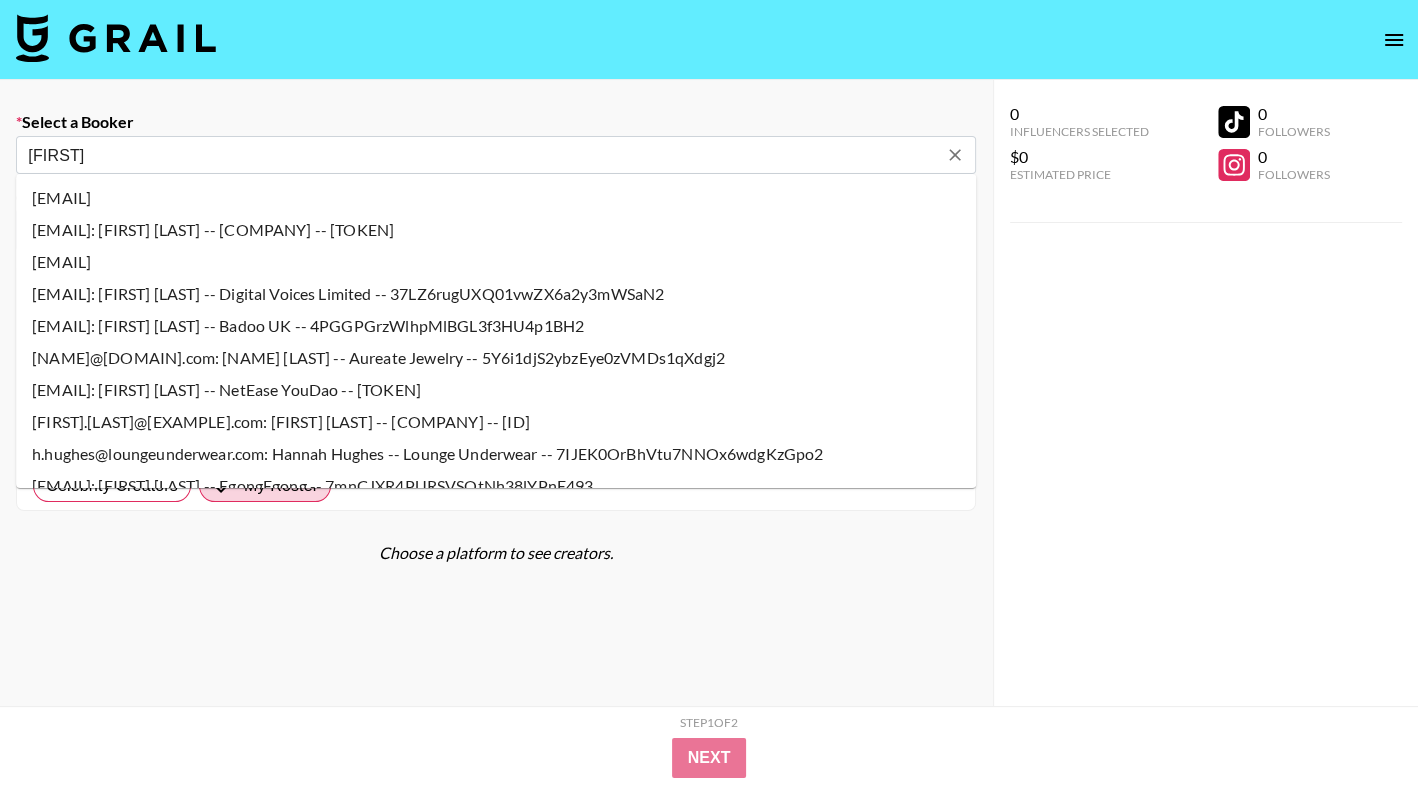 type on "[EMAIL]: [FIRST] [LAST] -- Creed Media -- k1by2IOov2bMWTWpSNKuyNWx0Du1" 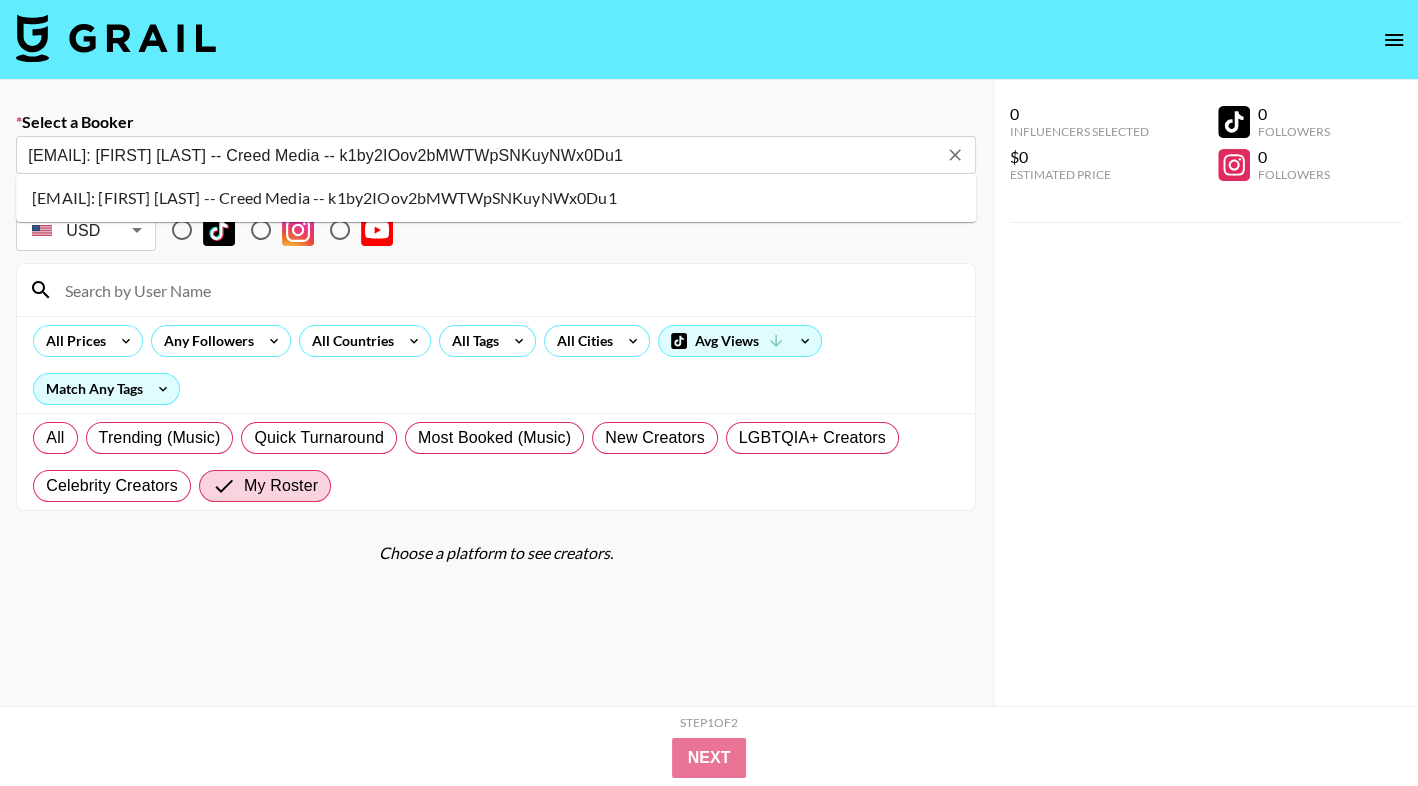 click on "[EMAIL]: [FIRST] [LAST] -- Creed Media -- k1by2IOov2bMWTWpSNKuyNWx0Du1" at bounding box center (496, 198) 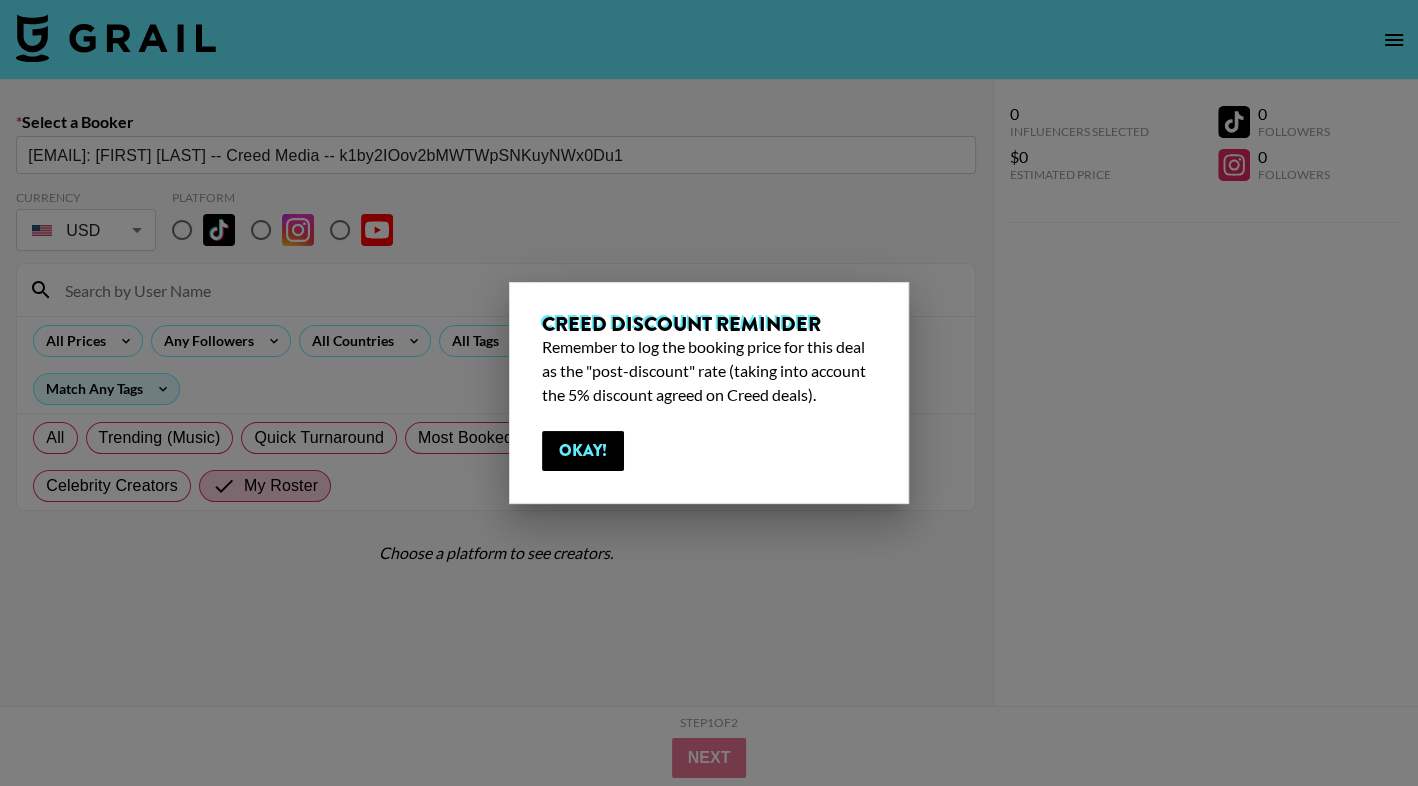 click on "[NAME] [DISCOUNT] [DISCOUNT] [REMINDER] [REMEMBER] [TO] [LOG] [THE] [BOOKING] [PRICE] [FOR] [THIS] [DEAL] [AS] [THE] "[POST-DISCOUNT]" [RATE] ([TAKING] [INTO] [ACCOUNT] [THE] [PERCENT] [DISCOUNT] [AGREED] [ON] [CREED] [DEALS]). [OKAY]!" at bounding box center (709, 393) 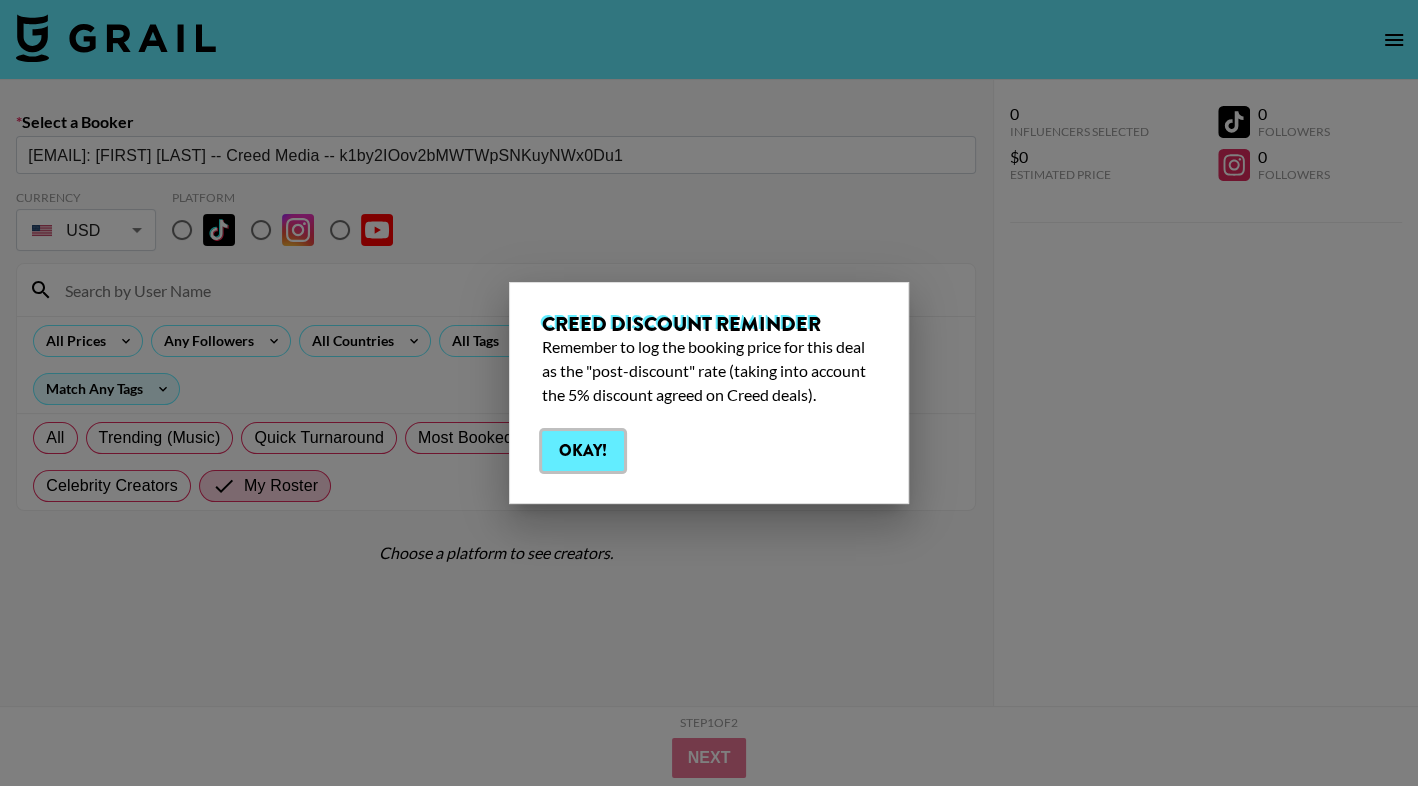 click on "Okay!" at bounding box center [583, 451] 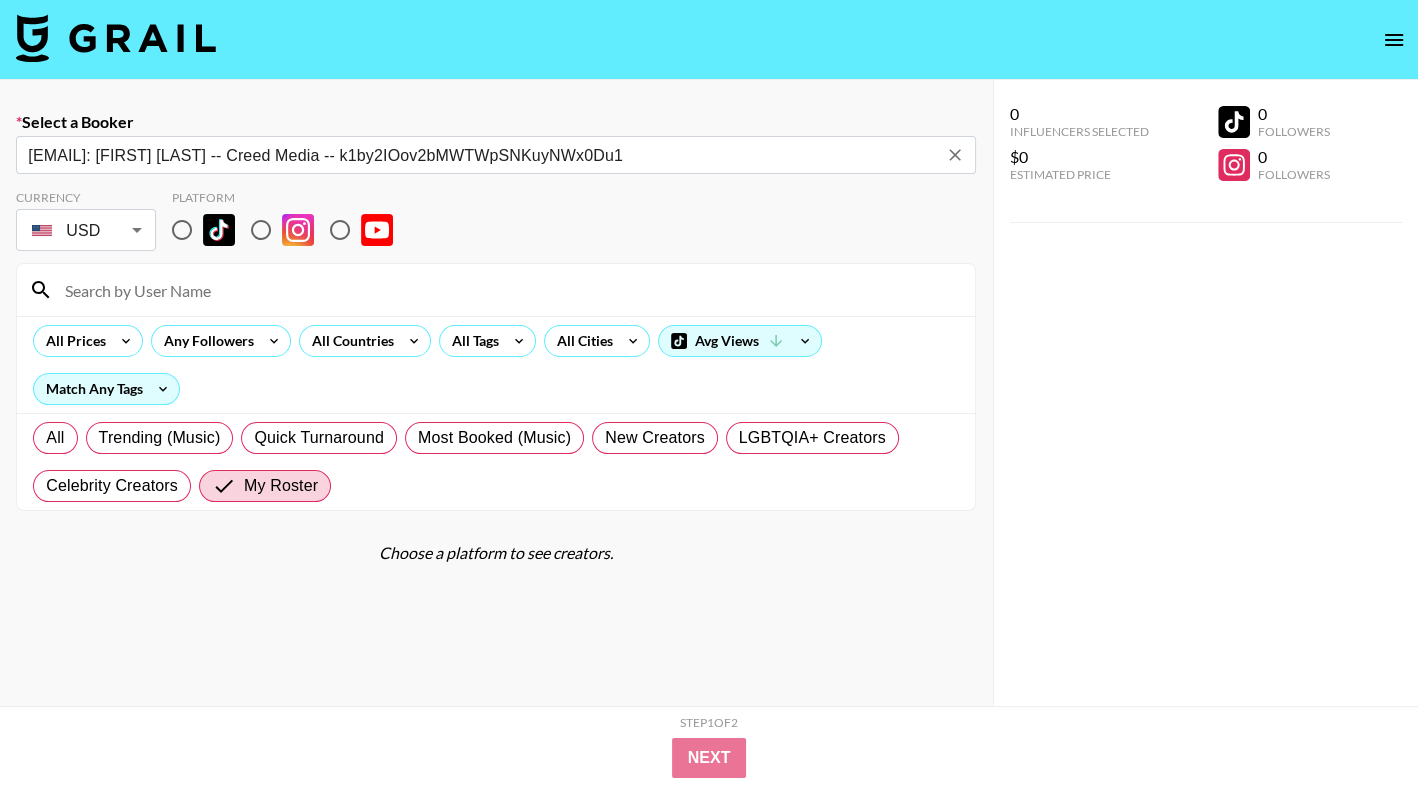 click at bounding box center (182, 230) 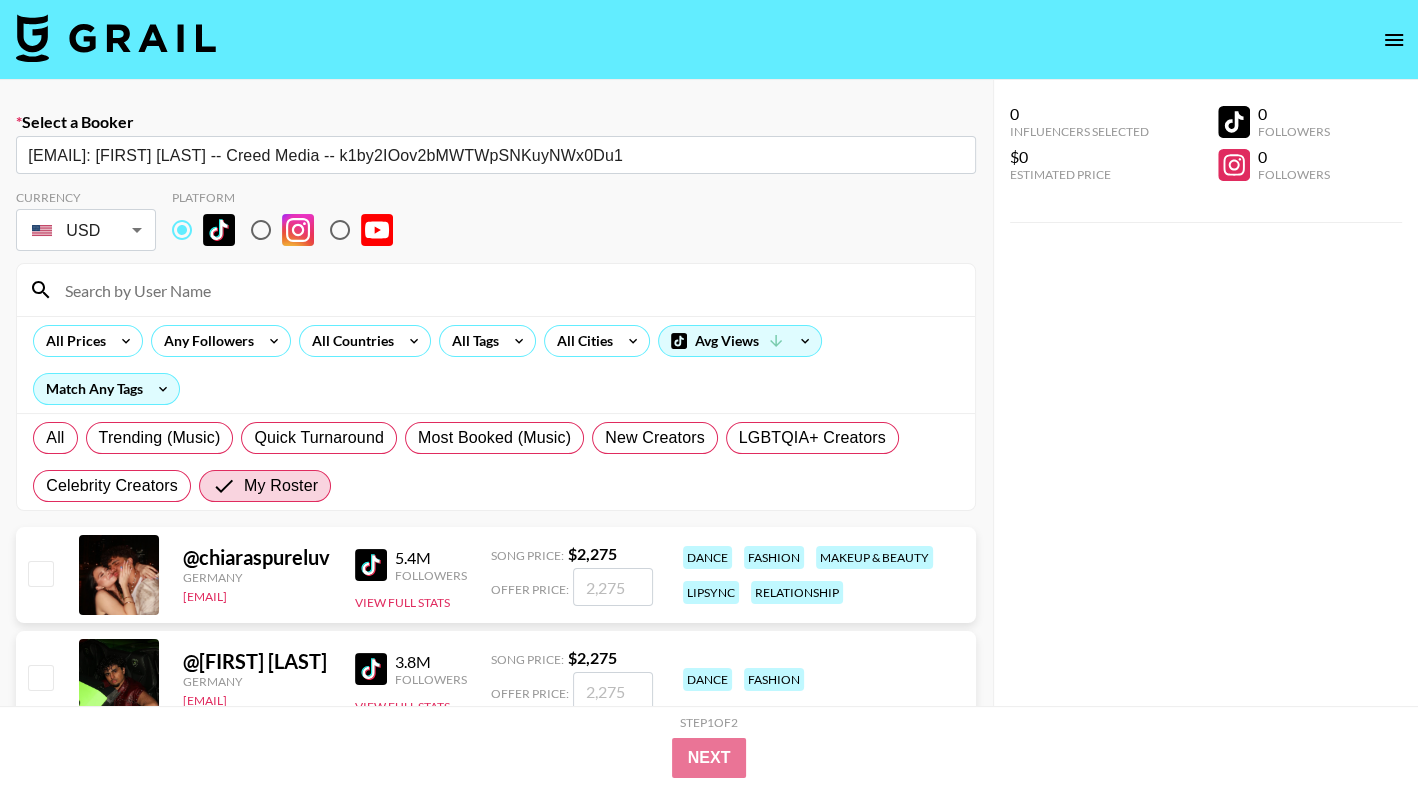 click at bounding box center [508, 290] 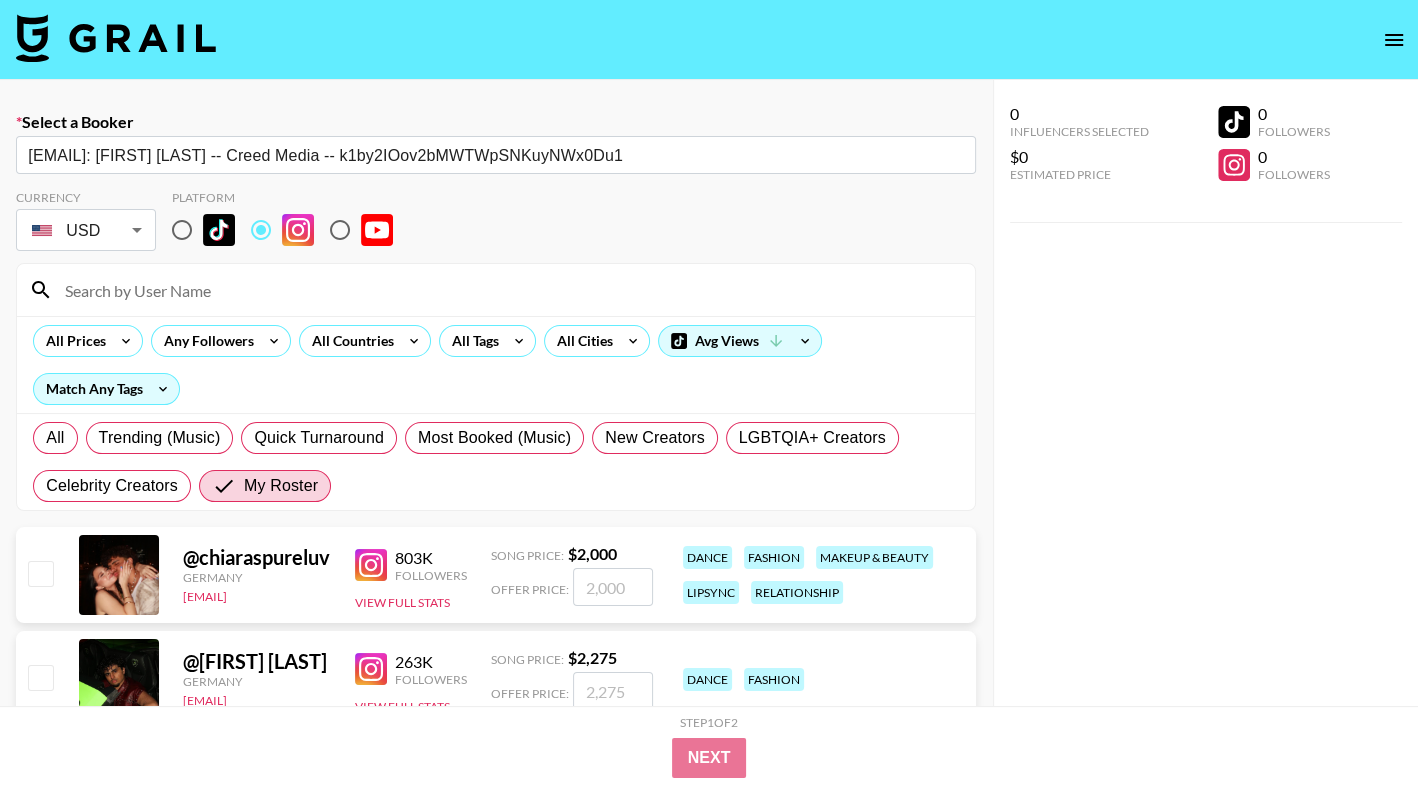 click at bounding box center [508, 290] 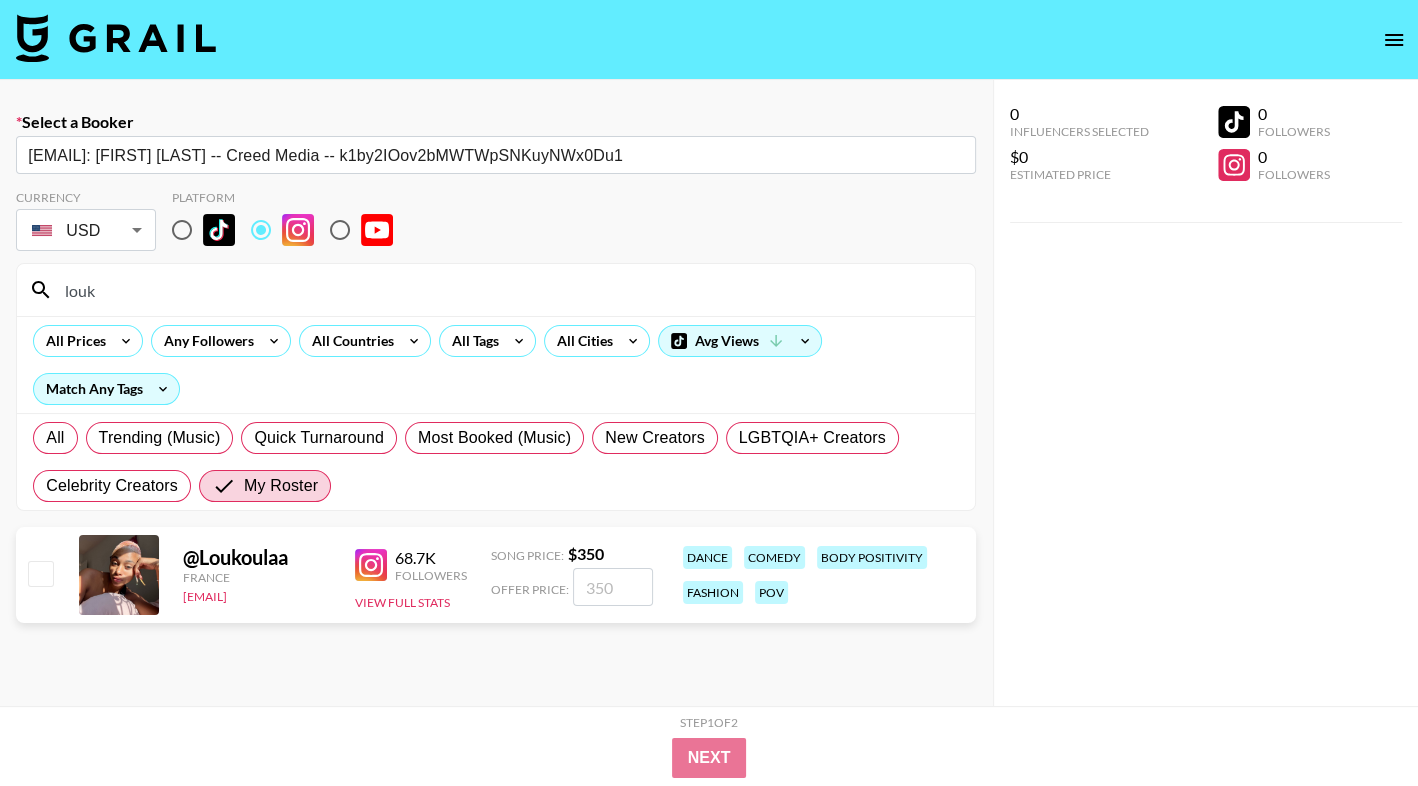 type on "louk" 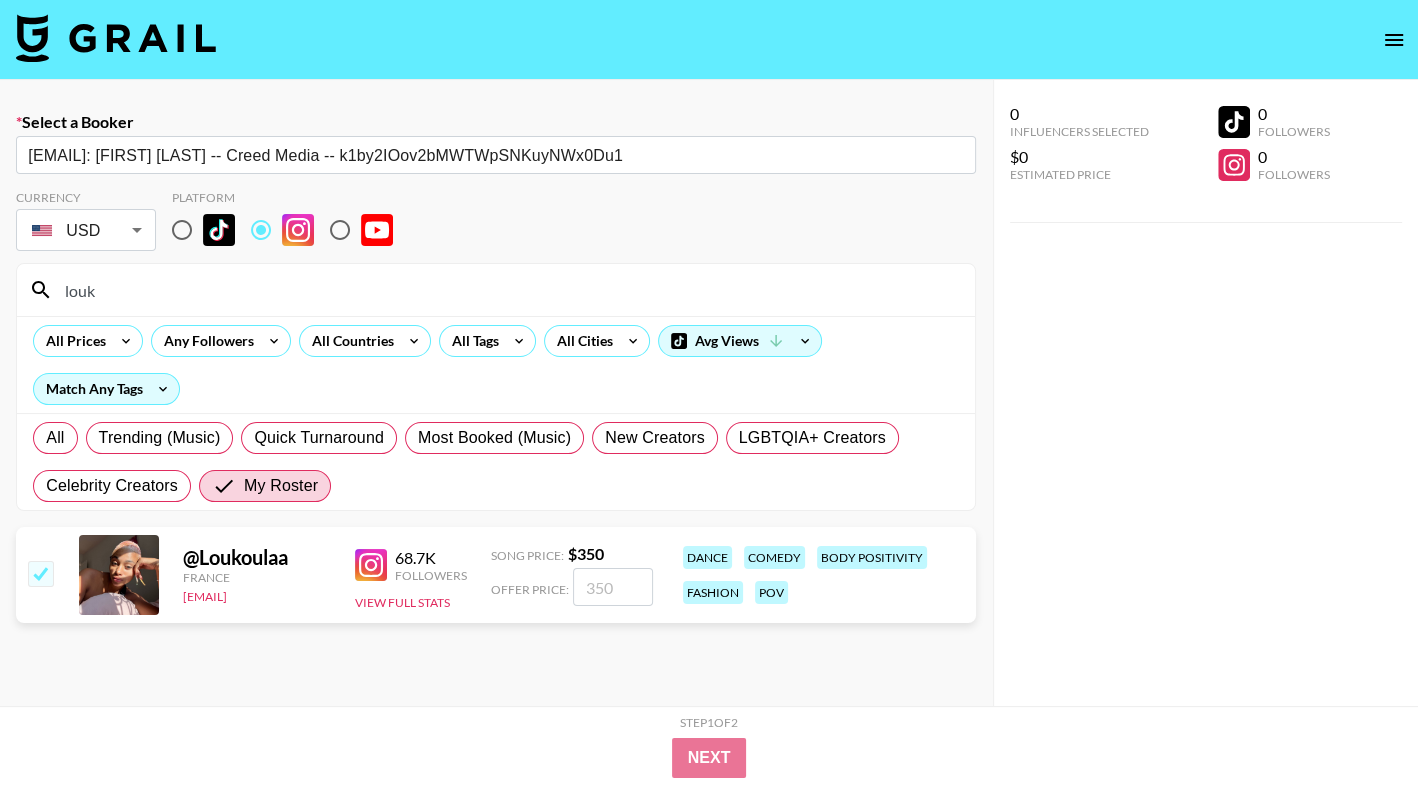 checkbox on "true" 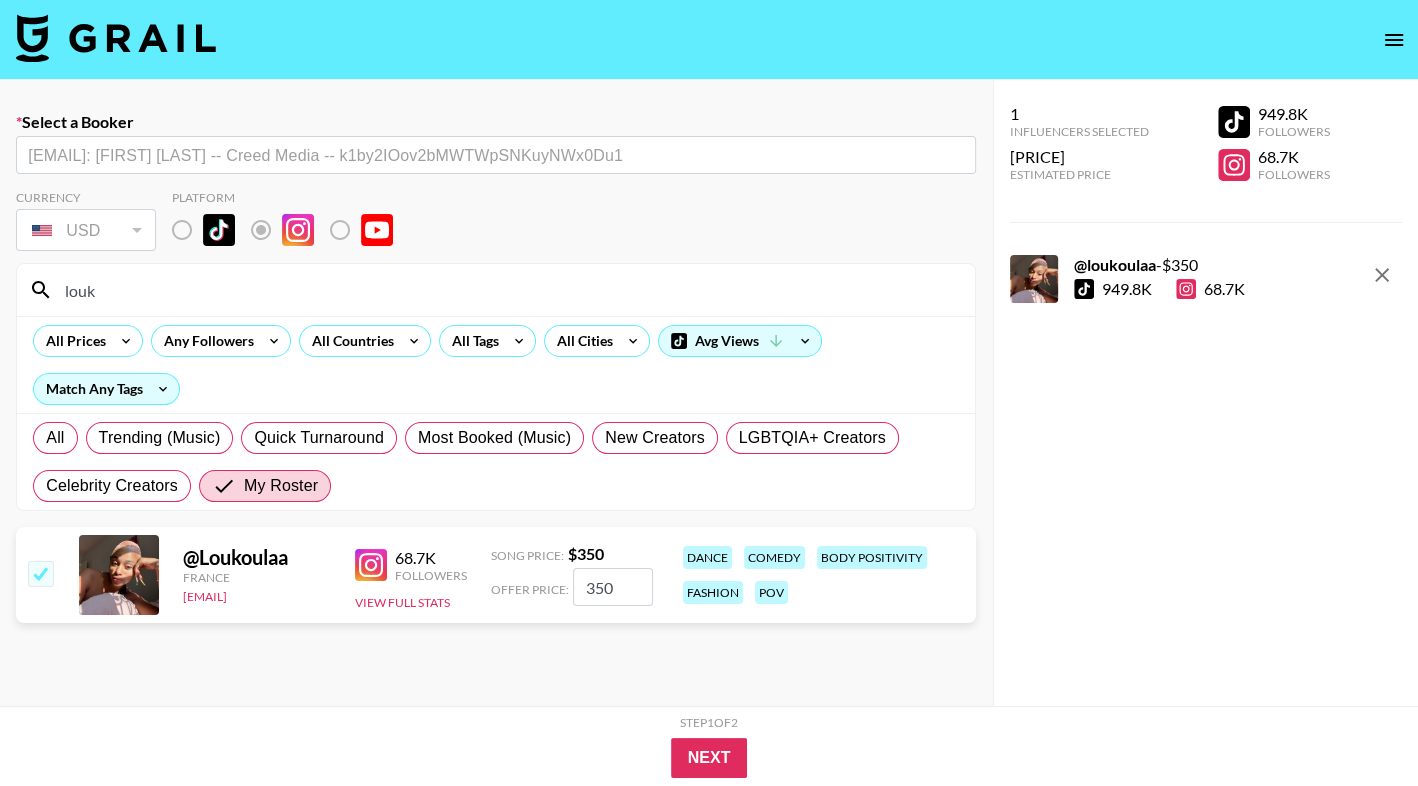 drag, startPoint x: 624, startPoint y: 585, endPoint x: 580, endPoint y: 584, distance: 44.011364 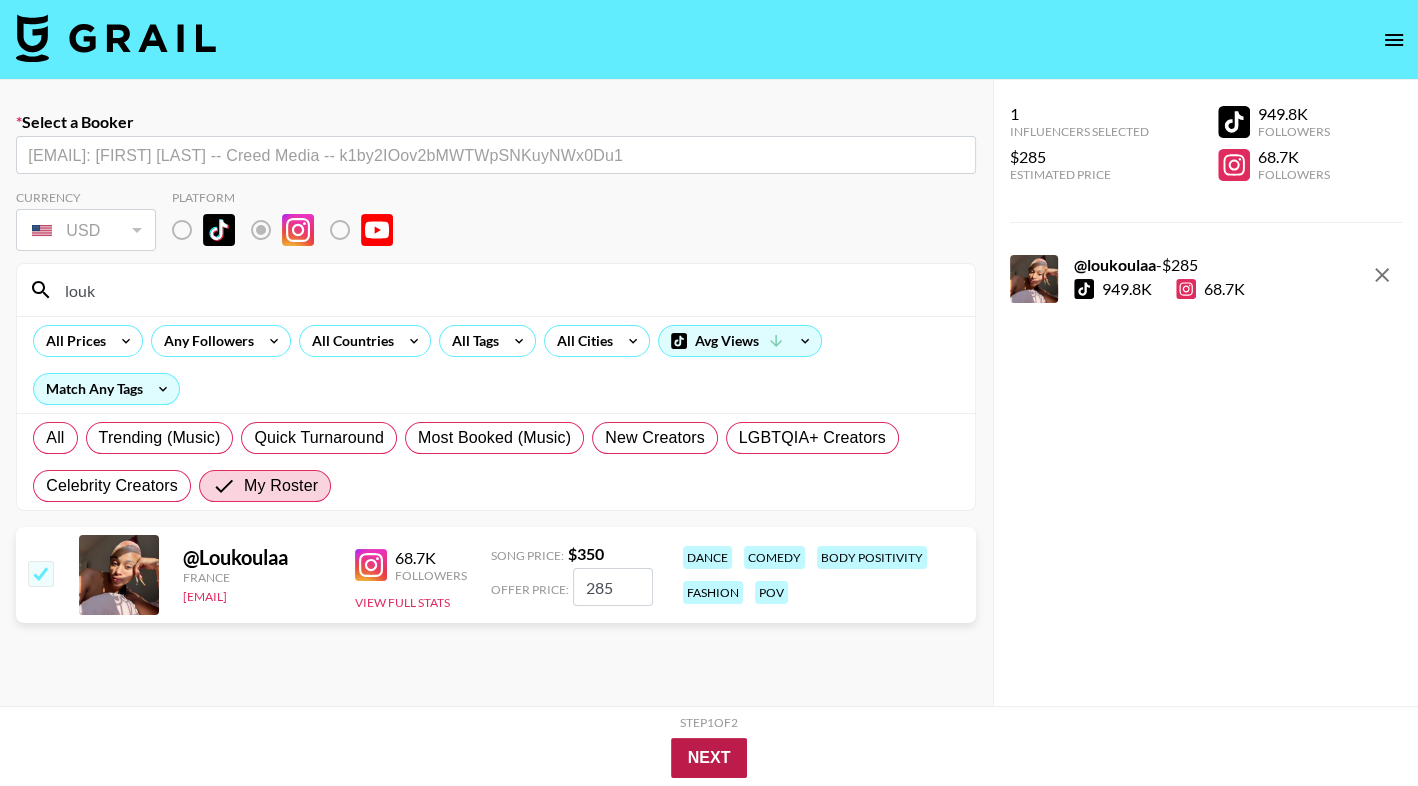 type on "285" 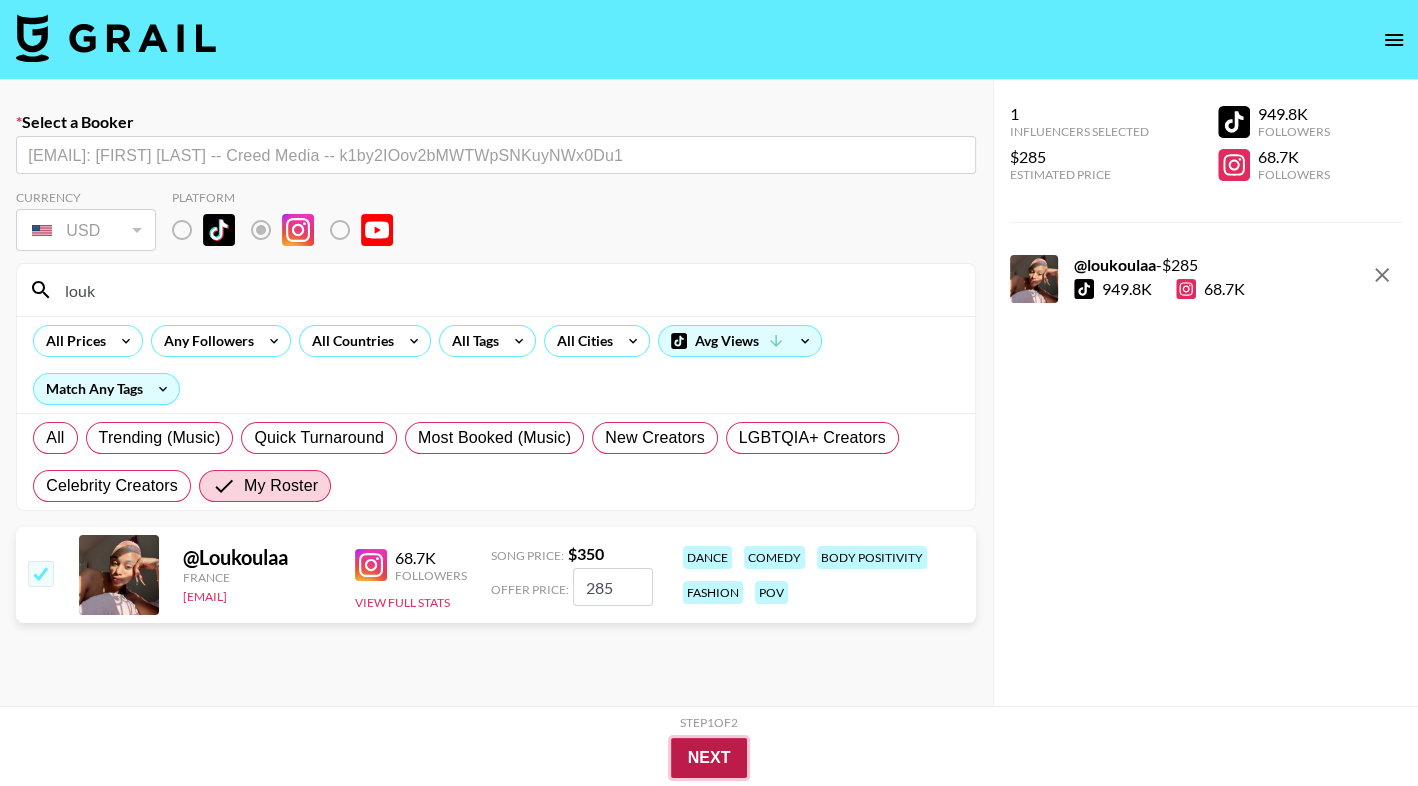 click on "Next" at bounding box center [709, 758] 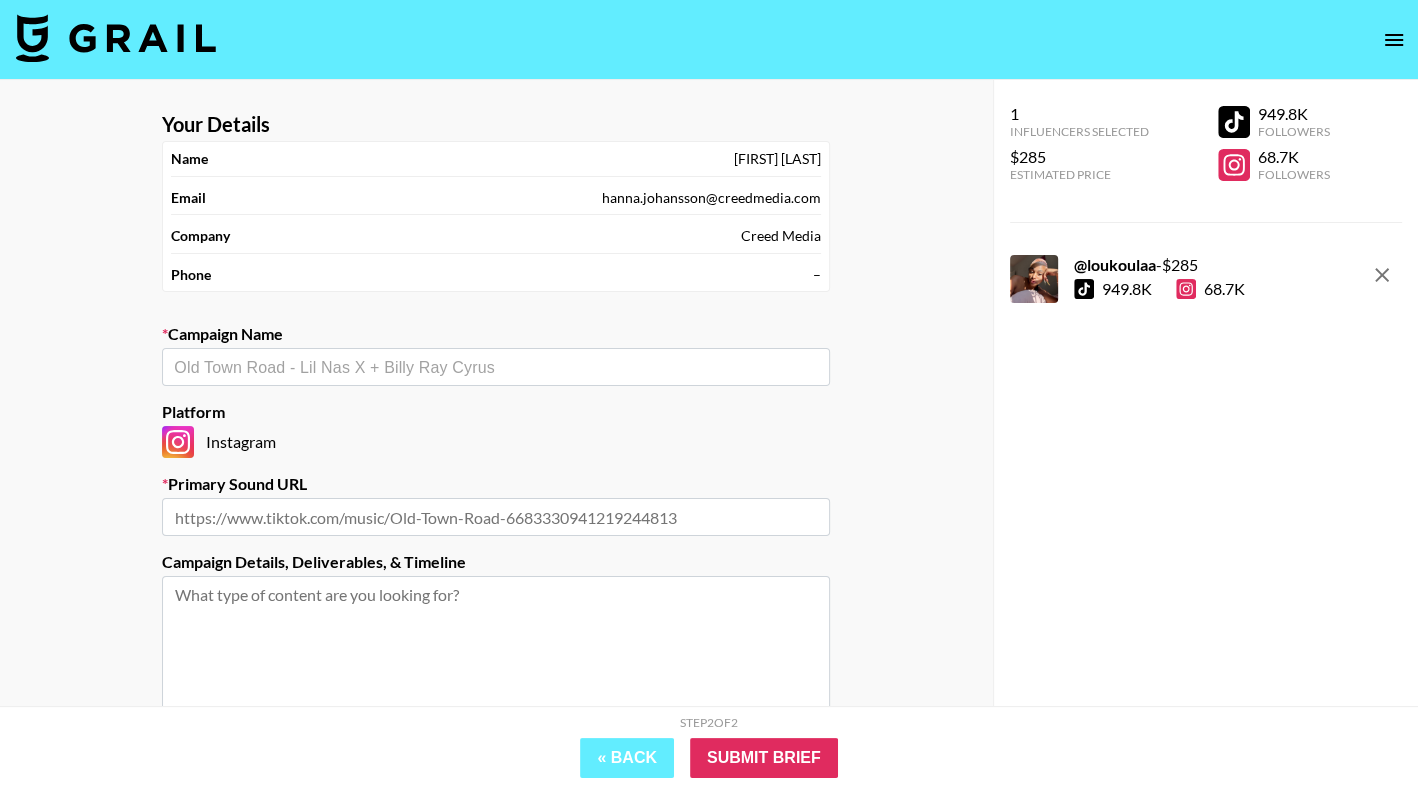 click at bounding box center (496, 367) 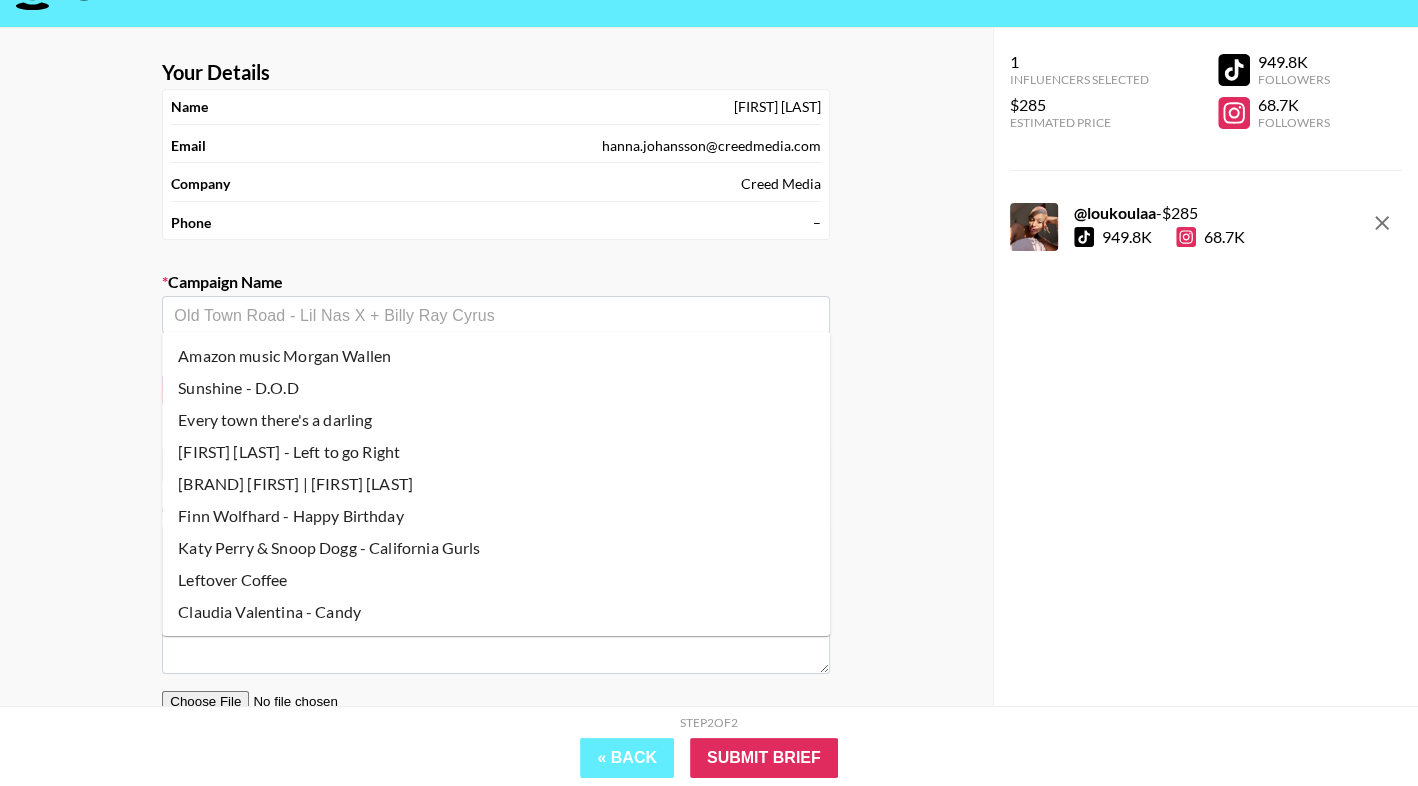 scroll, scrollTop: 55, scrollLeft: 0, axis: vertical 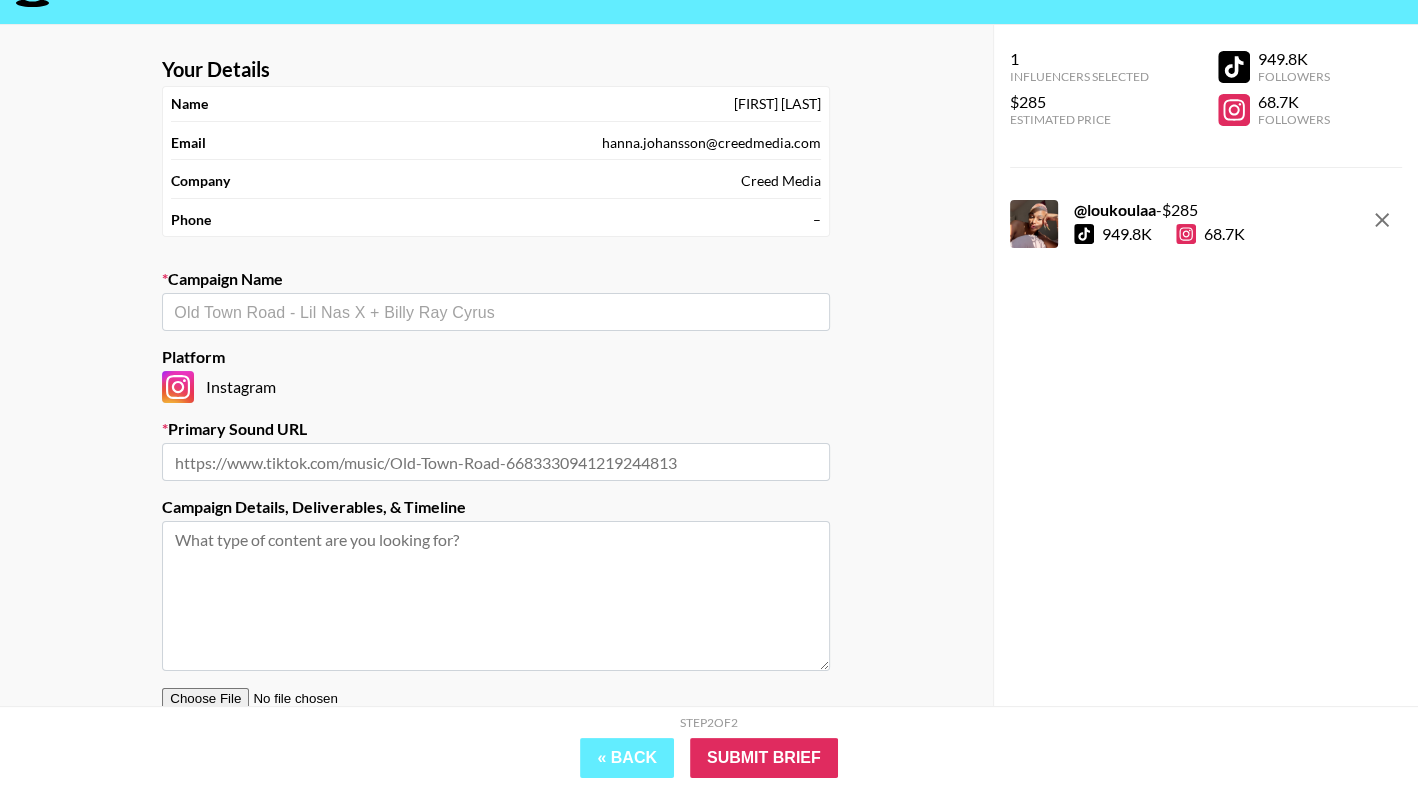 paste on "Low (feat. [NAME])" 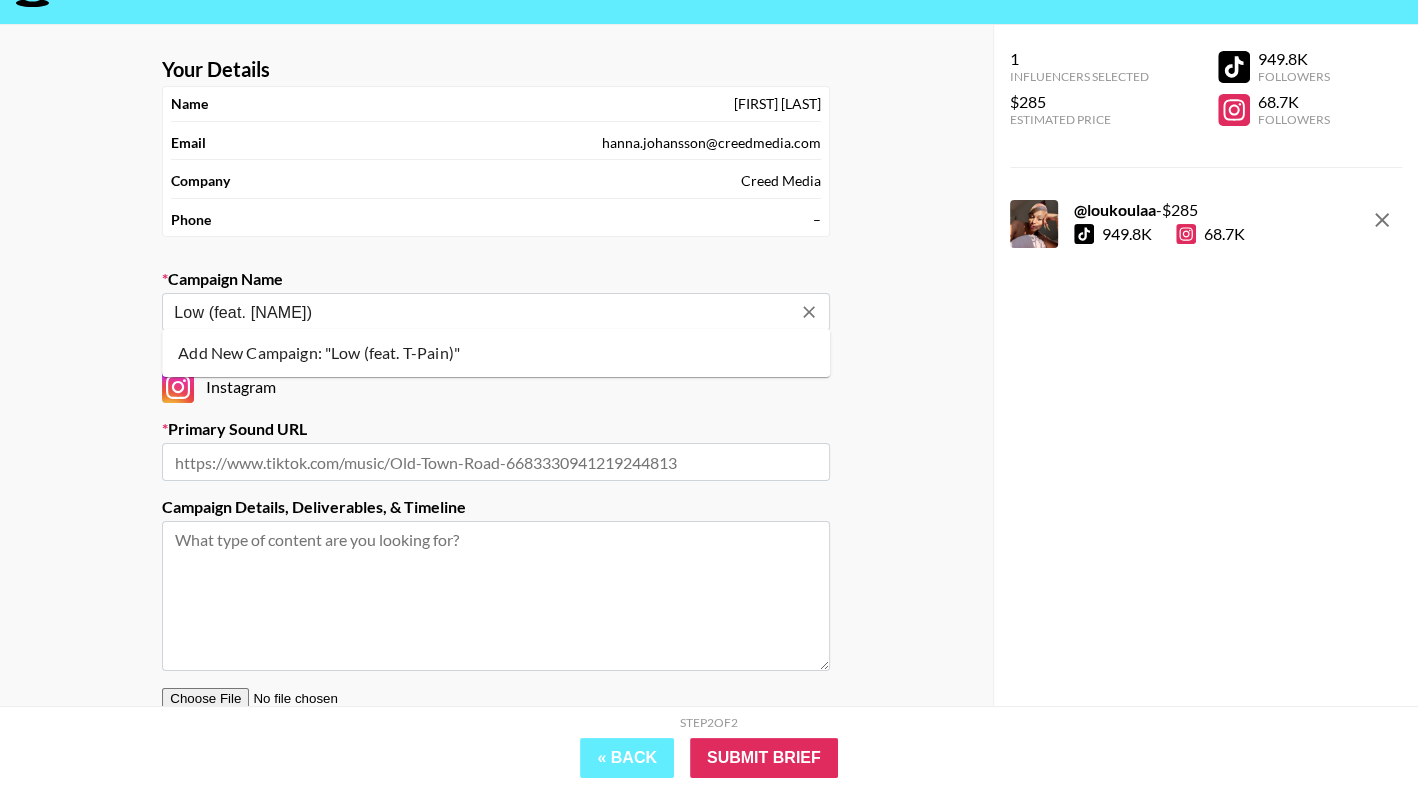 click on "Low (feat. [NAME])" at bounding box center [482, 312] 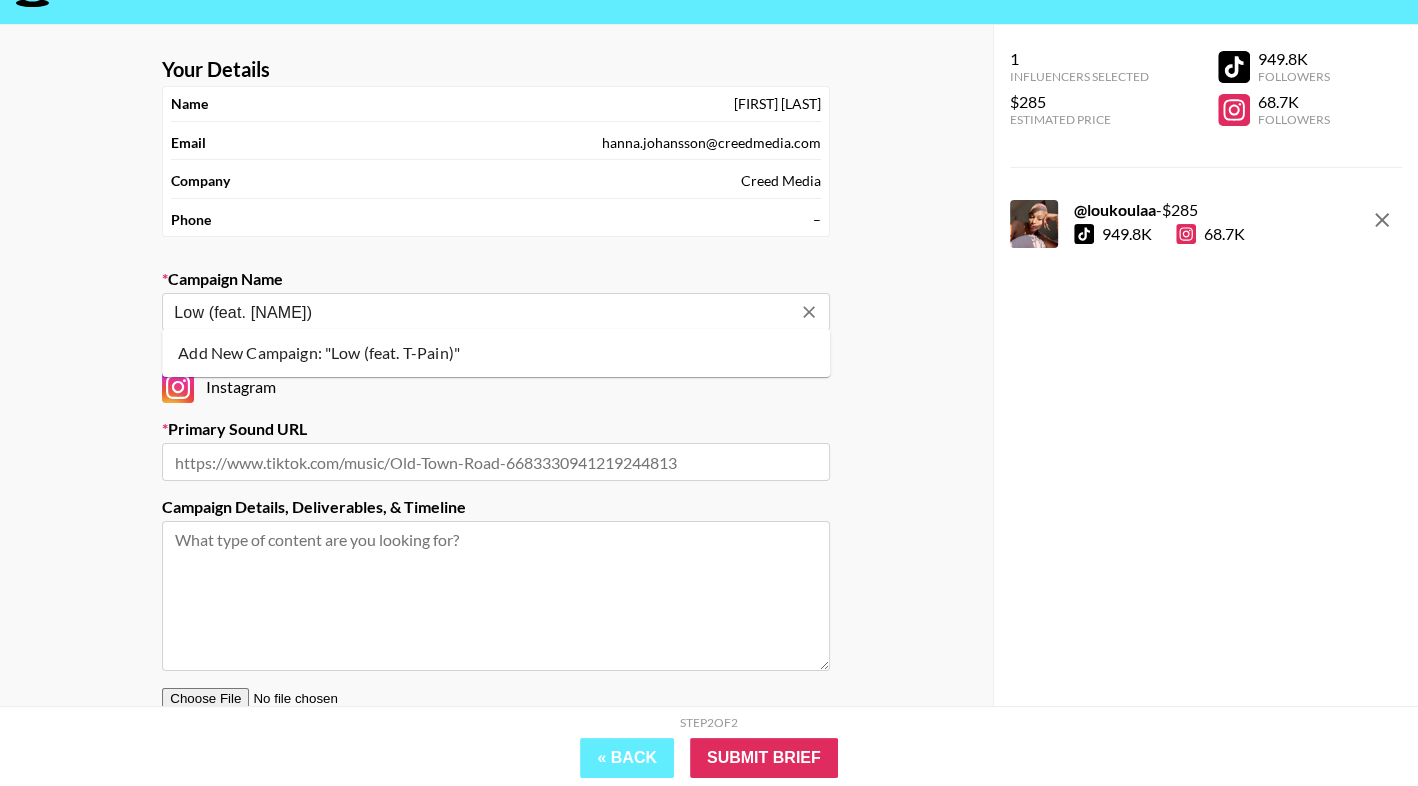 click on "Low (feat. [NAME])" at bounding box center [482, 312] 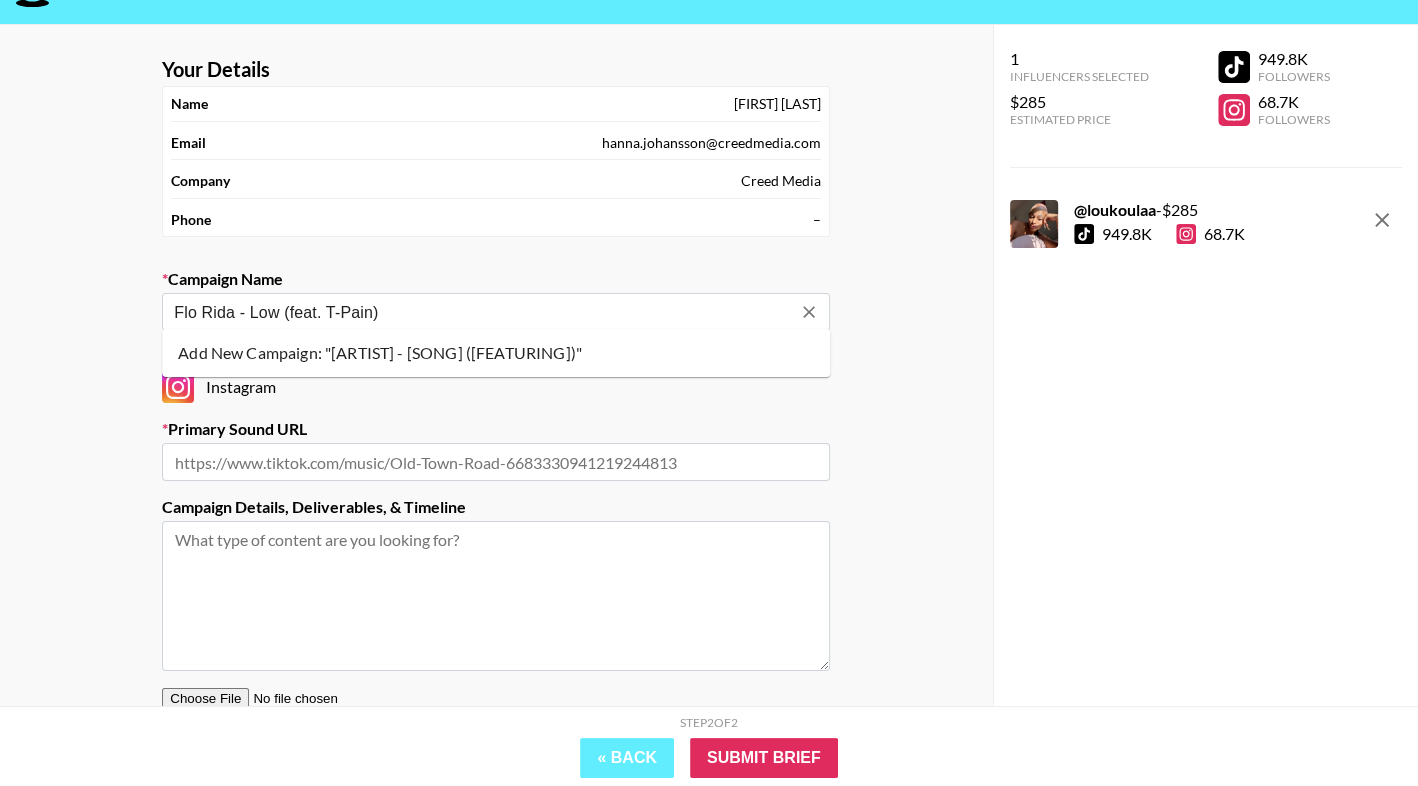click on "Add New Campaign: "[ARTIST] - [SONG] ([FEATURING])"" at bounding box center [496, 353] 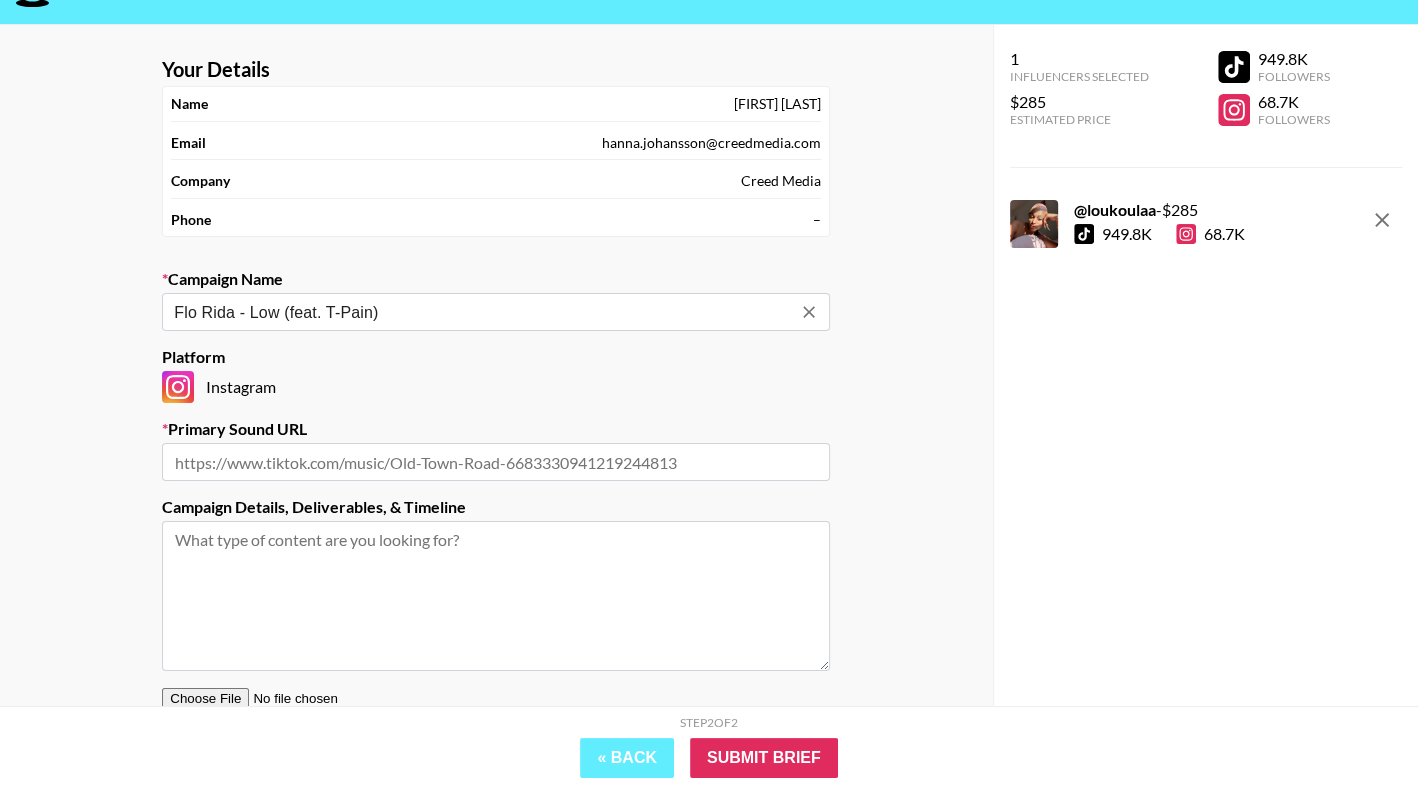 type on "Flo Rida - Low (feat. T-Pain)" 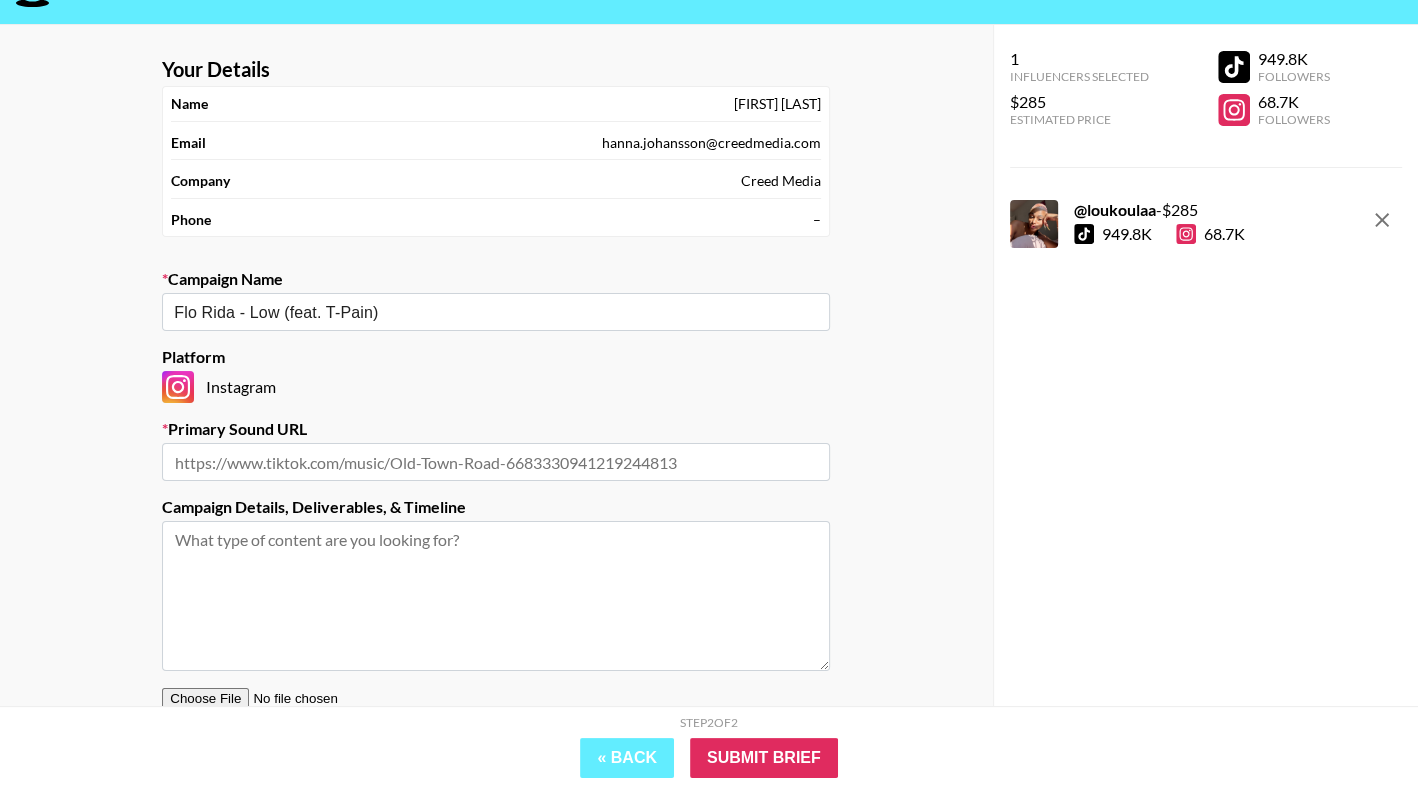 click at bounding box center (496, 462) 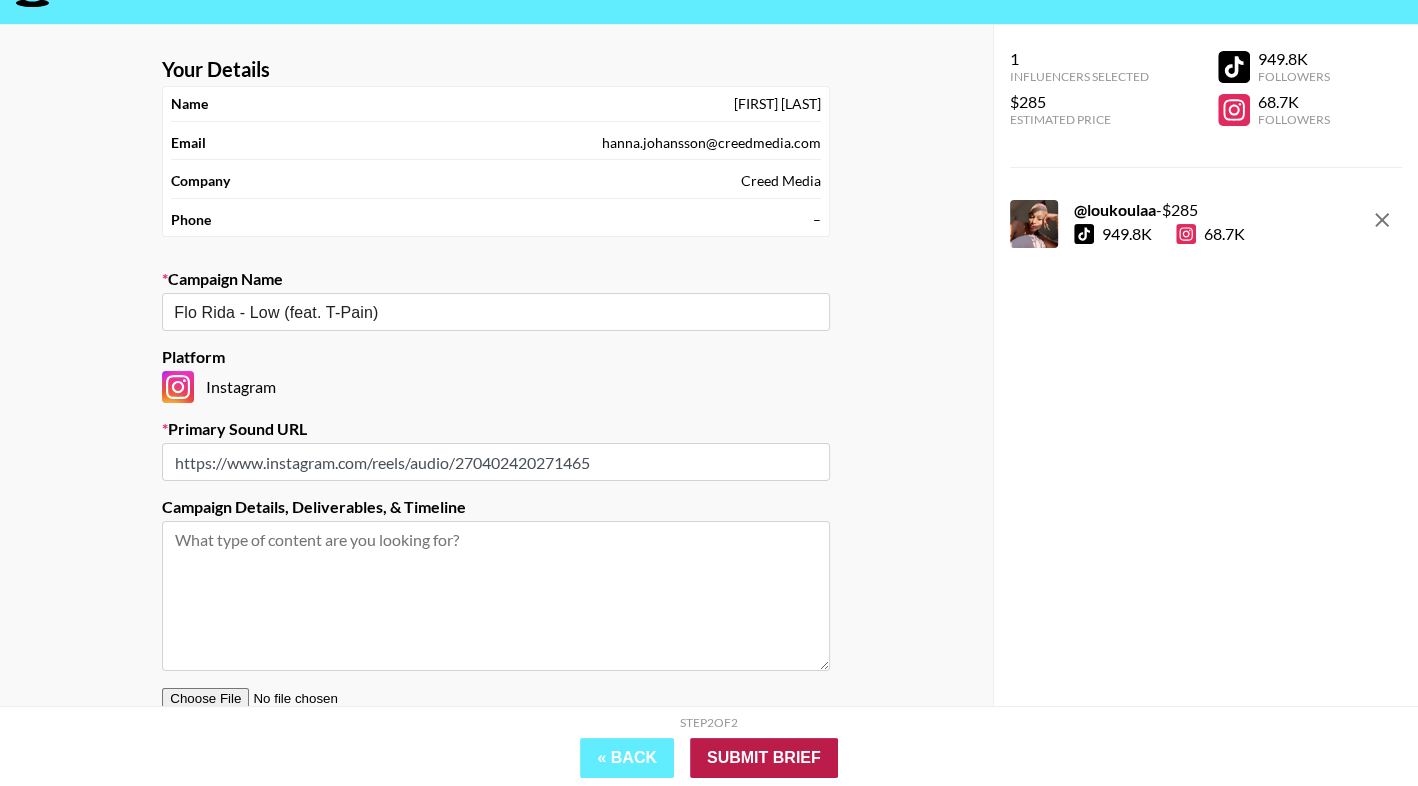 type on "https://www.instagram.com/reels/audio/270402420271465" 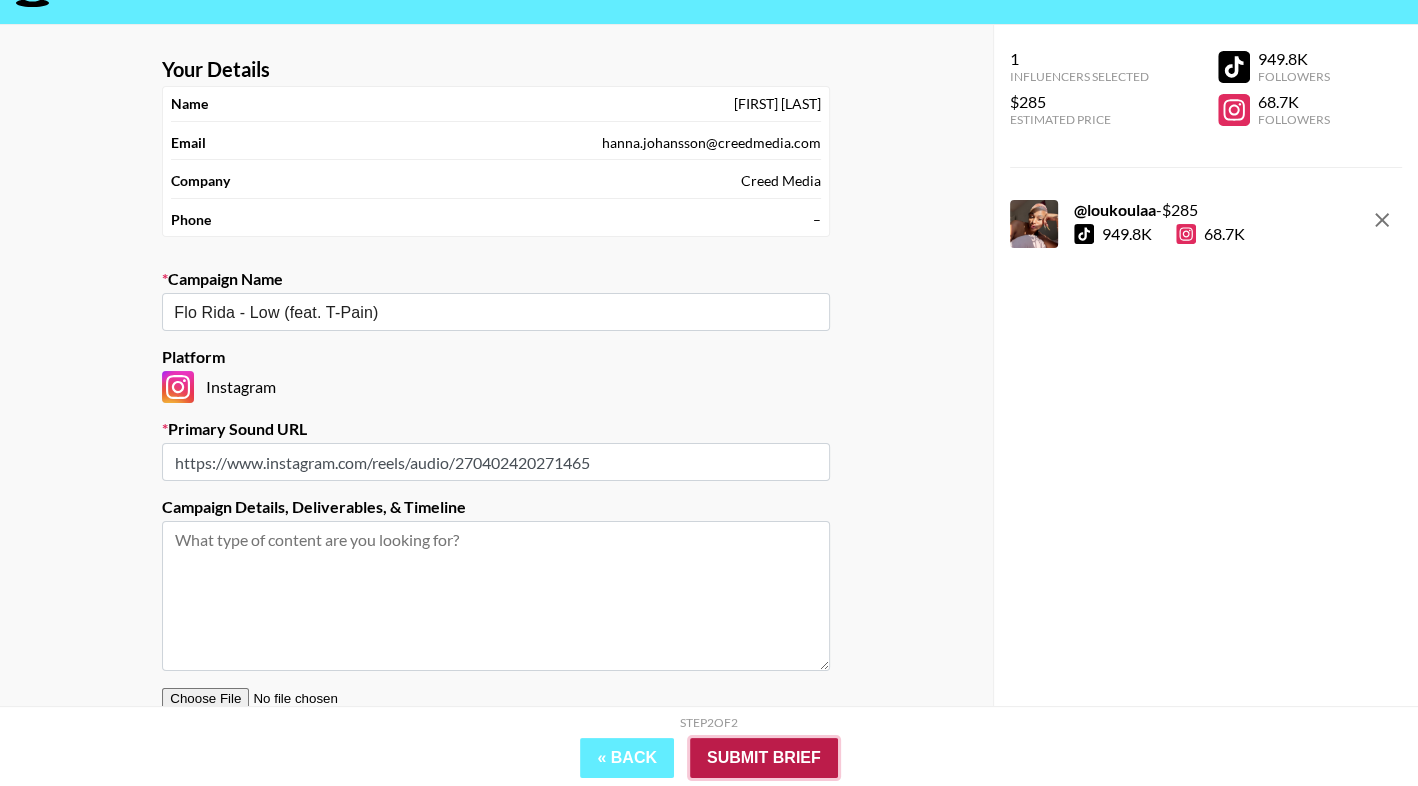 click on "Submit Brief" at bounding box center [764, 758] 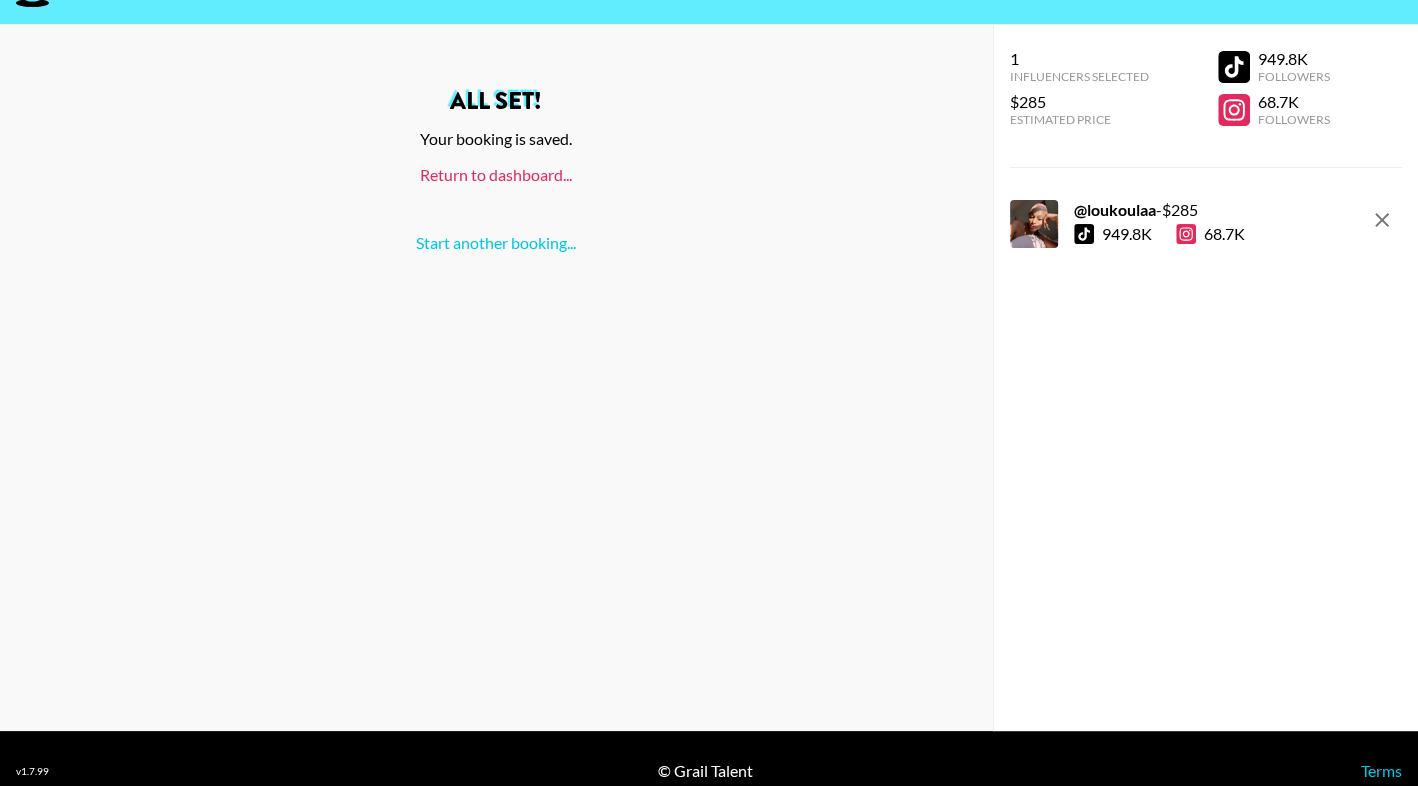 click on "Return to dashboard..." at bounding box center [496, 174] 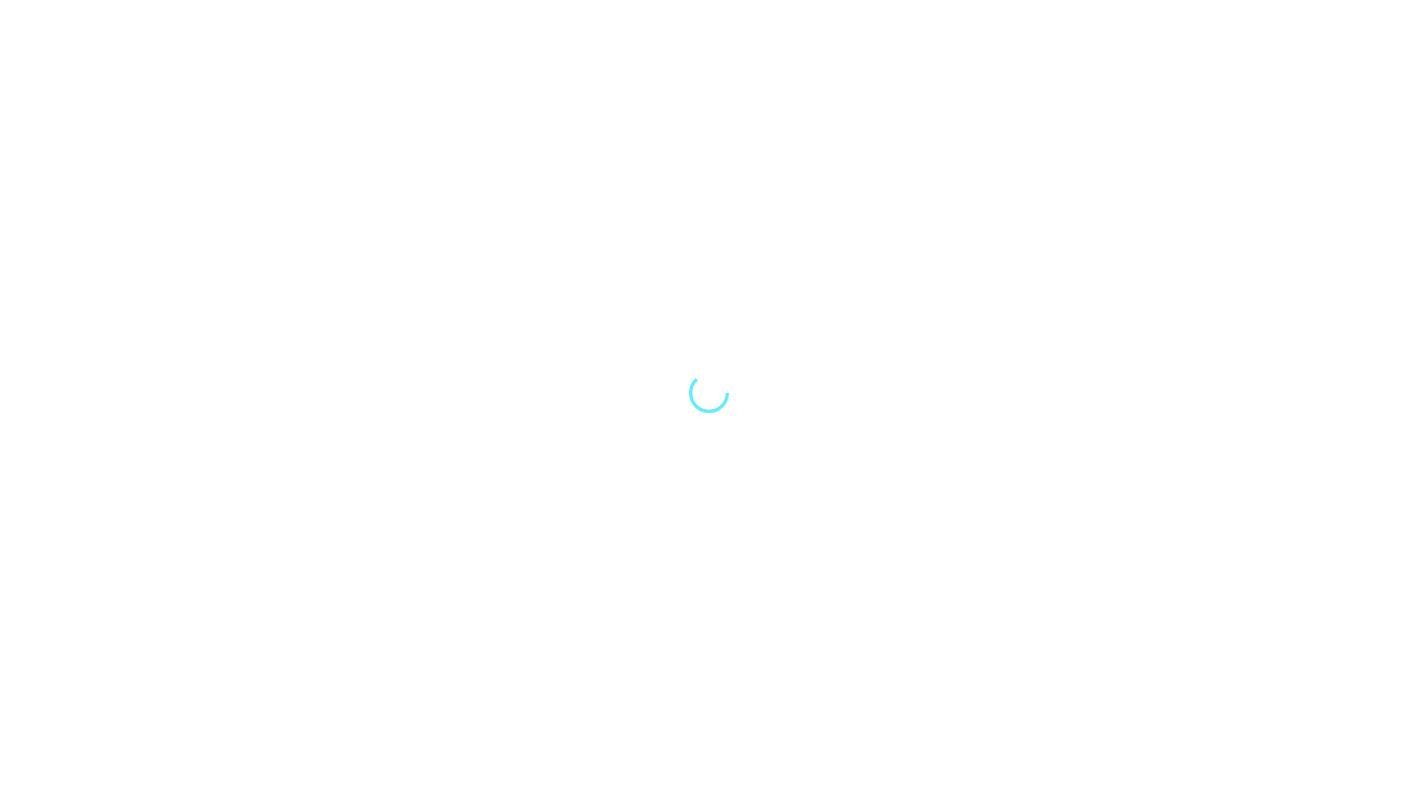 scroll, scrollTop: 0, scrollLeft: 0, axis: both 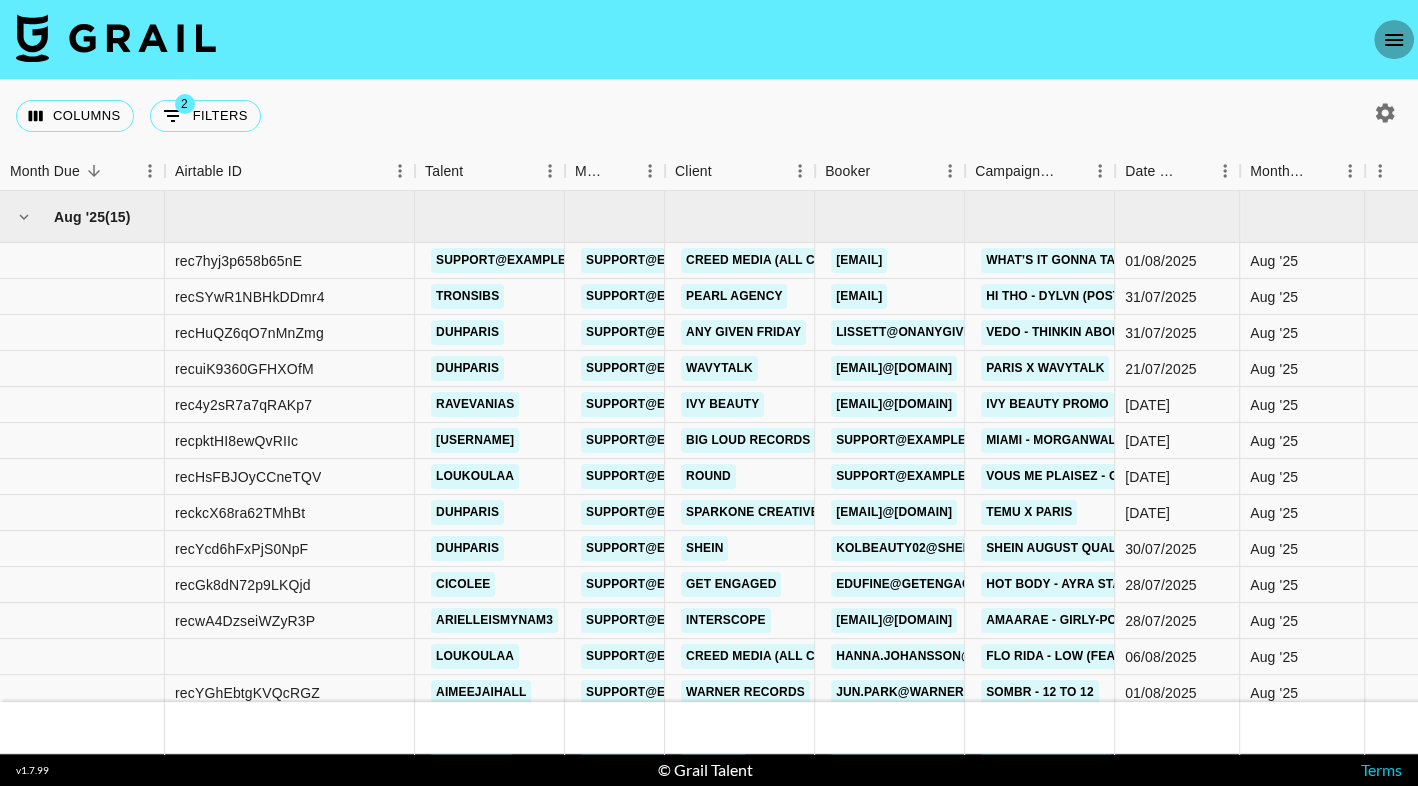 click 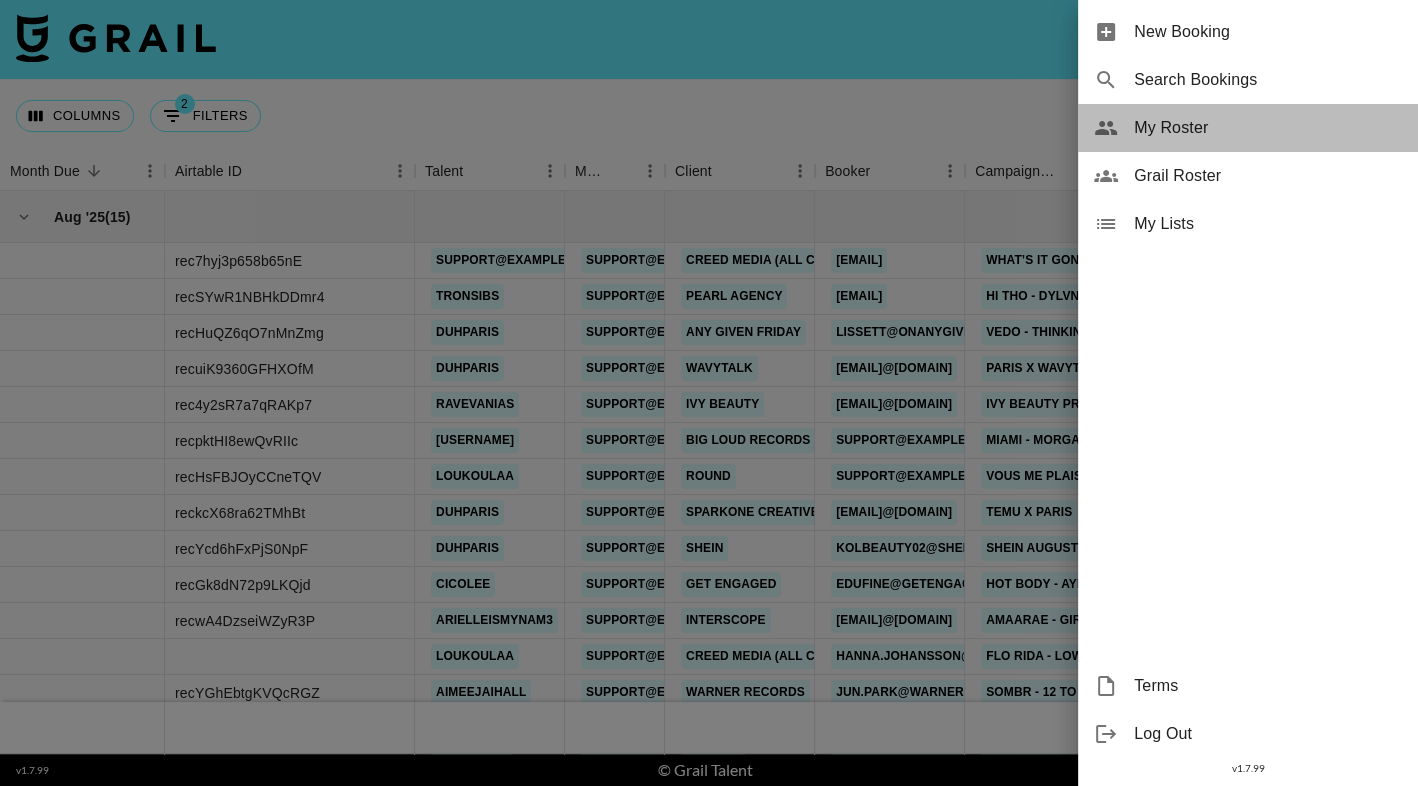 click on "My Roster" at bounding box center [1268, 128] 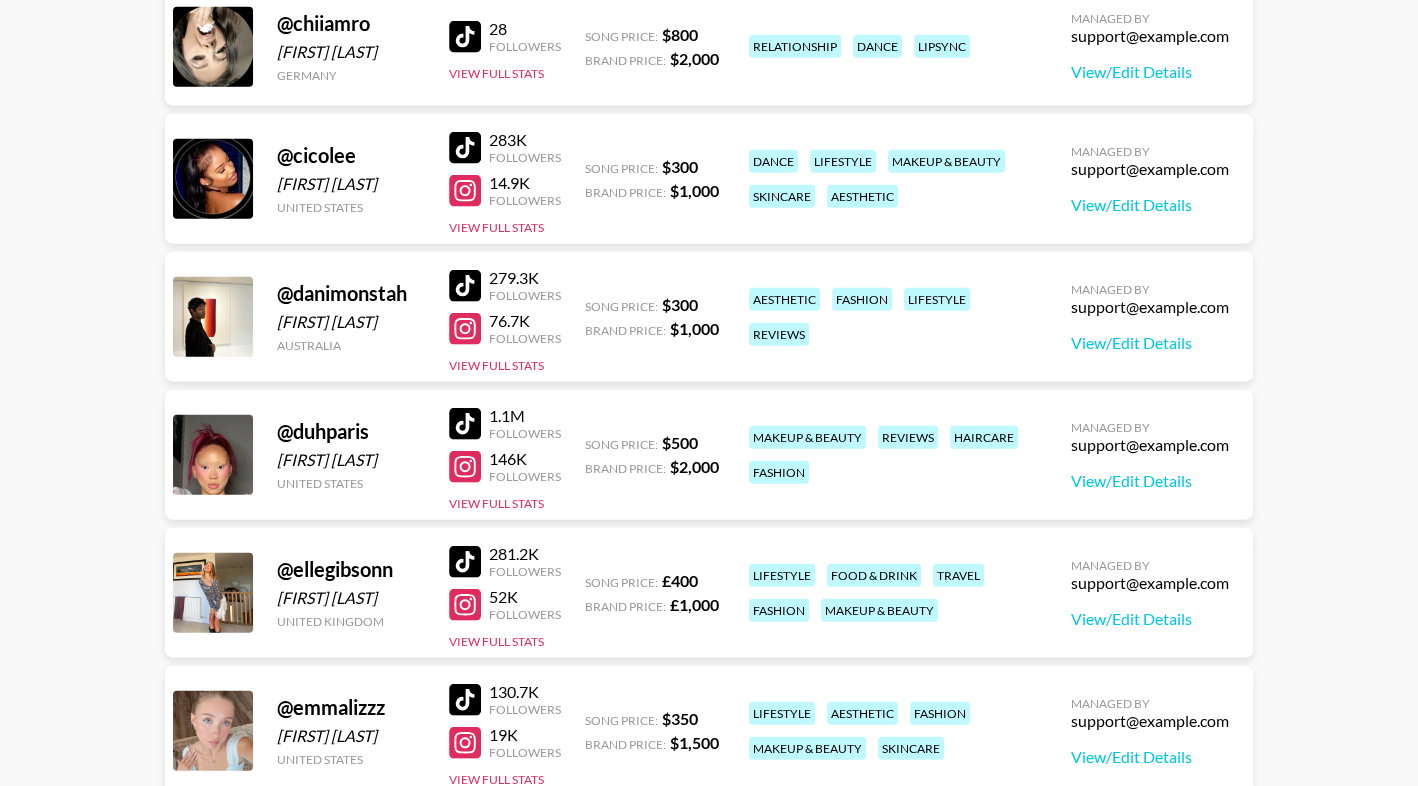 scroll, scrollTop: 4537, scrollLeft: 0, axis: vertical 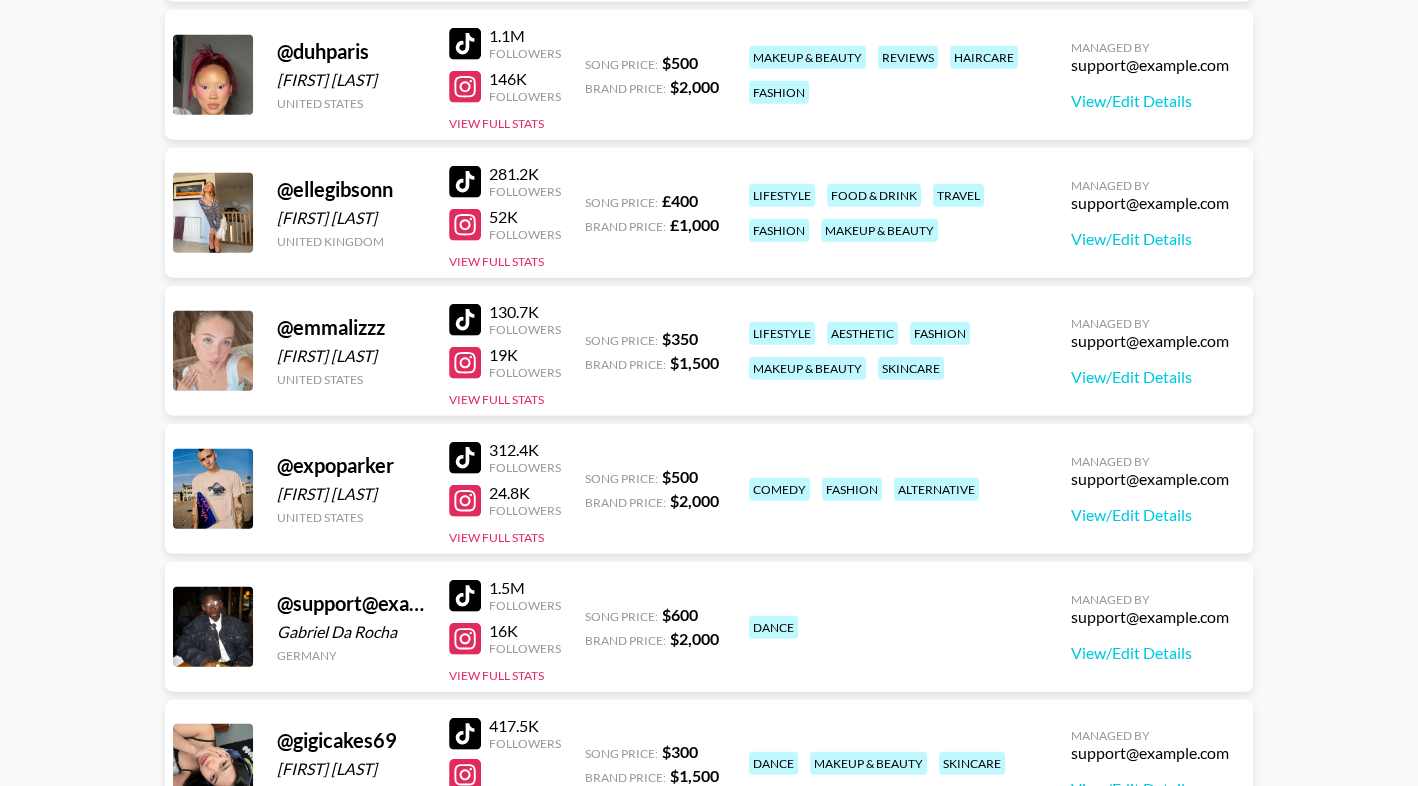 click at bounding box center [465, 320] 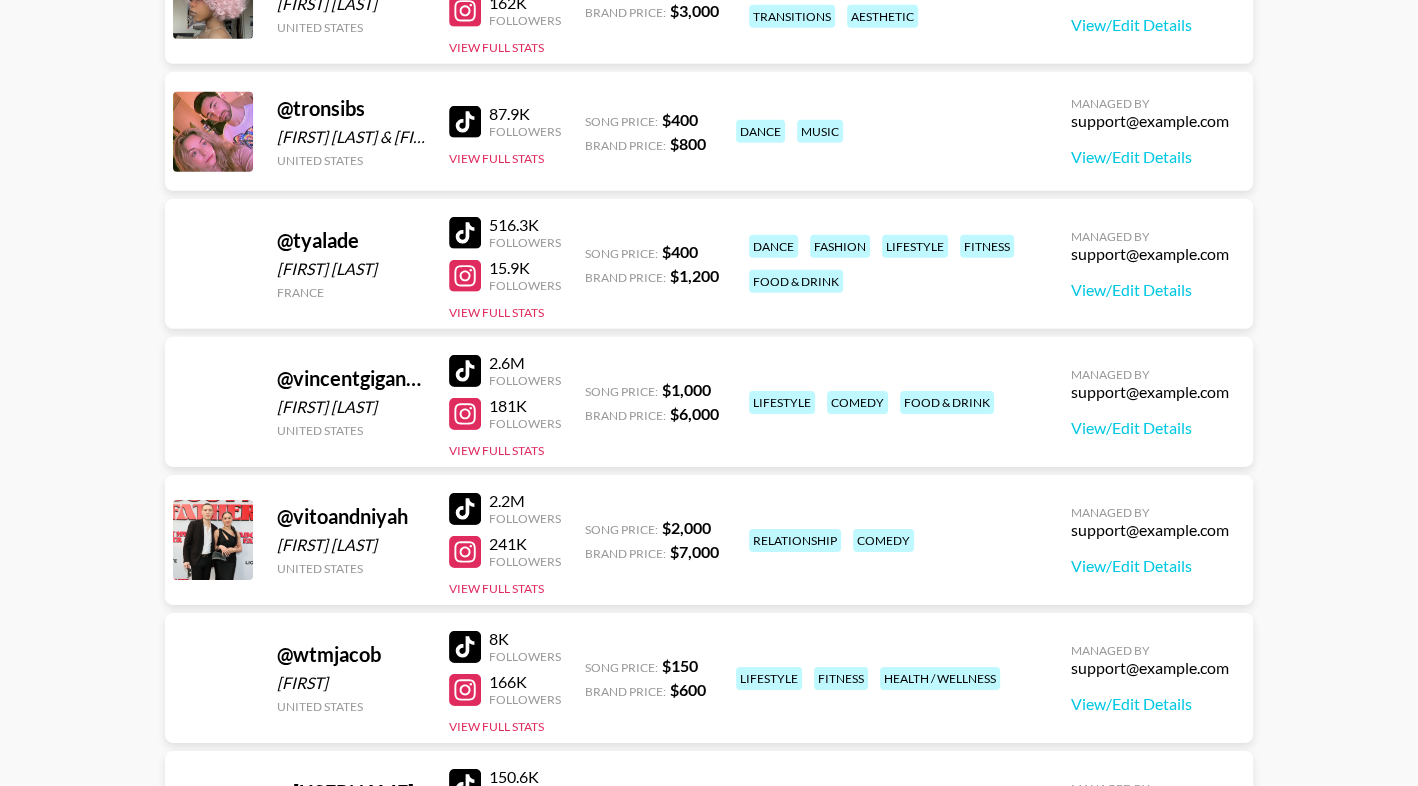 scroll, scrollTop: 11595, scrollLeft: 0, axis: vertical 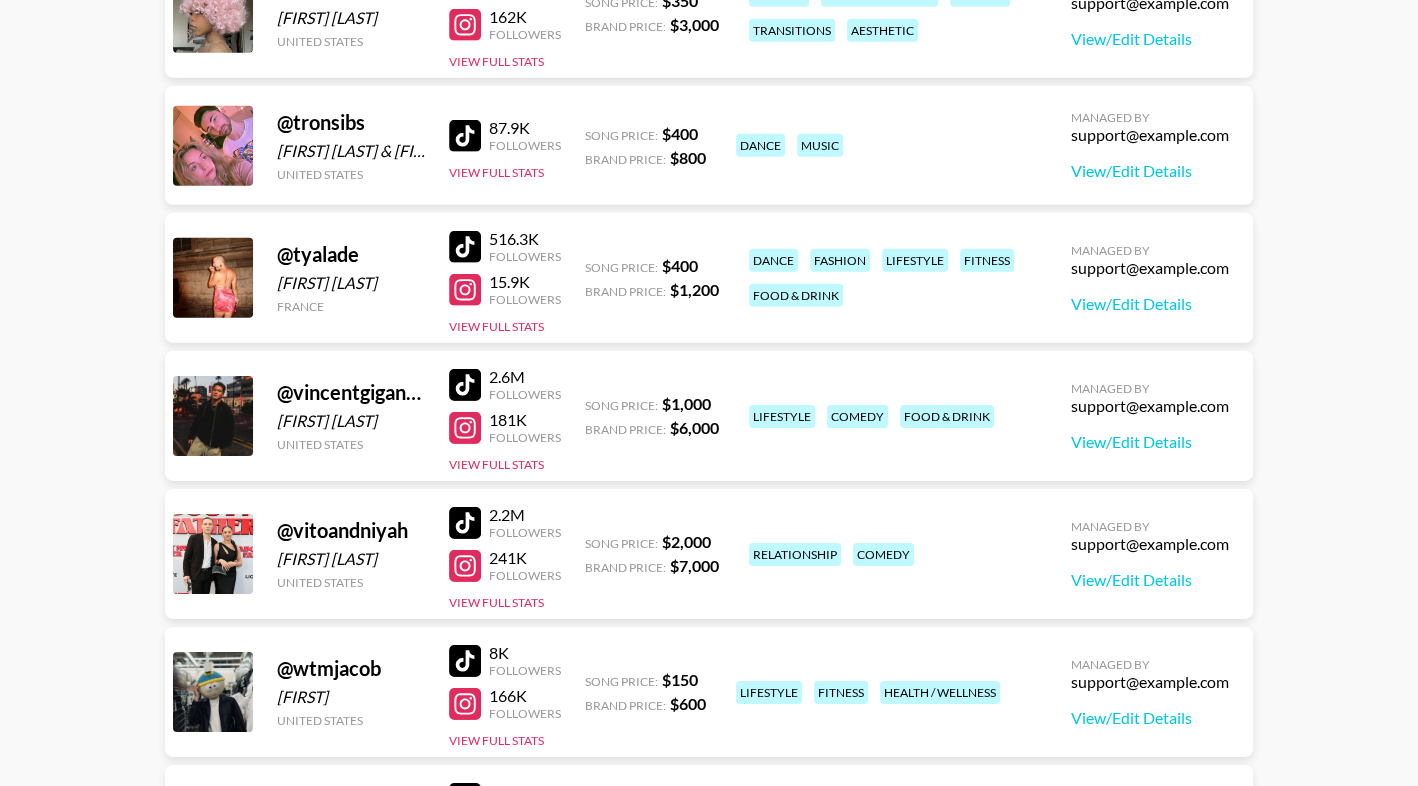 click at bounding box center [465, 136] 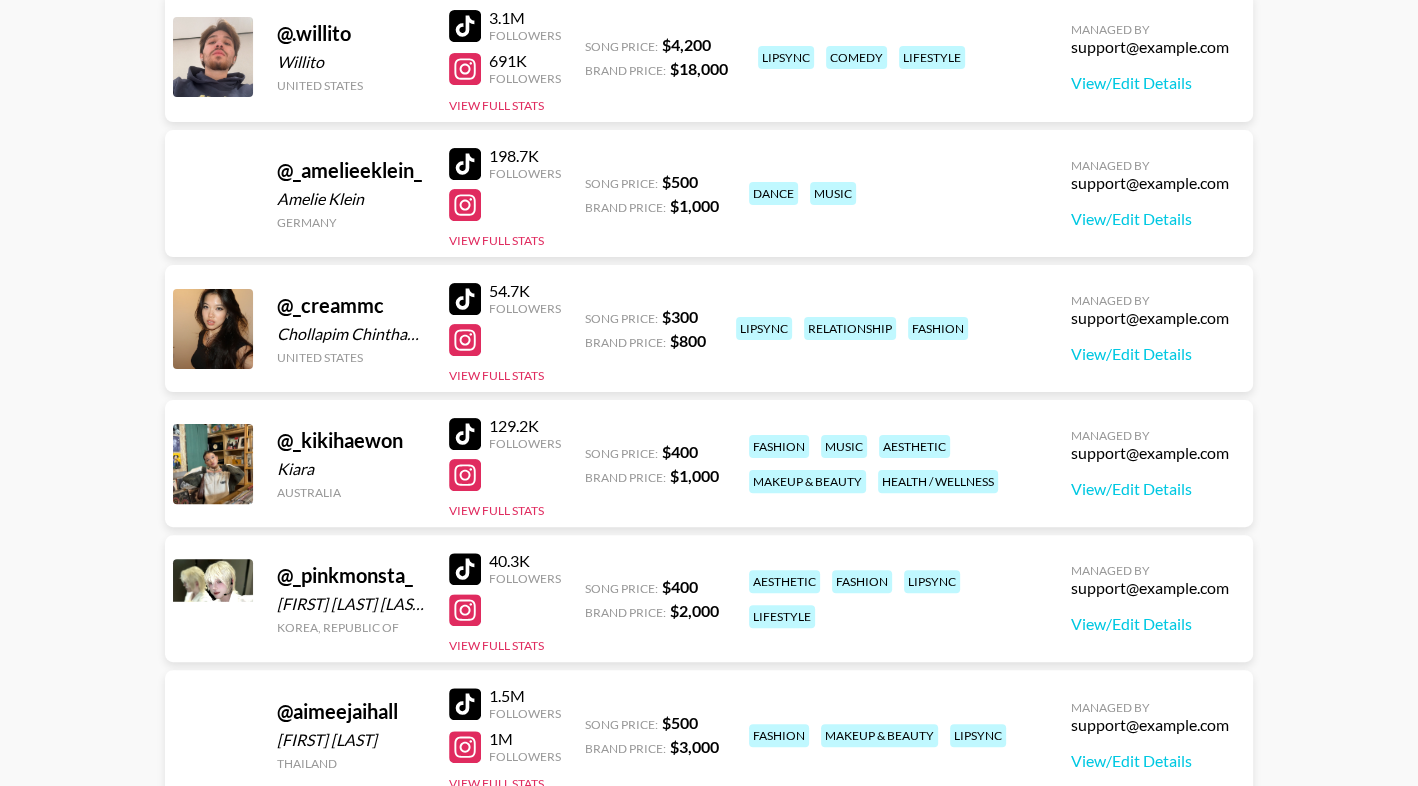 scroll, scrollTop: 260, scrollLeft: 0, axis: vertical 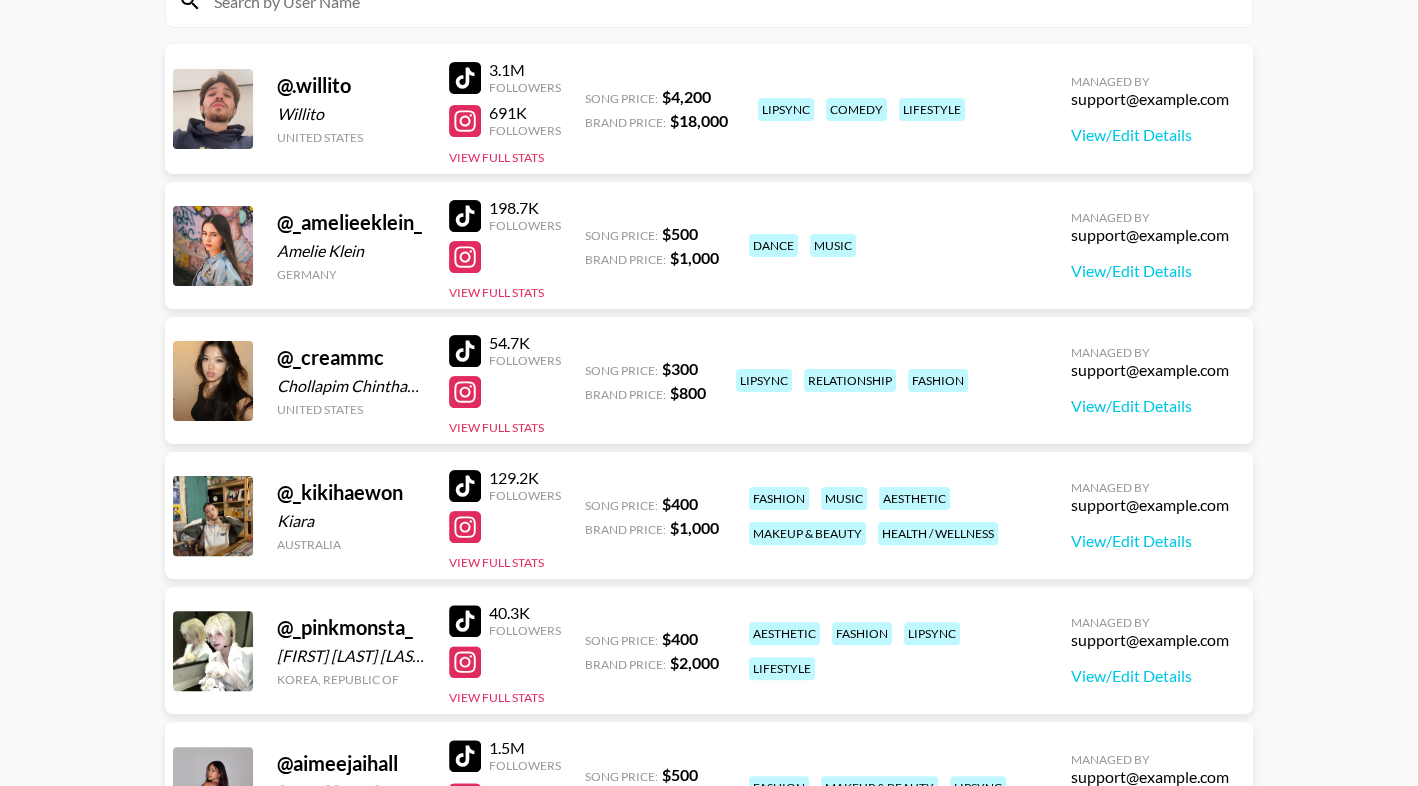 click at bounding box center (465, 351) 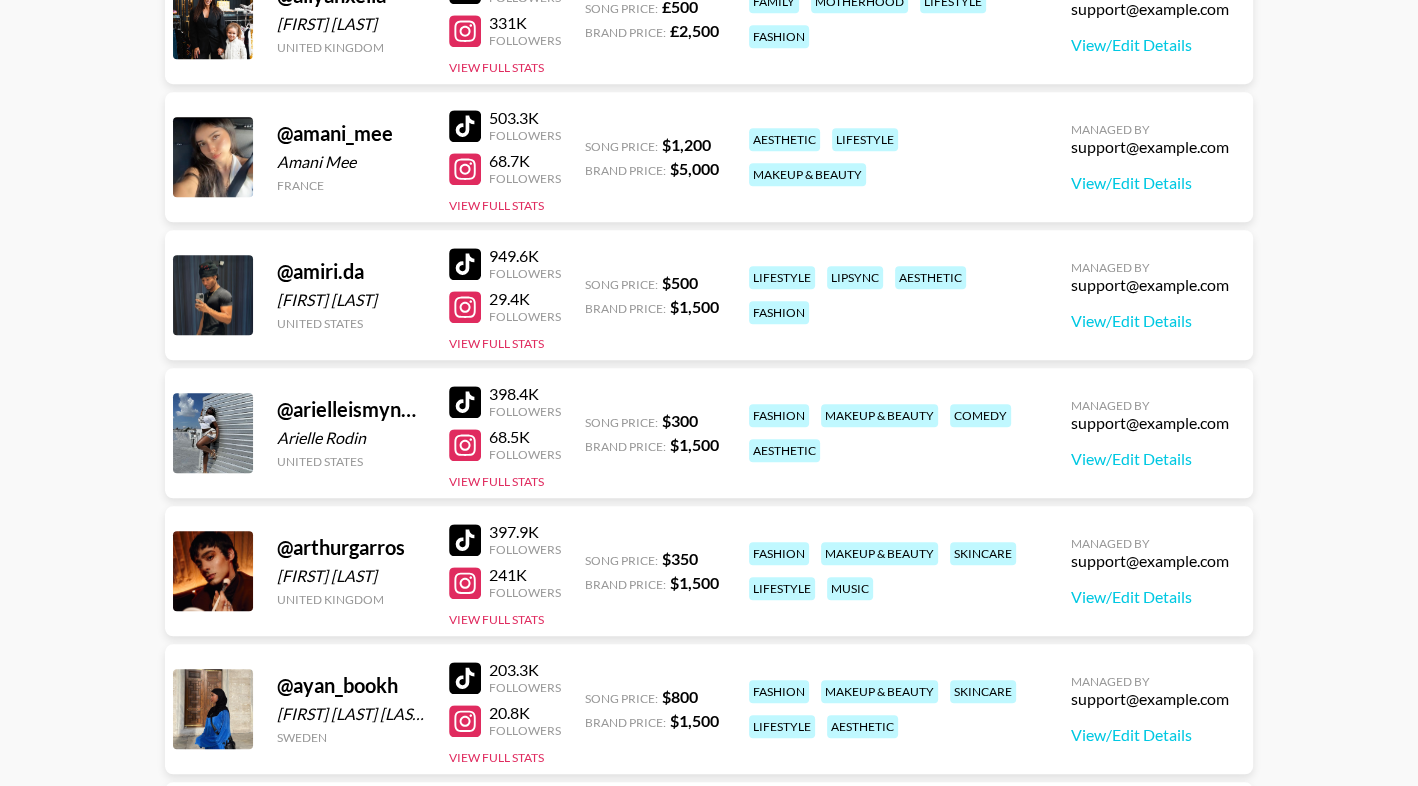 scroll, scrollTop: 1302, scrollLeft: 0, axis: vertical 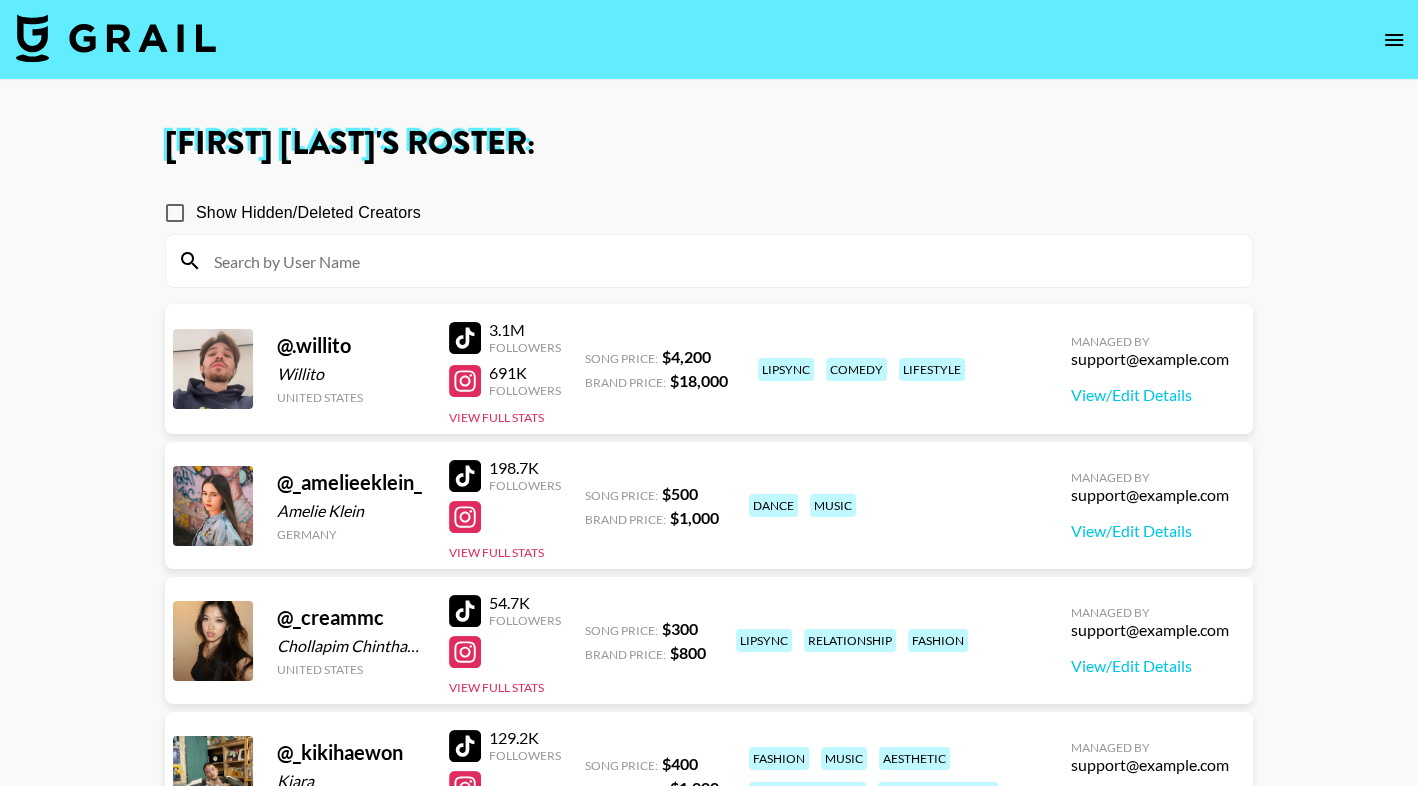 click at bounding box center (116, 38) 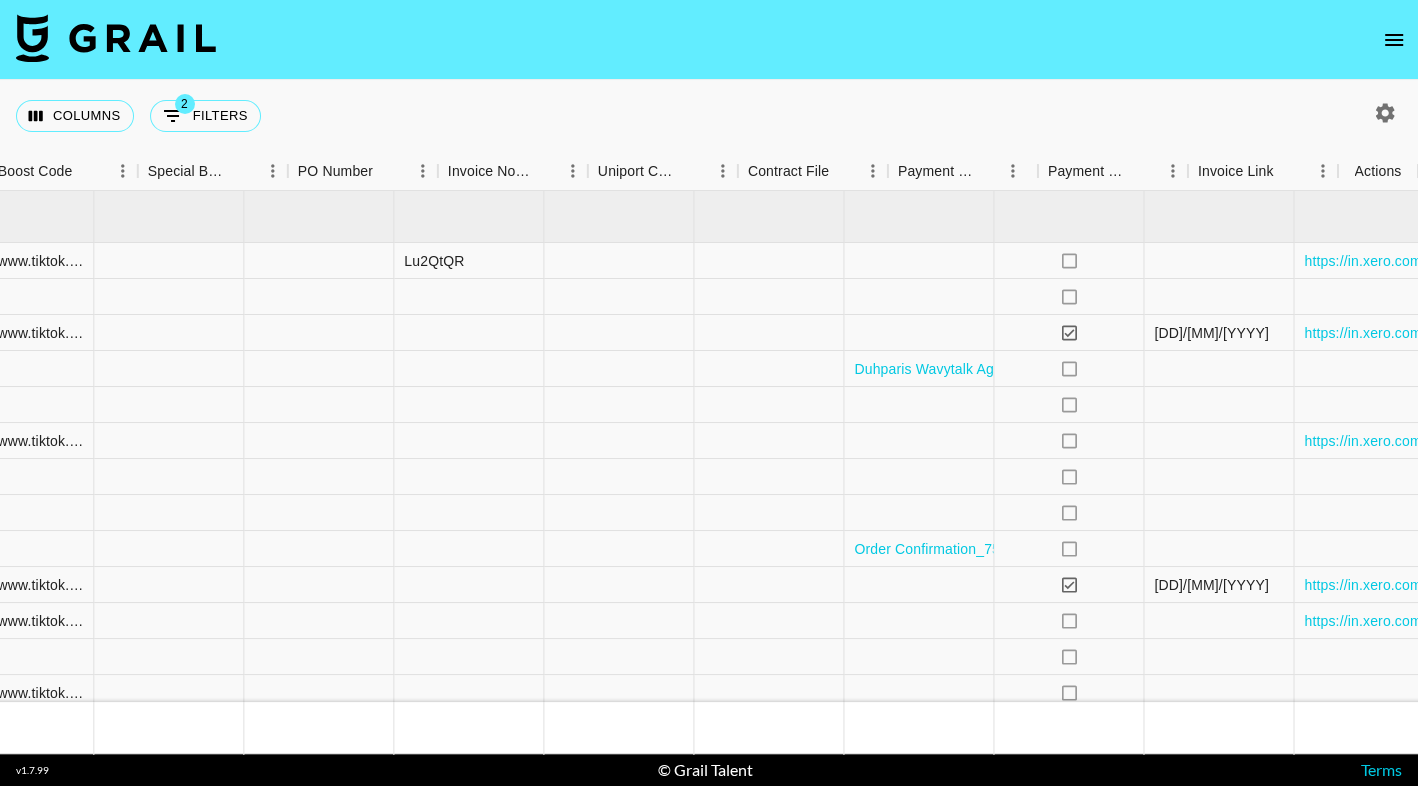 scroll, scrollTop: 0, scrollLeft: 2077, axis: horizontal 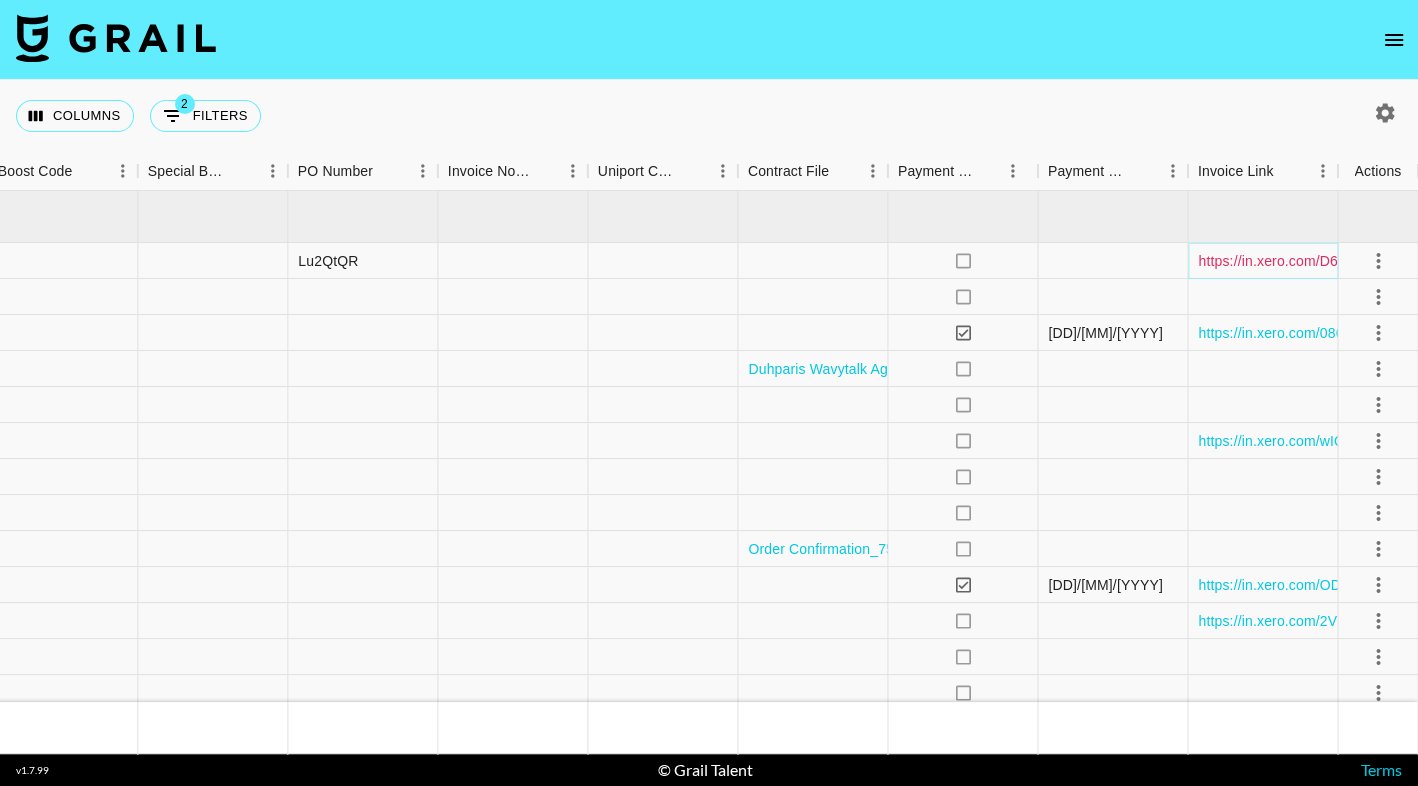 click on "https://in.xero.com/D6jFIIPlXyCe5reWHgEkjD3DYaHvulkh13SVWN1k" at bounding box center [1418, 261] 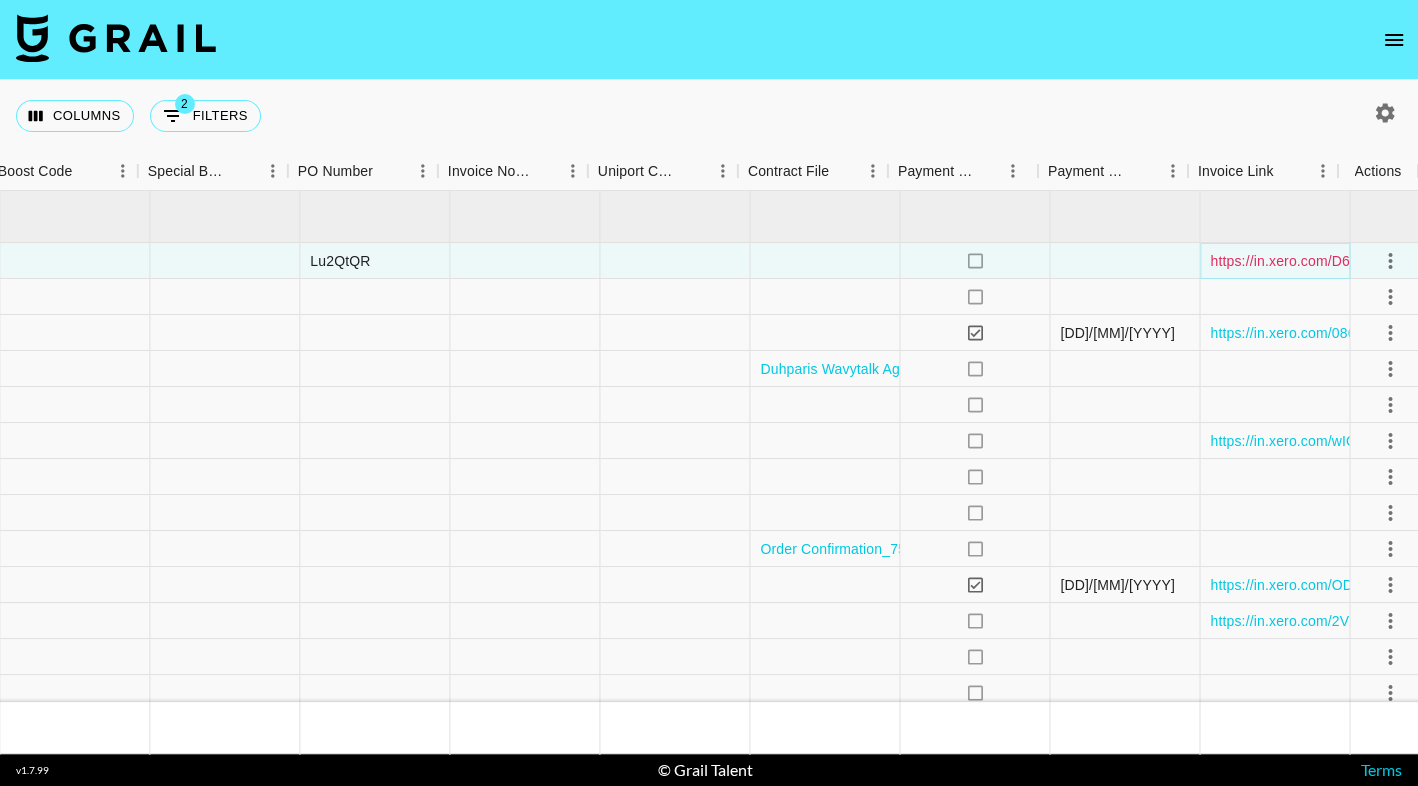 scroll, scrollTop: 0, scrollLeft: 2077, axis: horizontal 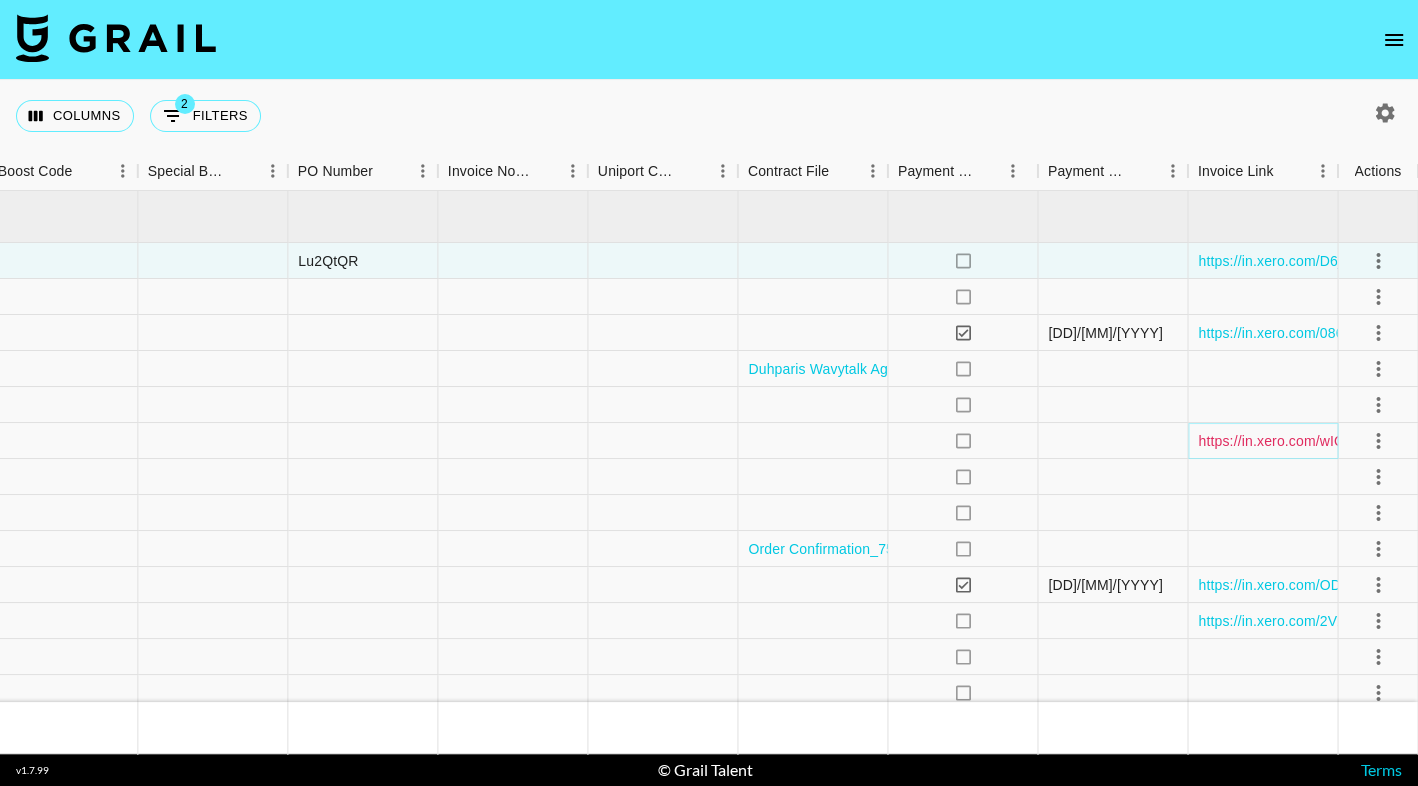 click on "https://in.xero.com/wIOuuzUBj4iHVT5QIvcy6opuPBO71yDVS0rEaVTw" at bounding box center [1422, 441] 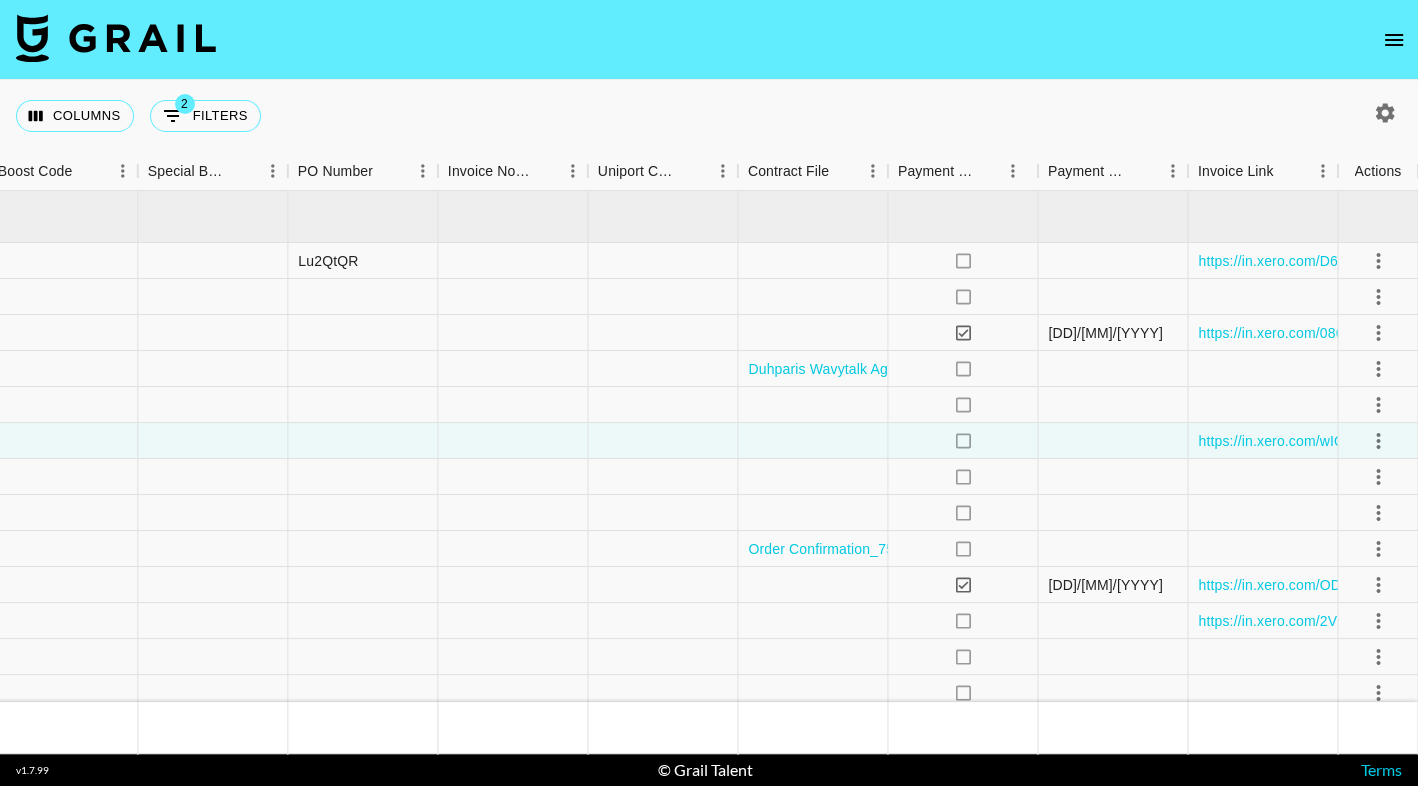 click at bounding box center [709, 40] 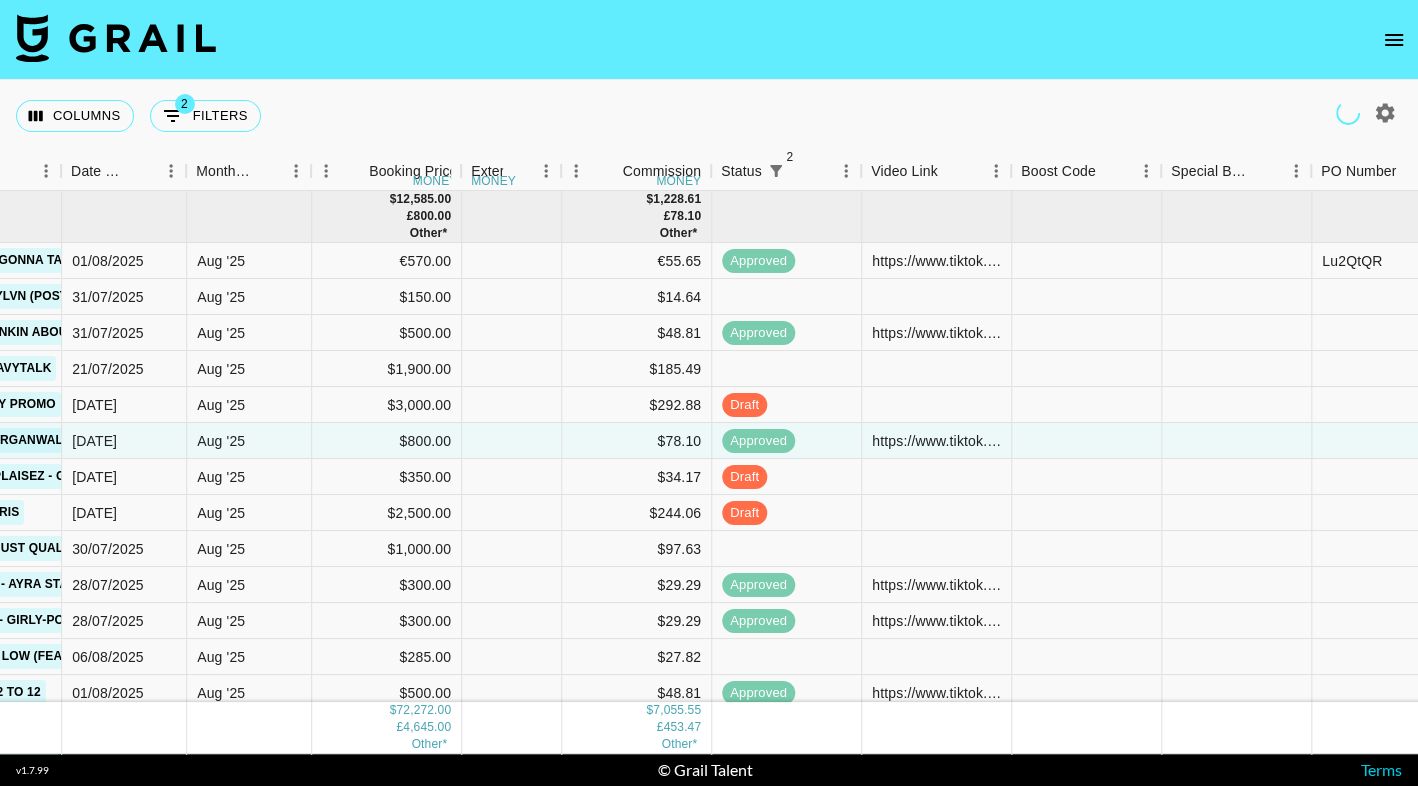 scroll, scrollTop: 0, scrollLeft: 973, axis: horizontal 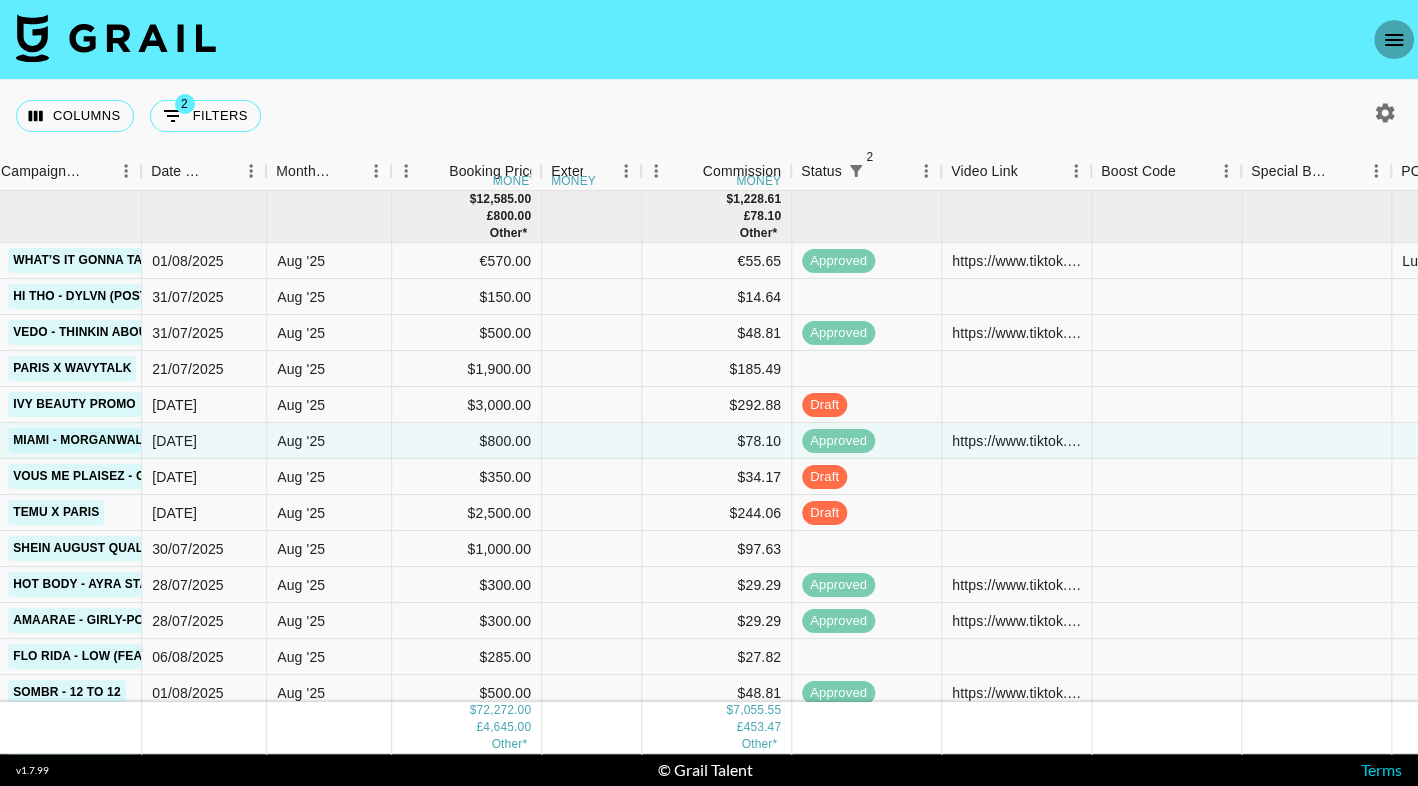 click 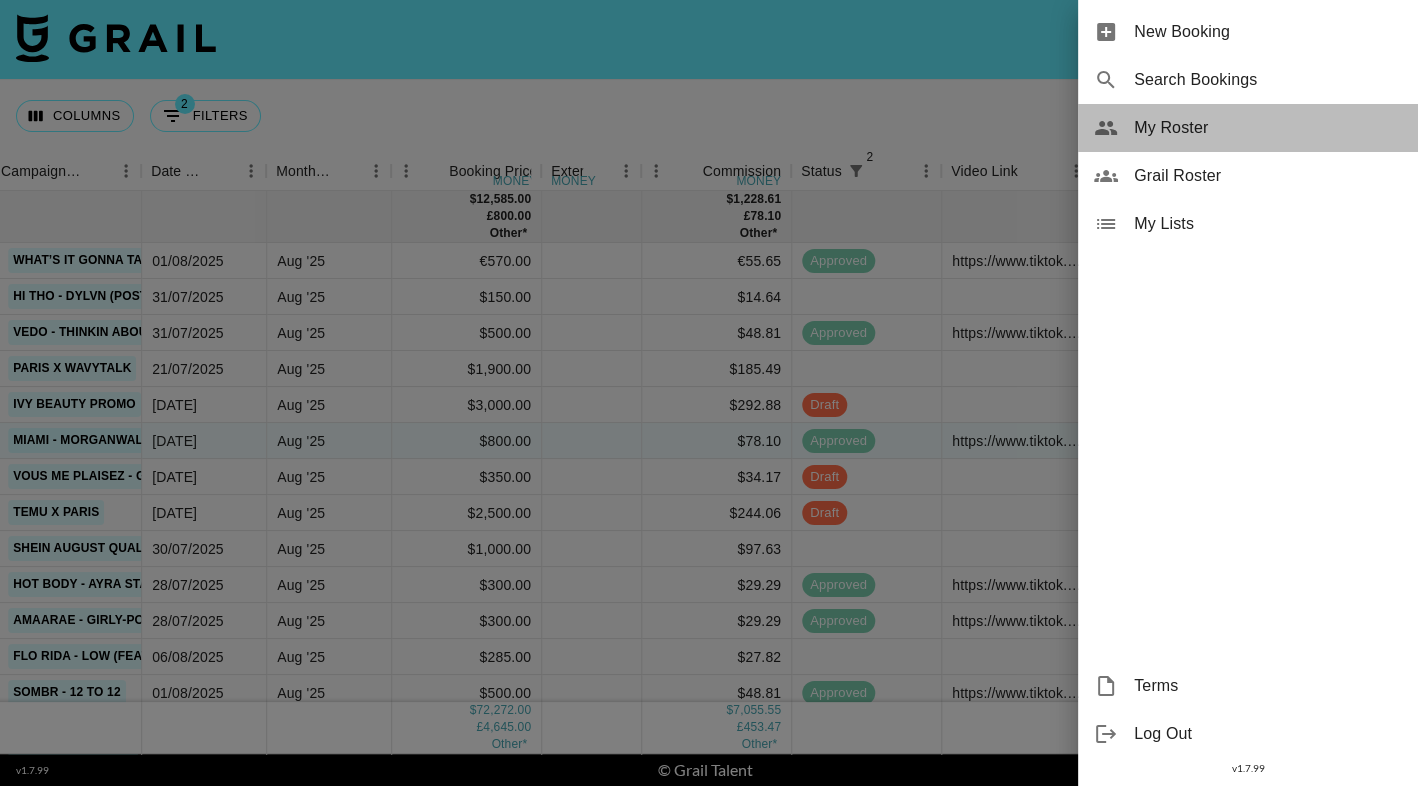 click on "My Roster" at bounding box center (1268, 128) 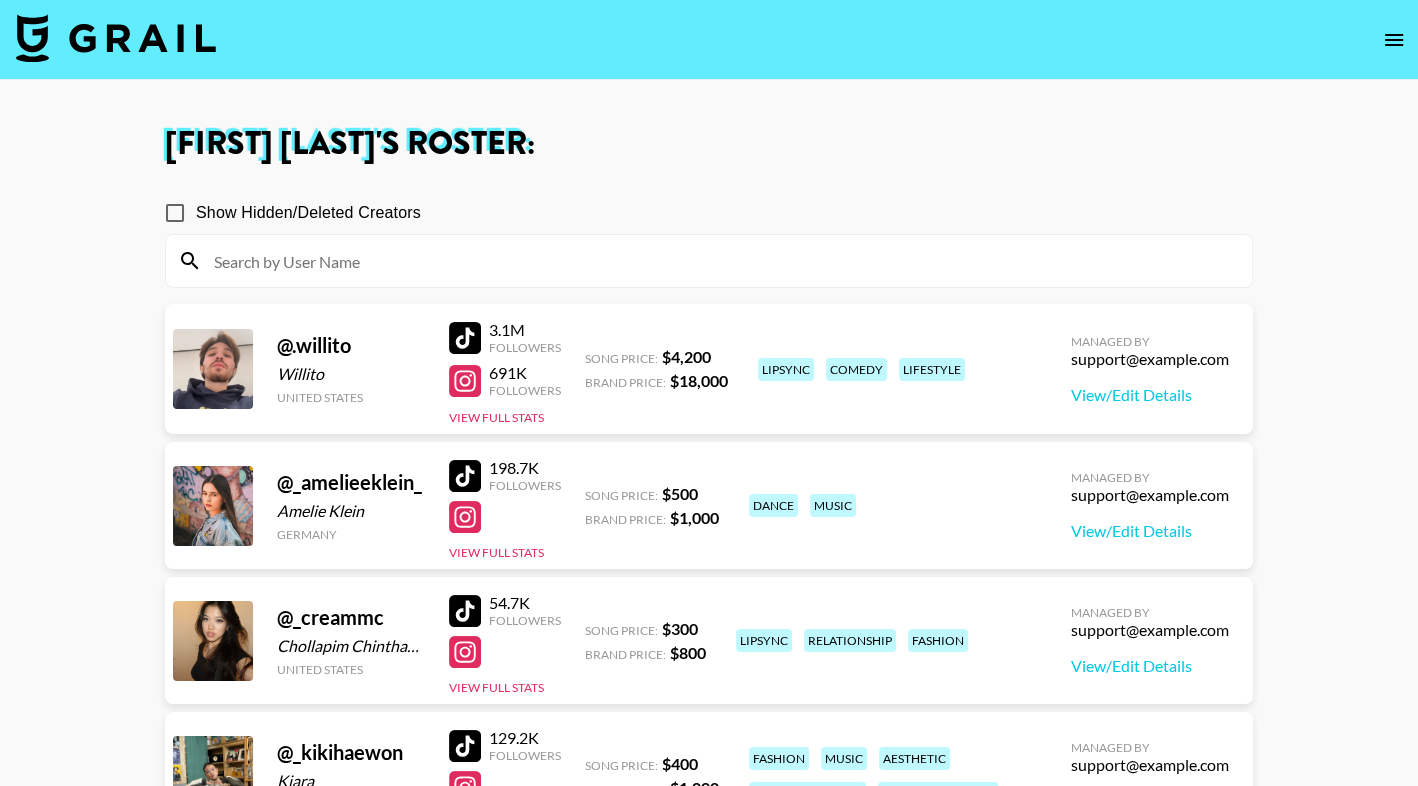 click at bounding box center [721, 261] 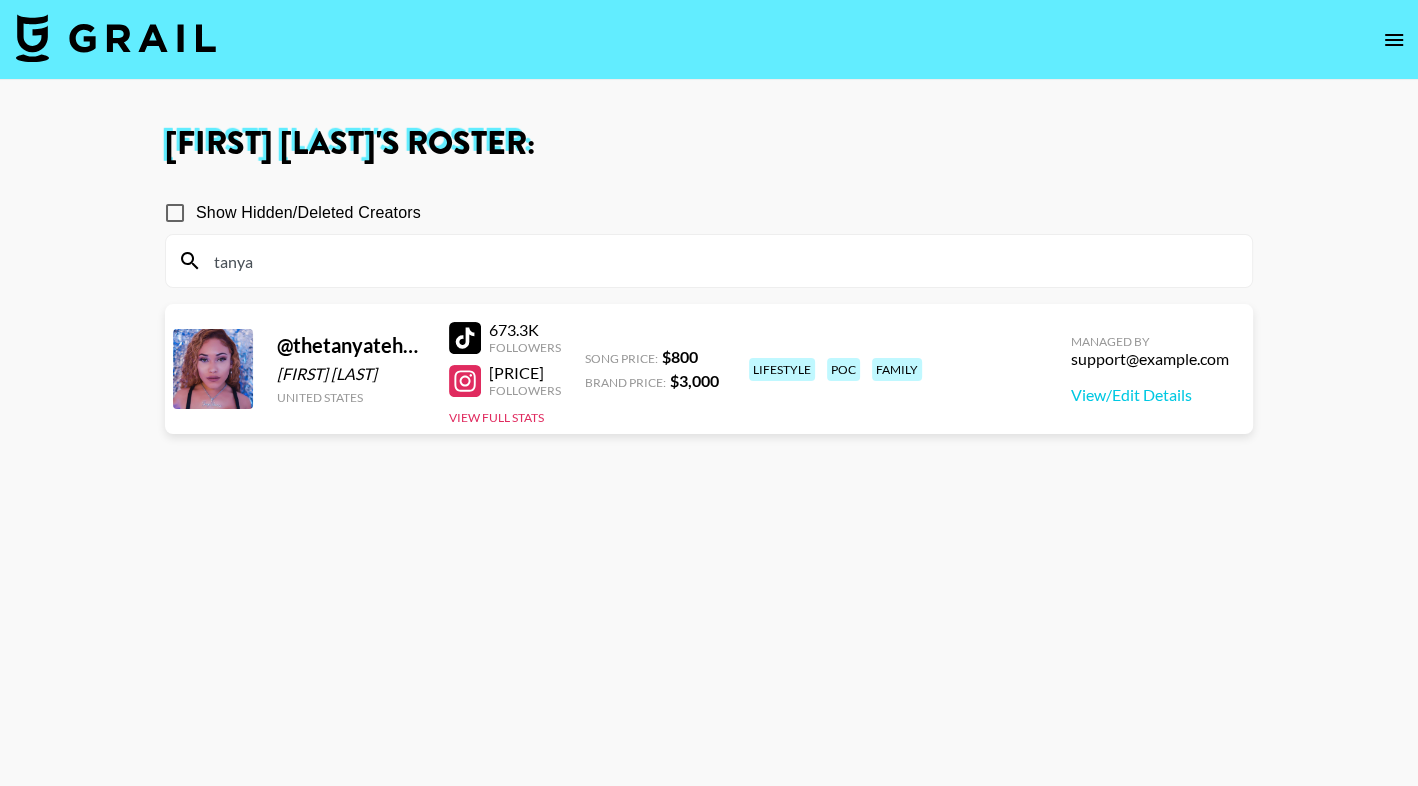 click at bounding box center [465, 338] 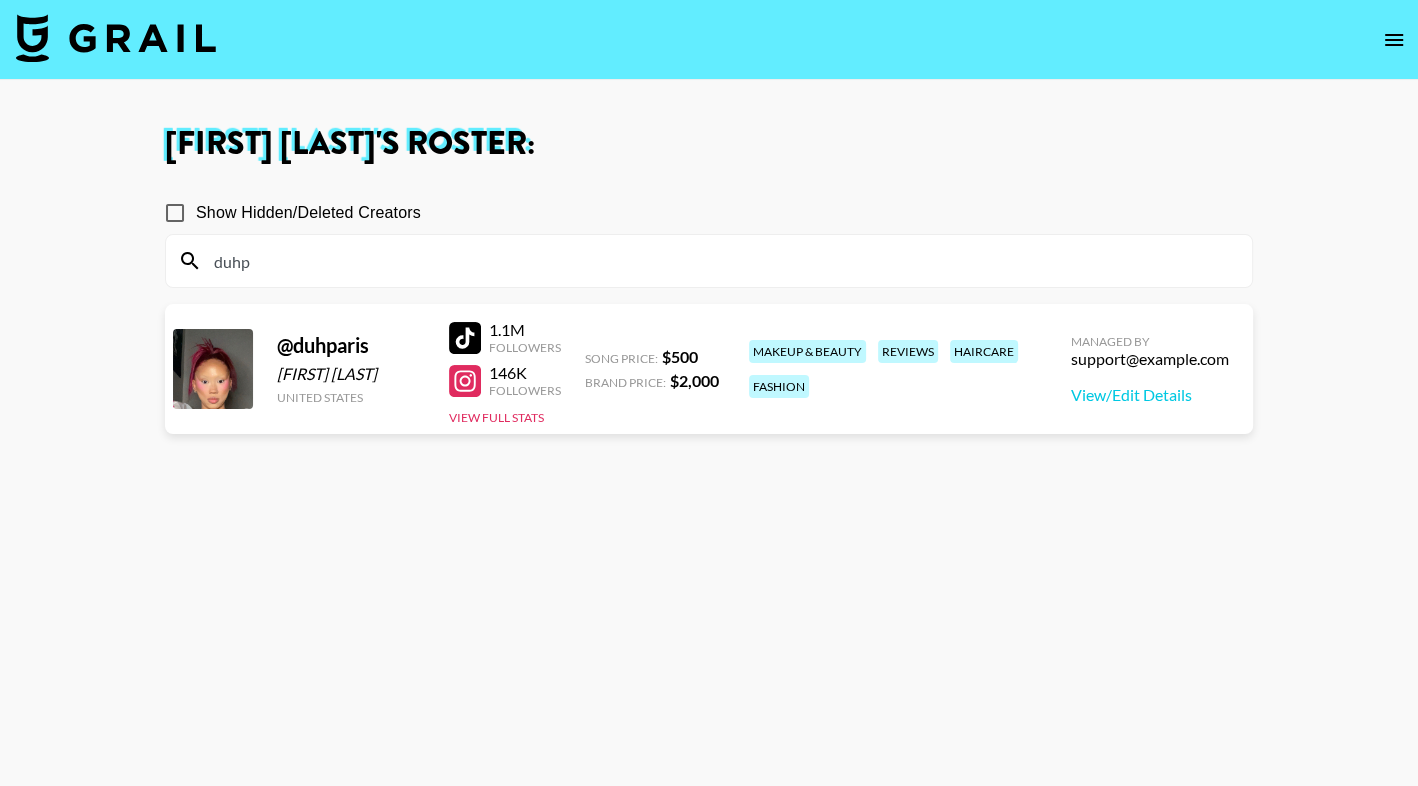 click on "Show Hidden/Deleted Creators" at bounding box center (709, 213) 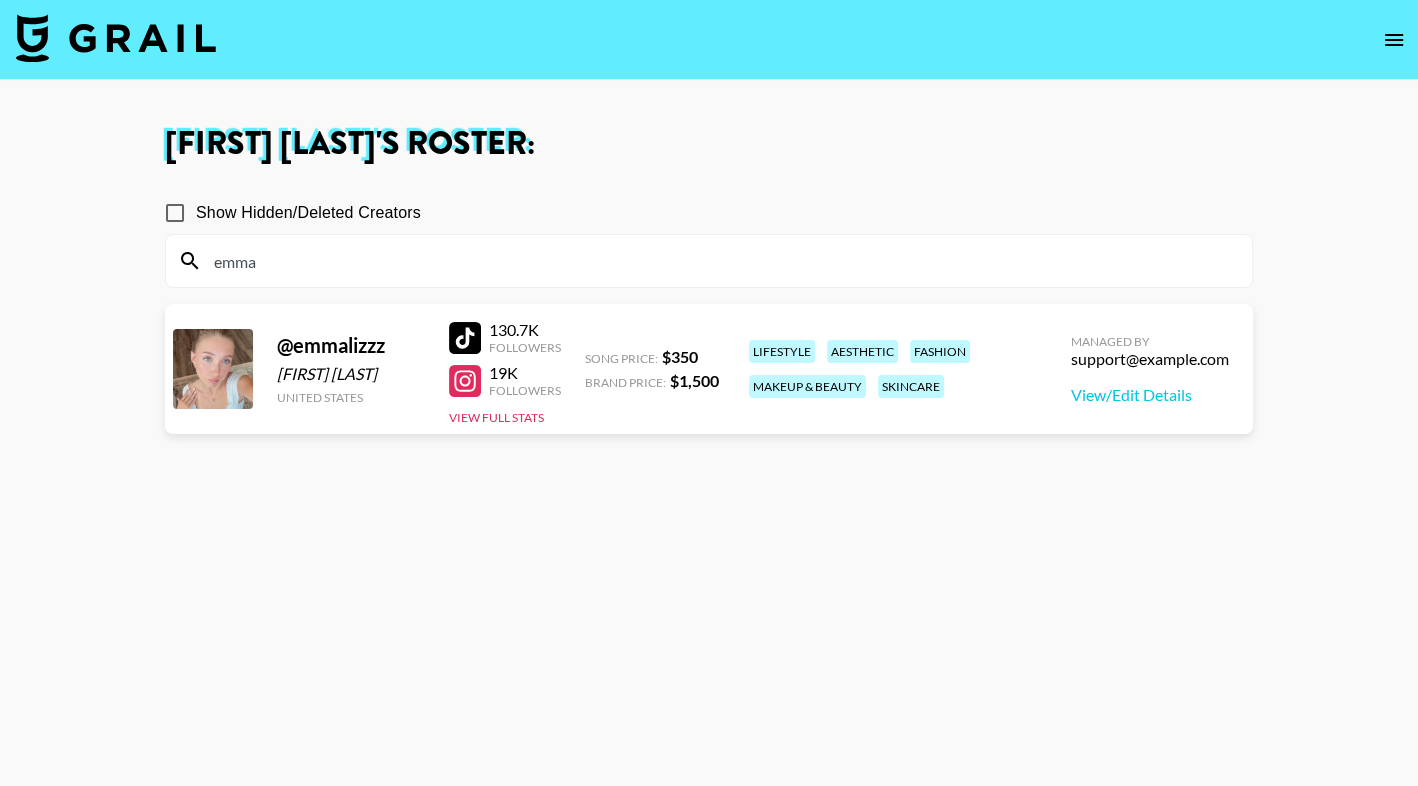 click on "Eve Hartney 's Roster: Show Hidden/Deleted Creators emma @ emmalizzz Emma Johnson United States 130.7K Followers 19K Followers View Full Stats Song Price: $ 350 Brand Price: $ 1,500 lifestyle aesthetic fashion makeup & beauty skincare Managed By ehartney@grail-talent.com View/Edit Details v 1.7.99 © Grail Talent Terms" at bounding box center [709, 465] 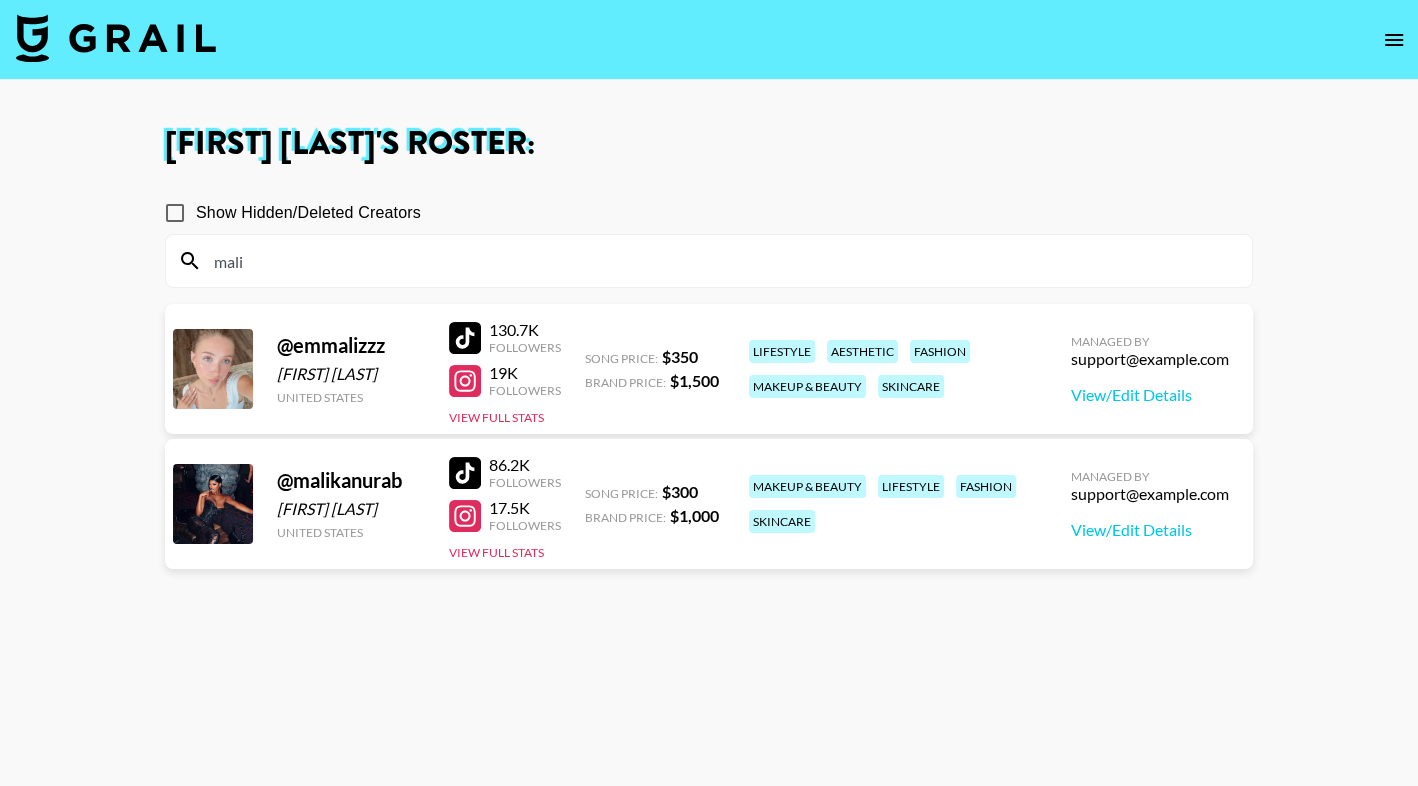 click on "Show Hidden/Deleted Creators" at bounding box center (709, 213) 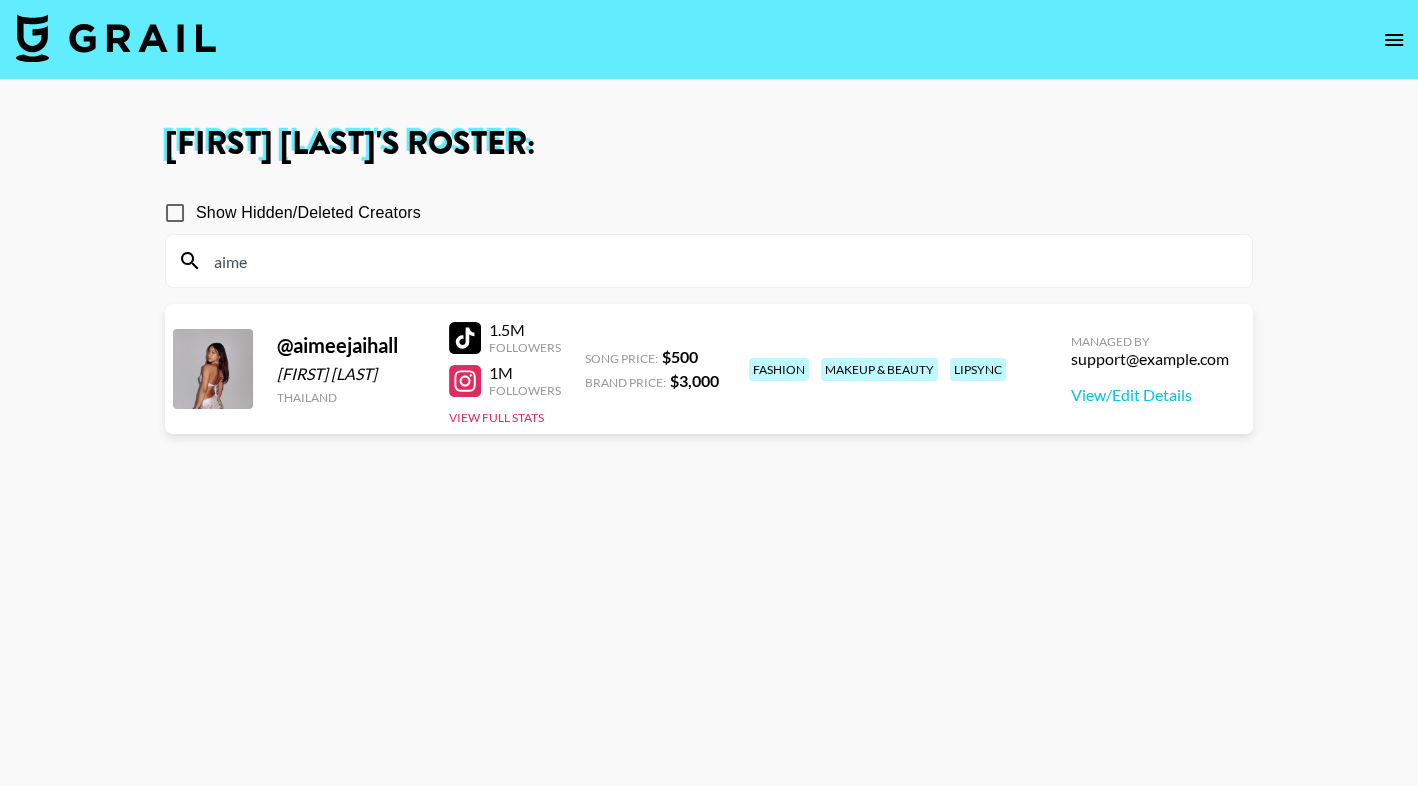 click on "Eve Hartney 's Roster: Show Hidden/Deleted Creators aime @ aimeejaihall Aimee Jai Hall Thailand 1.5M Followers 1M Followers View Full Stats Song Price: $ 500 Brand Price: $ 3,000 fashion makeup & beauty lipsync Managed By ehartney@grail-talent.com View/Edit Details" at bounding box center (709, 465) 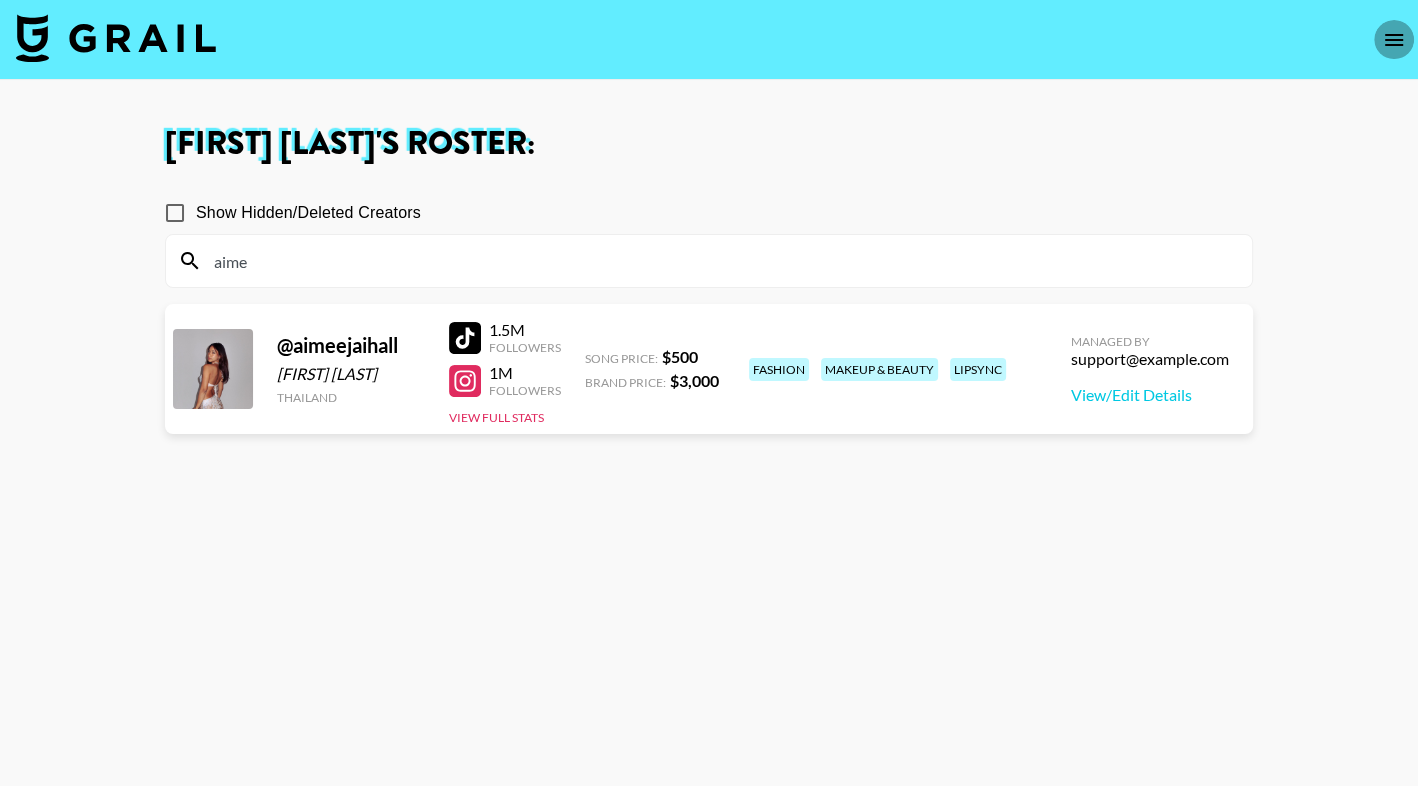 click 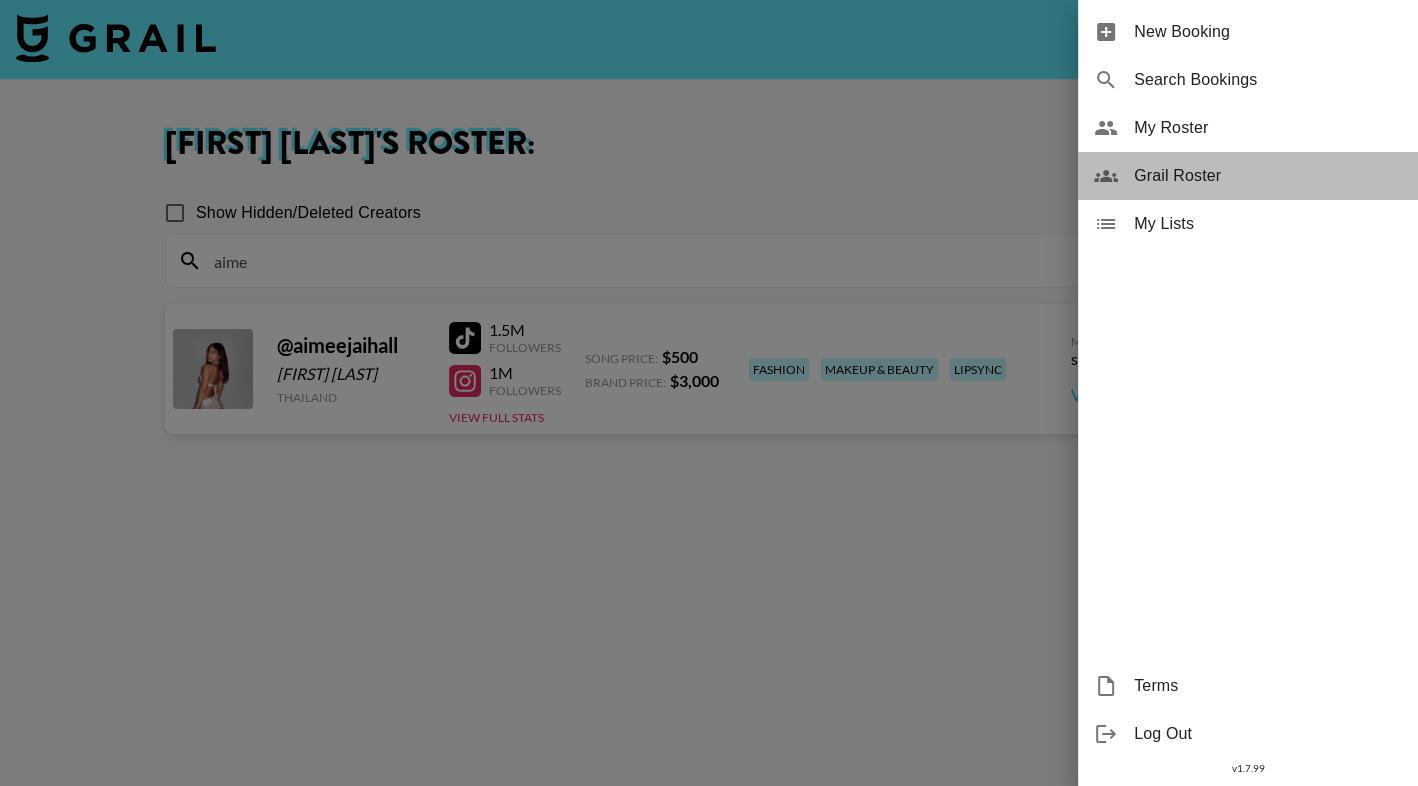 click on "Grail Roster" at bounding box center (1268, 176) 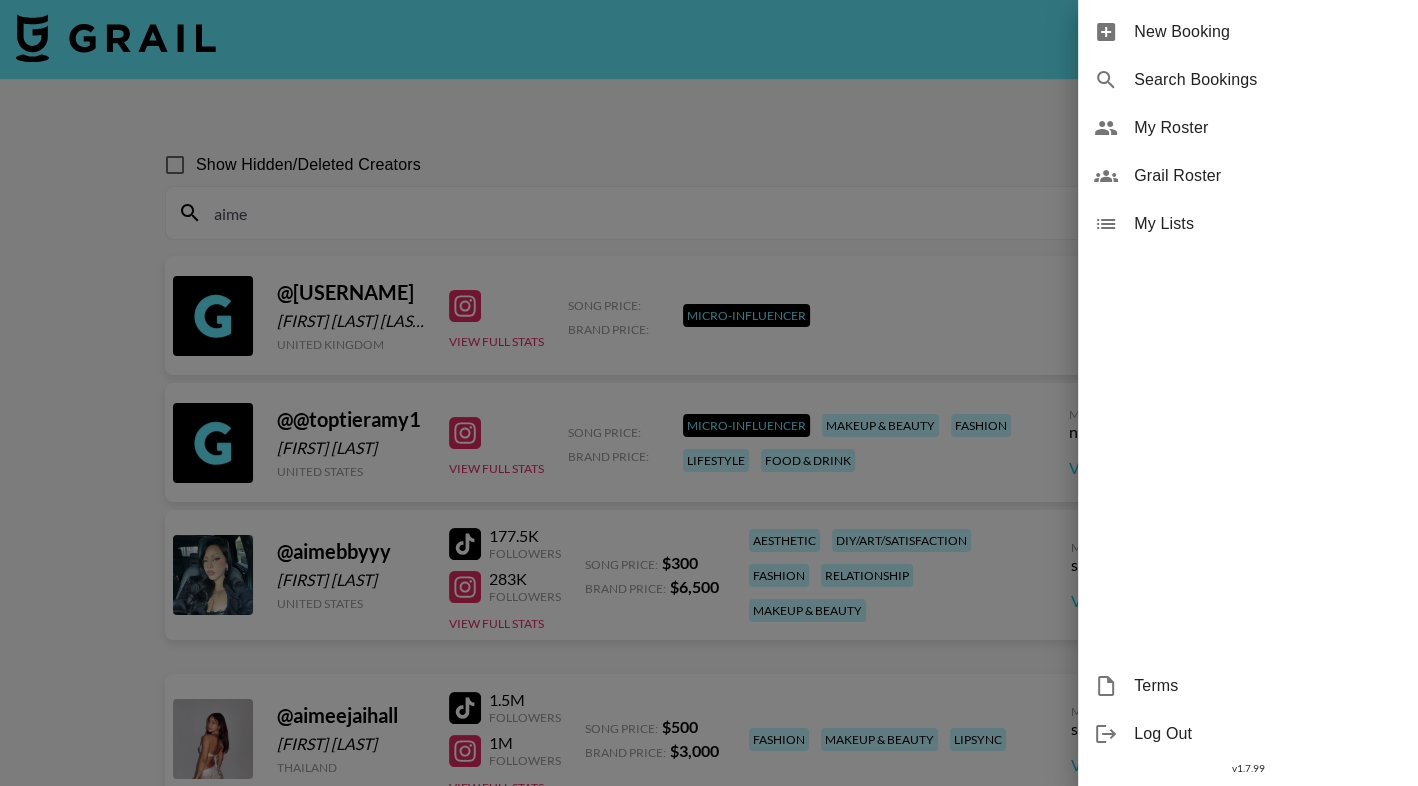 click at bounding box center [709, 393] 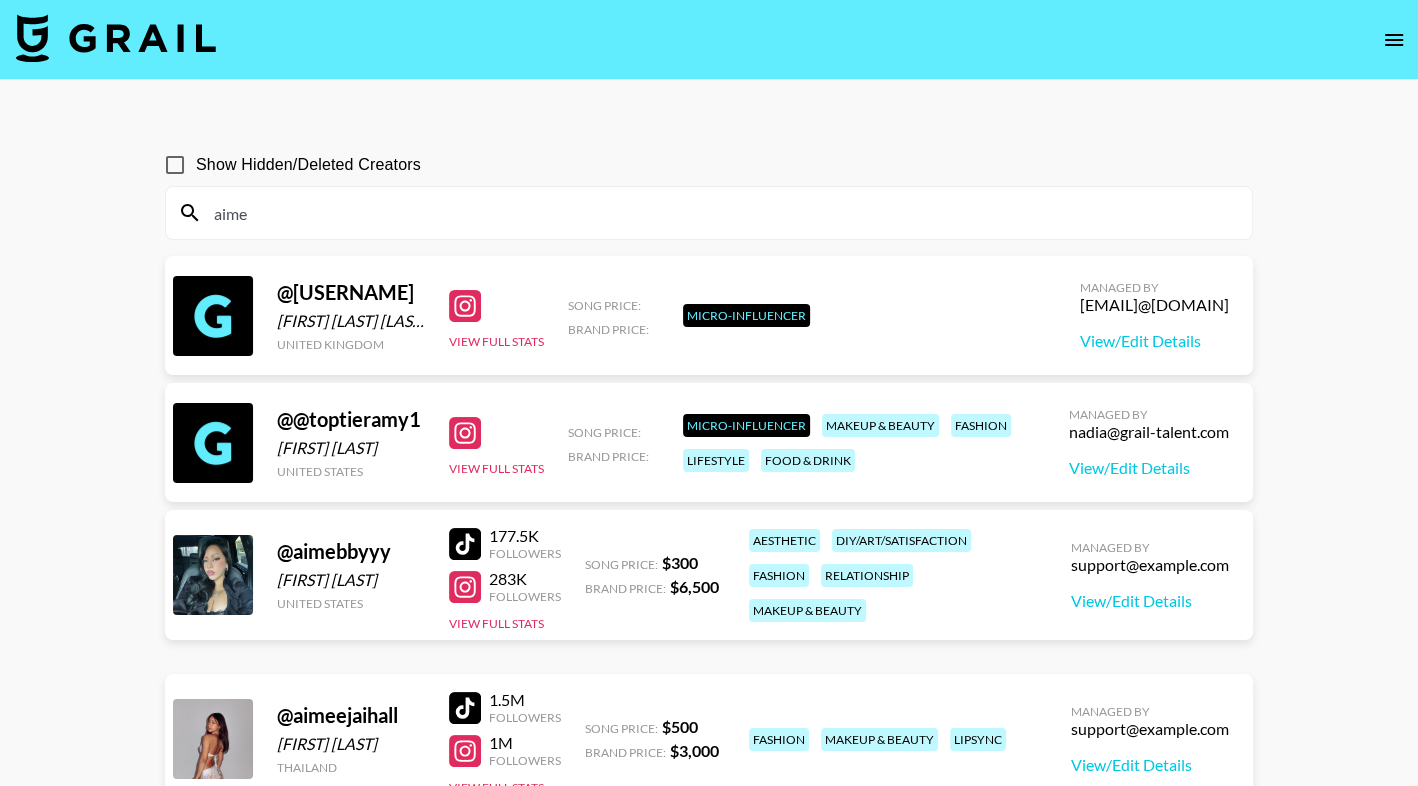 click on "aime" at bounding box center (721, 213) 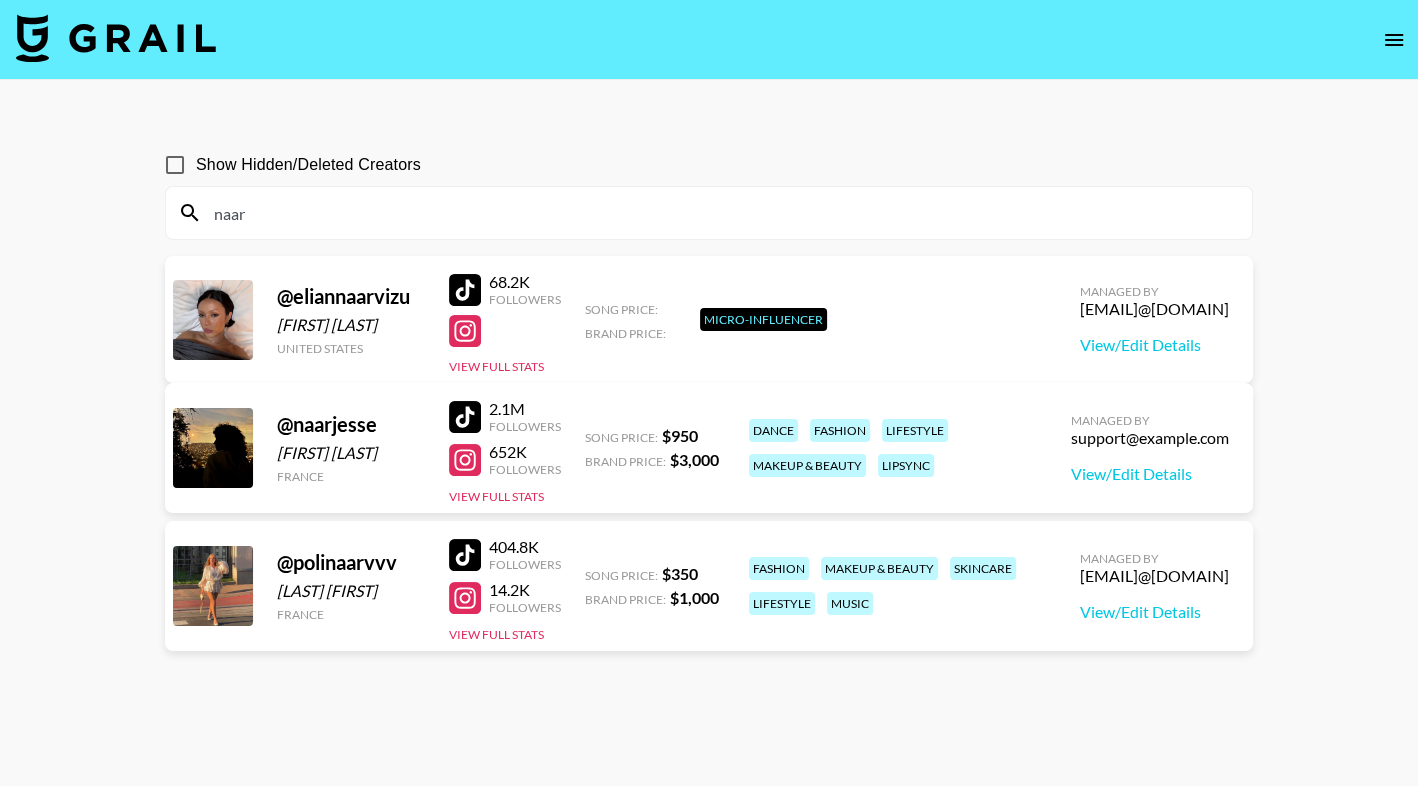 click at bounding box center [465, 417] 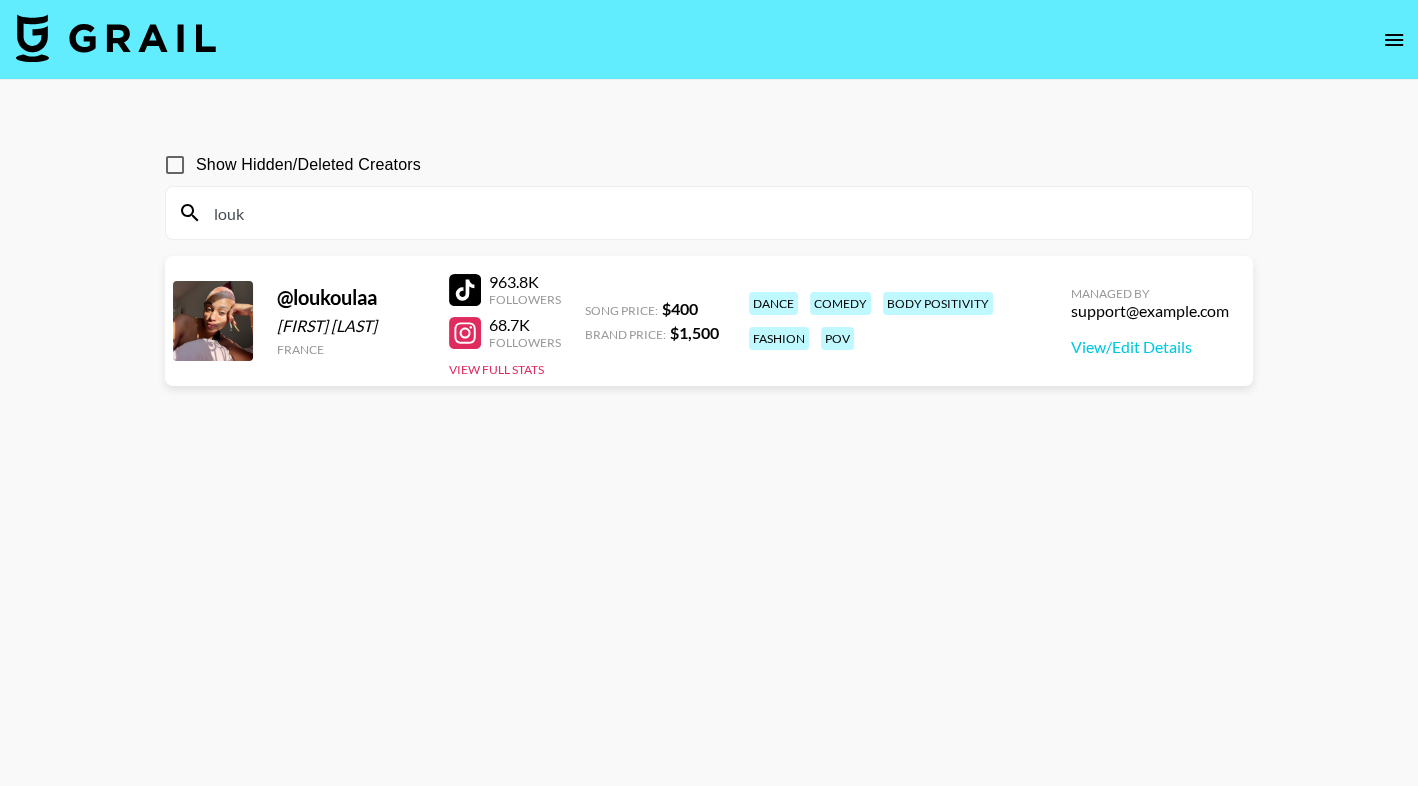 type on "louk" 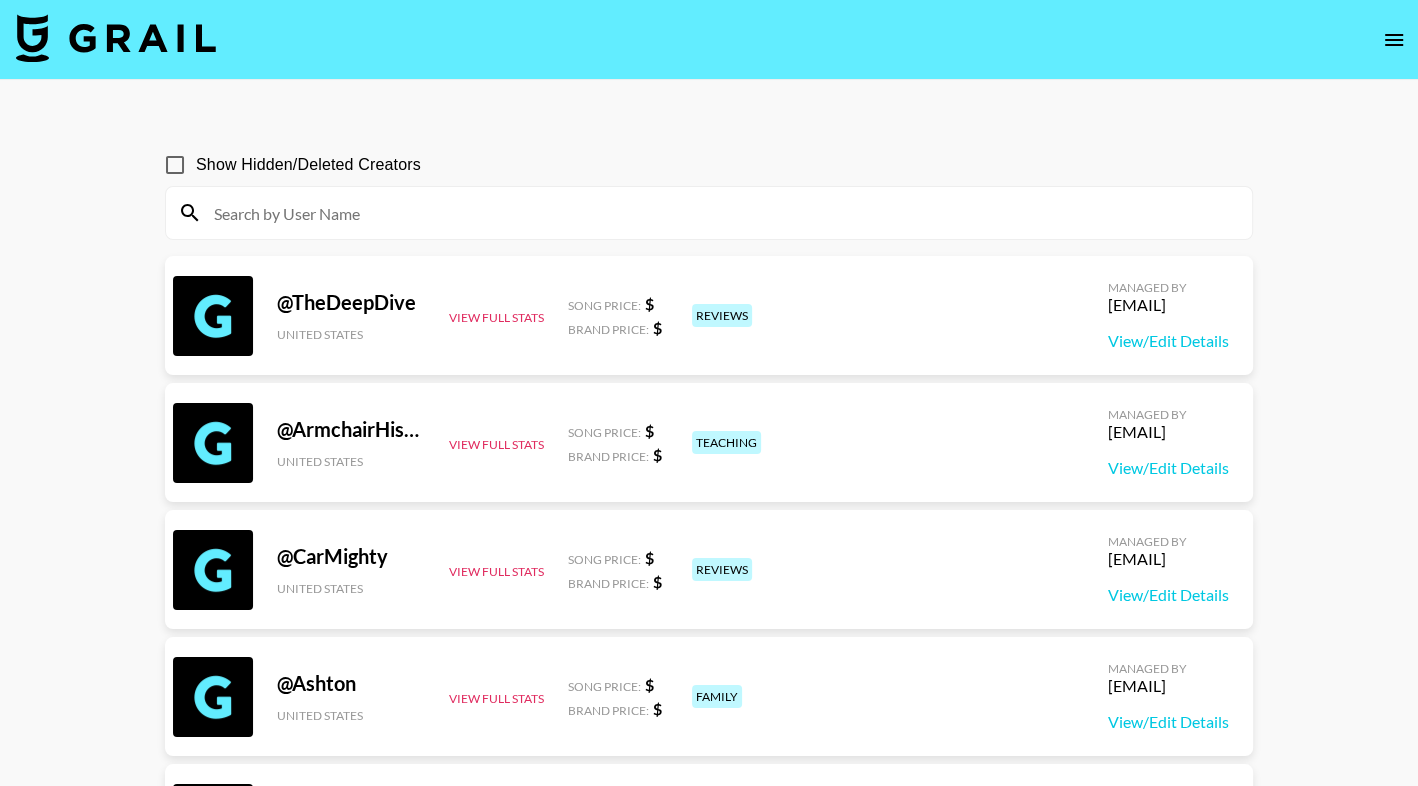 click 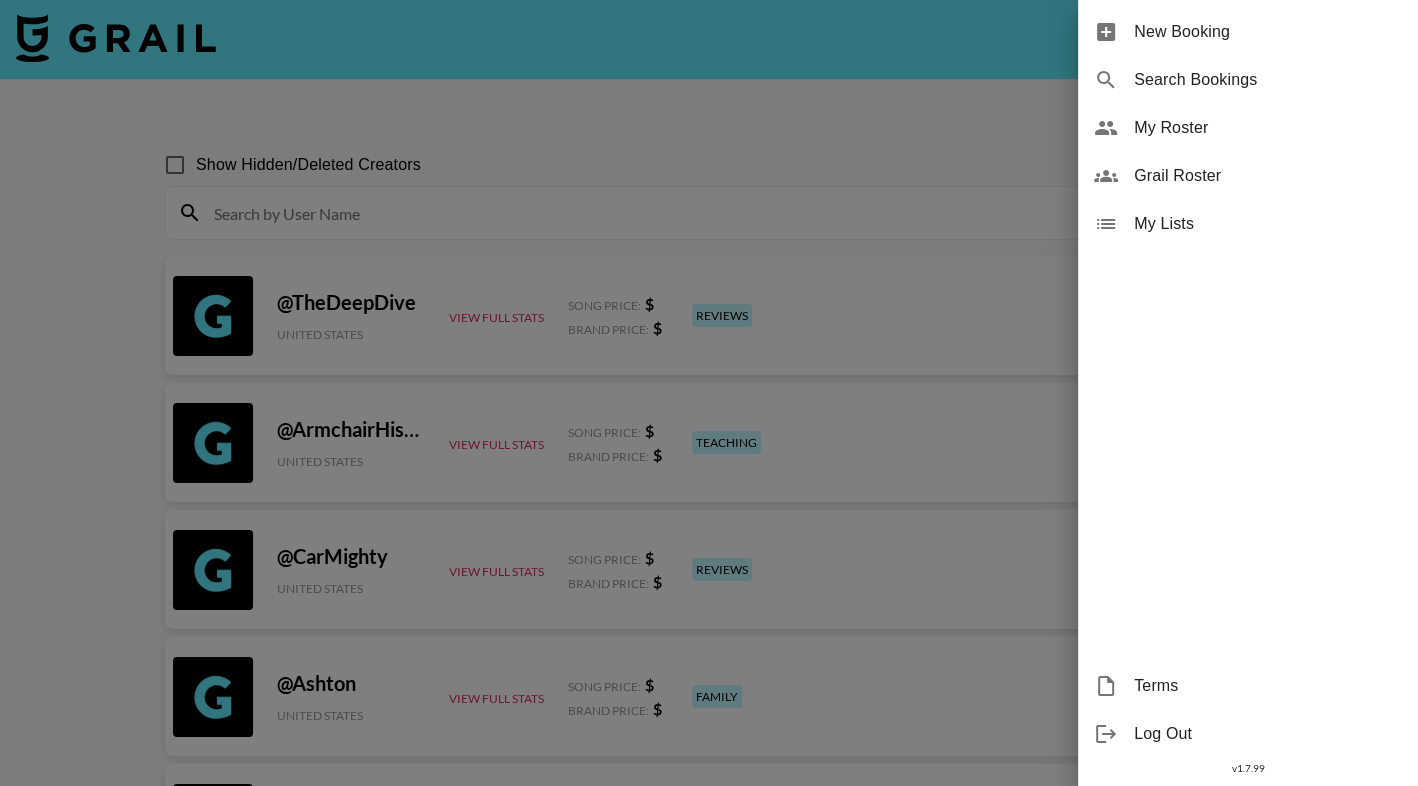 click on "My Roster" at bounding box center [1248, 128] 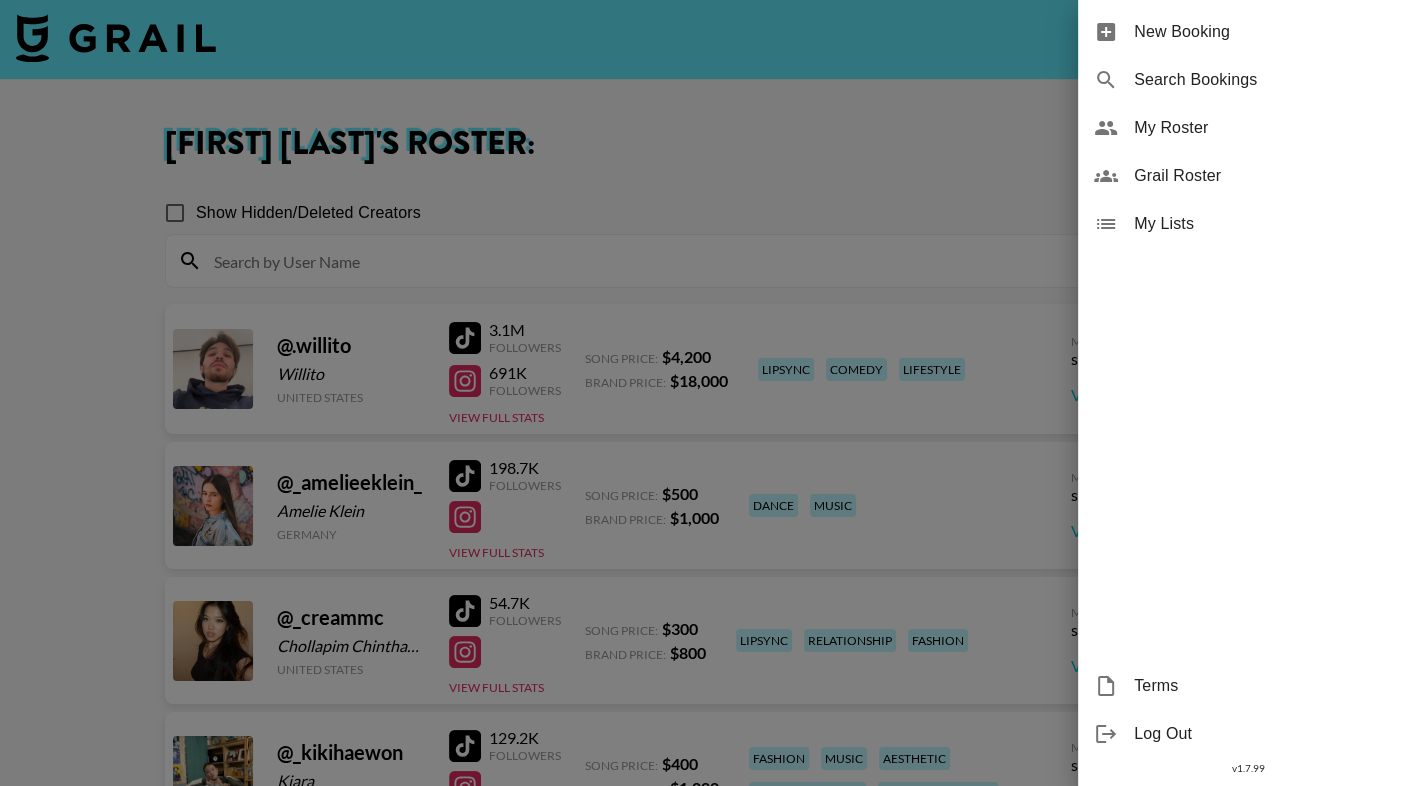 click at bounding box center [709, 393] 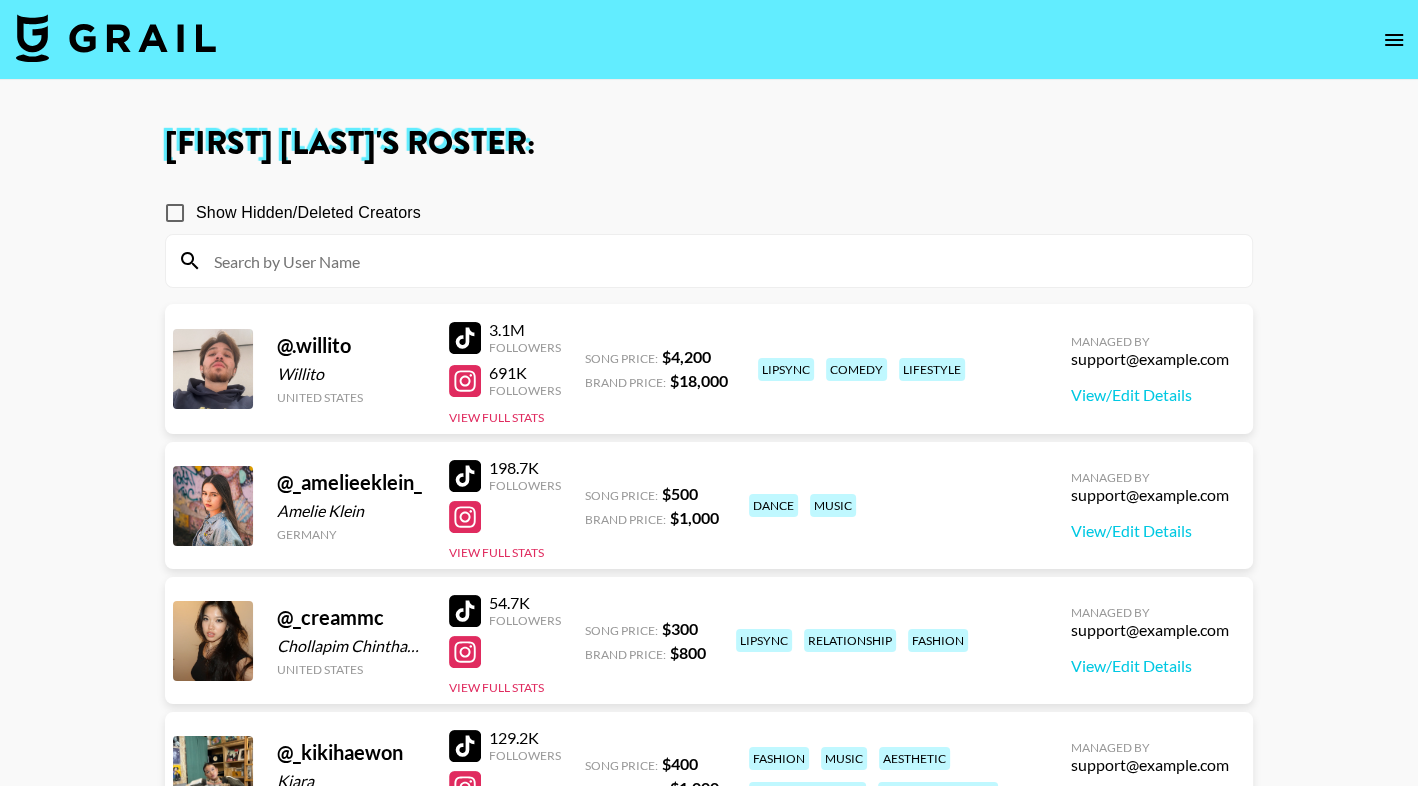 click at bounding box center (721, 261) 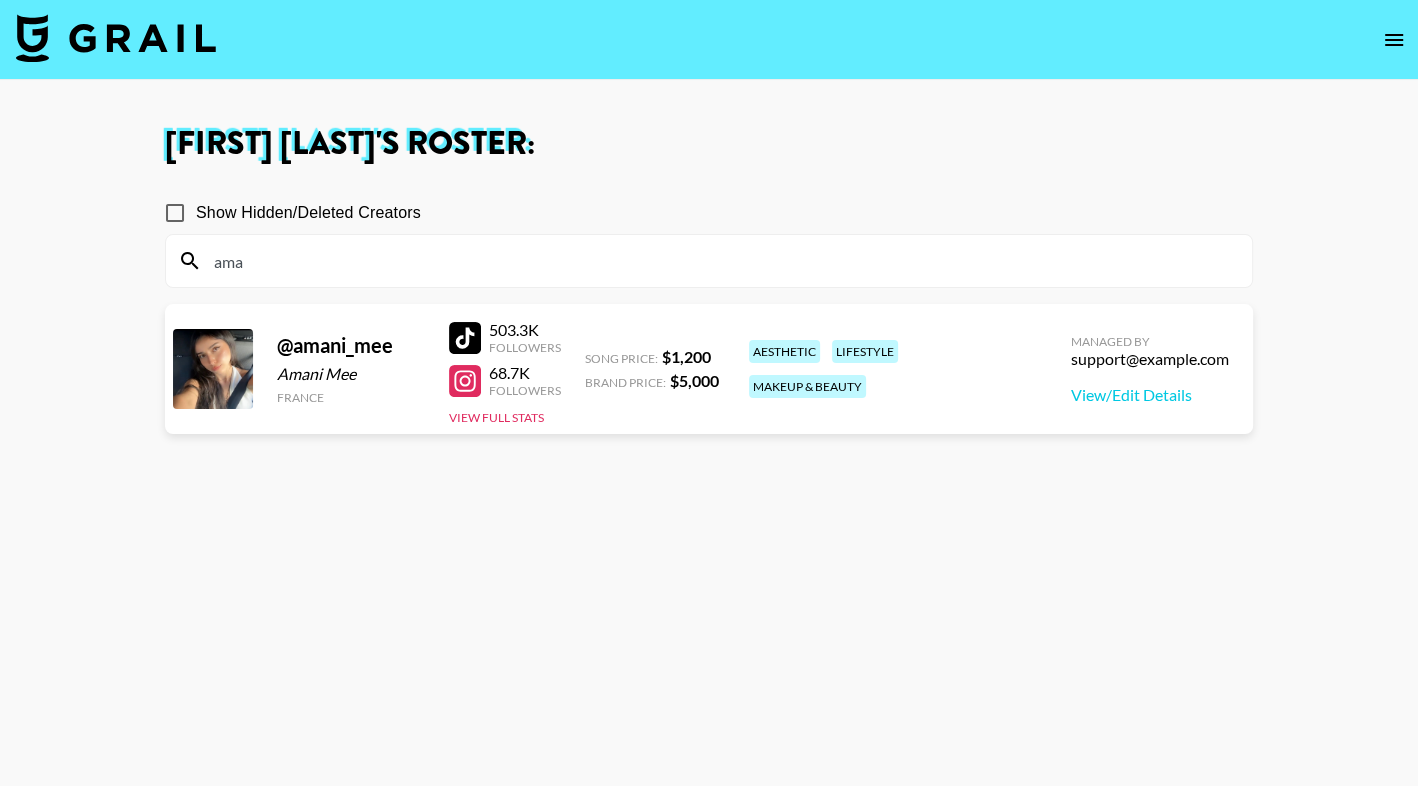 click at bounding box center [465, 338] 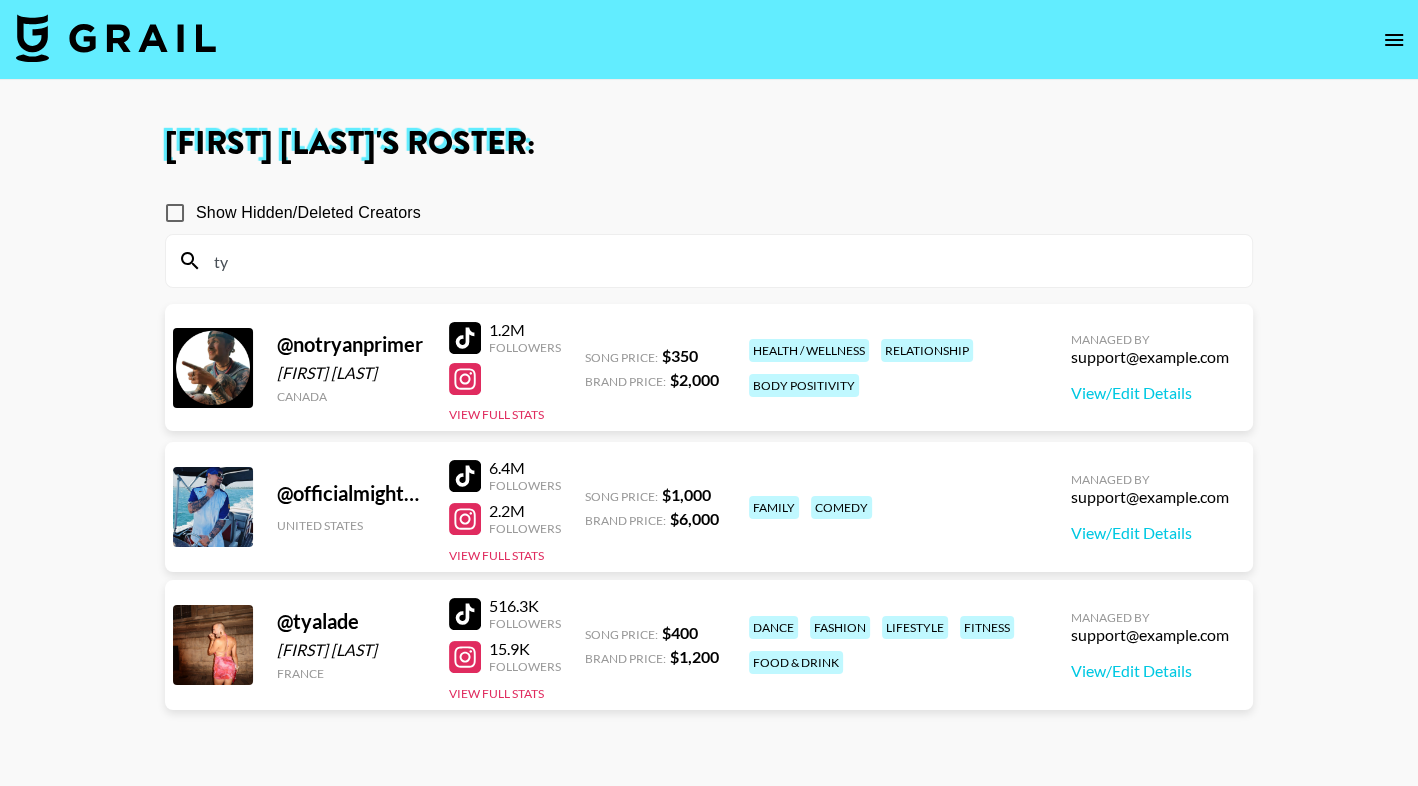 click on "ty" at bounding box center [721, 261] 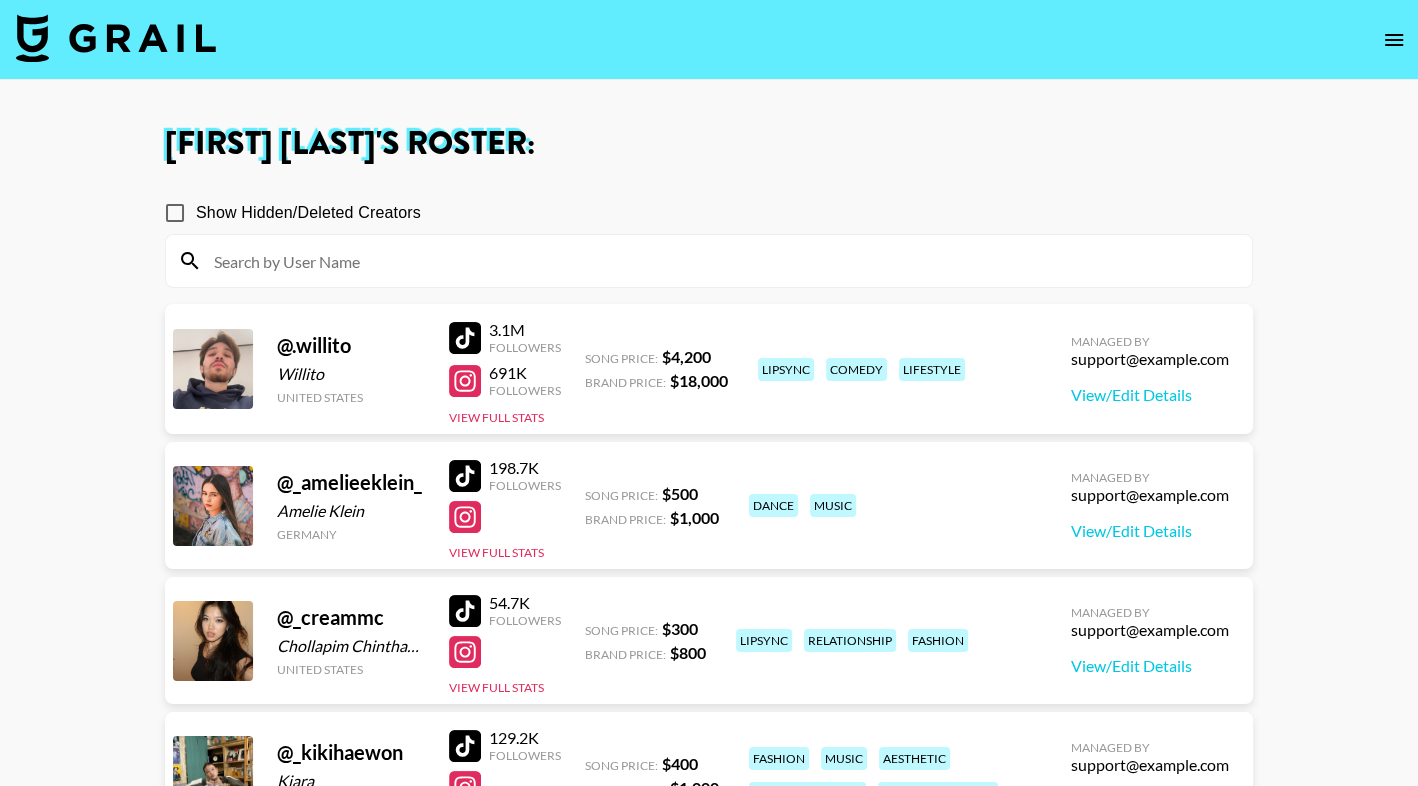 type 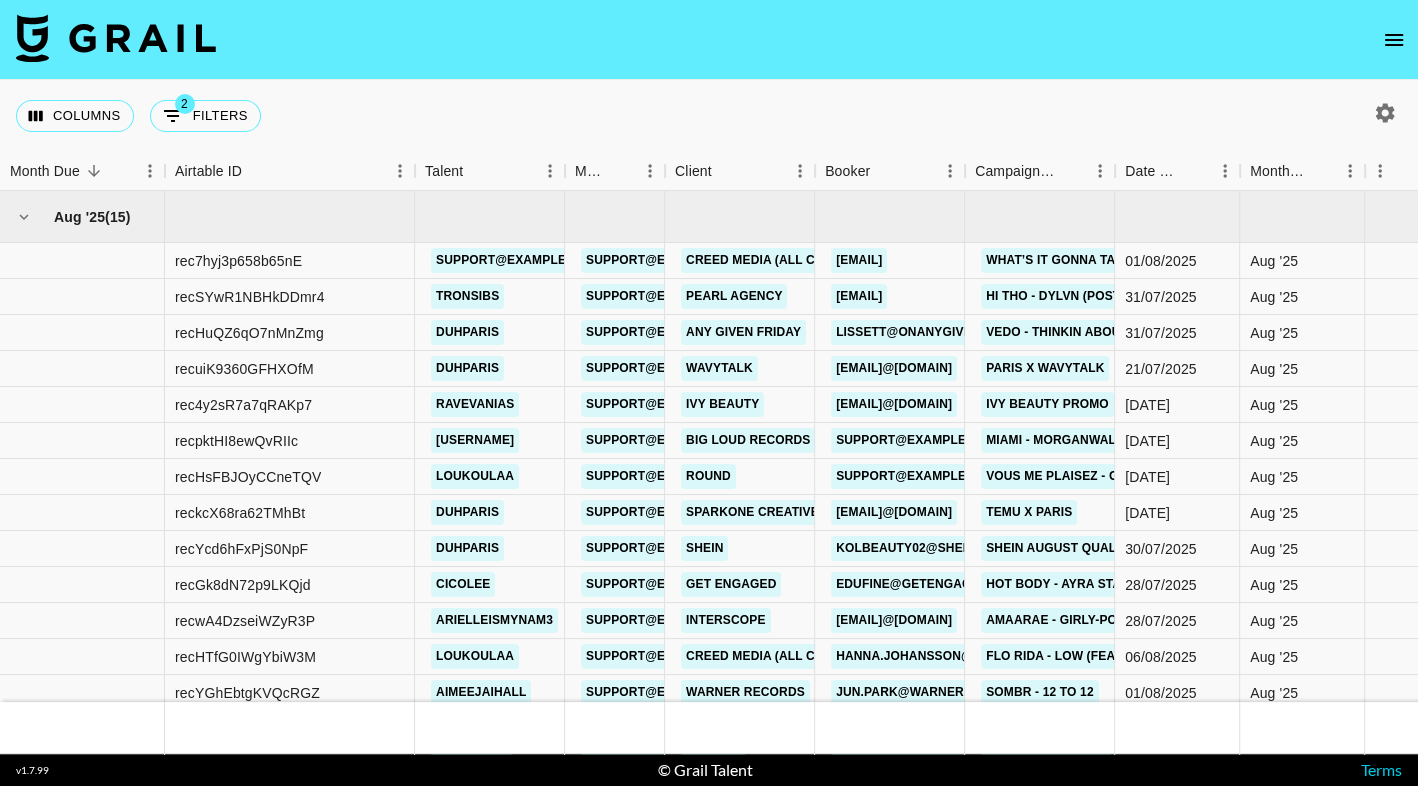 click at bounding box center [1385, 113] 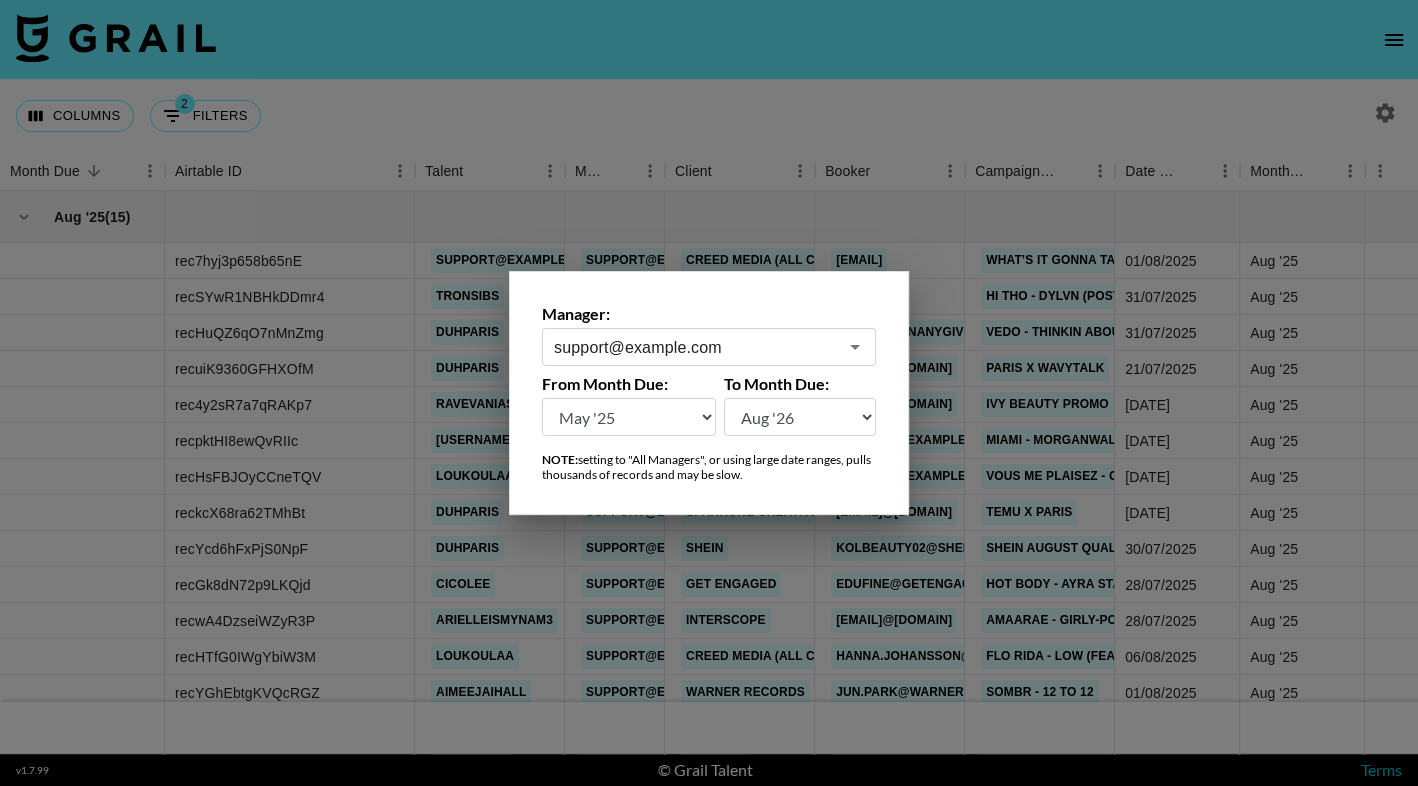 click on "[EMAIL]@[DOMAIN] ​" at bounding box center (709, 347) 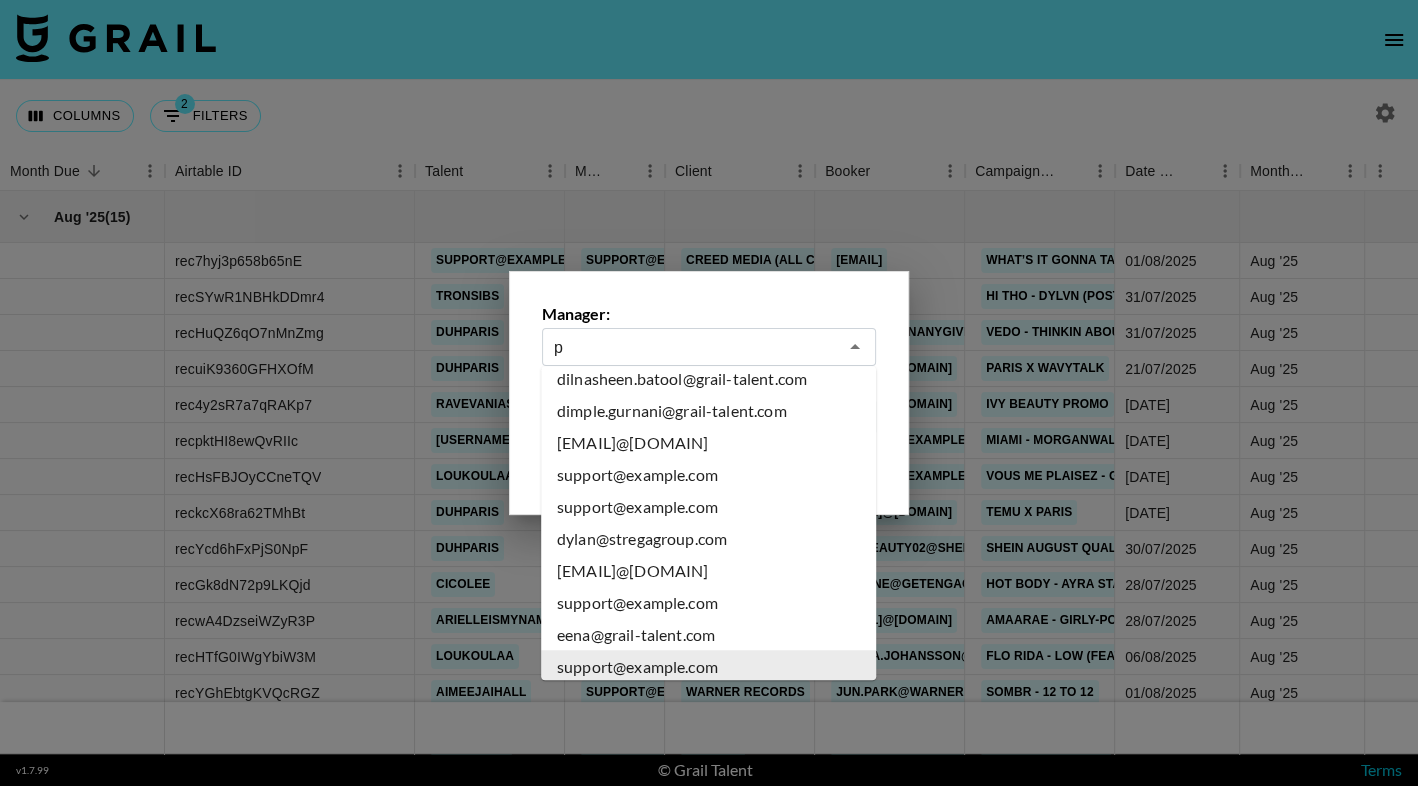 scroll, scrollTop: 0, scrollLeft: 0, axis: both 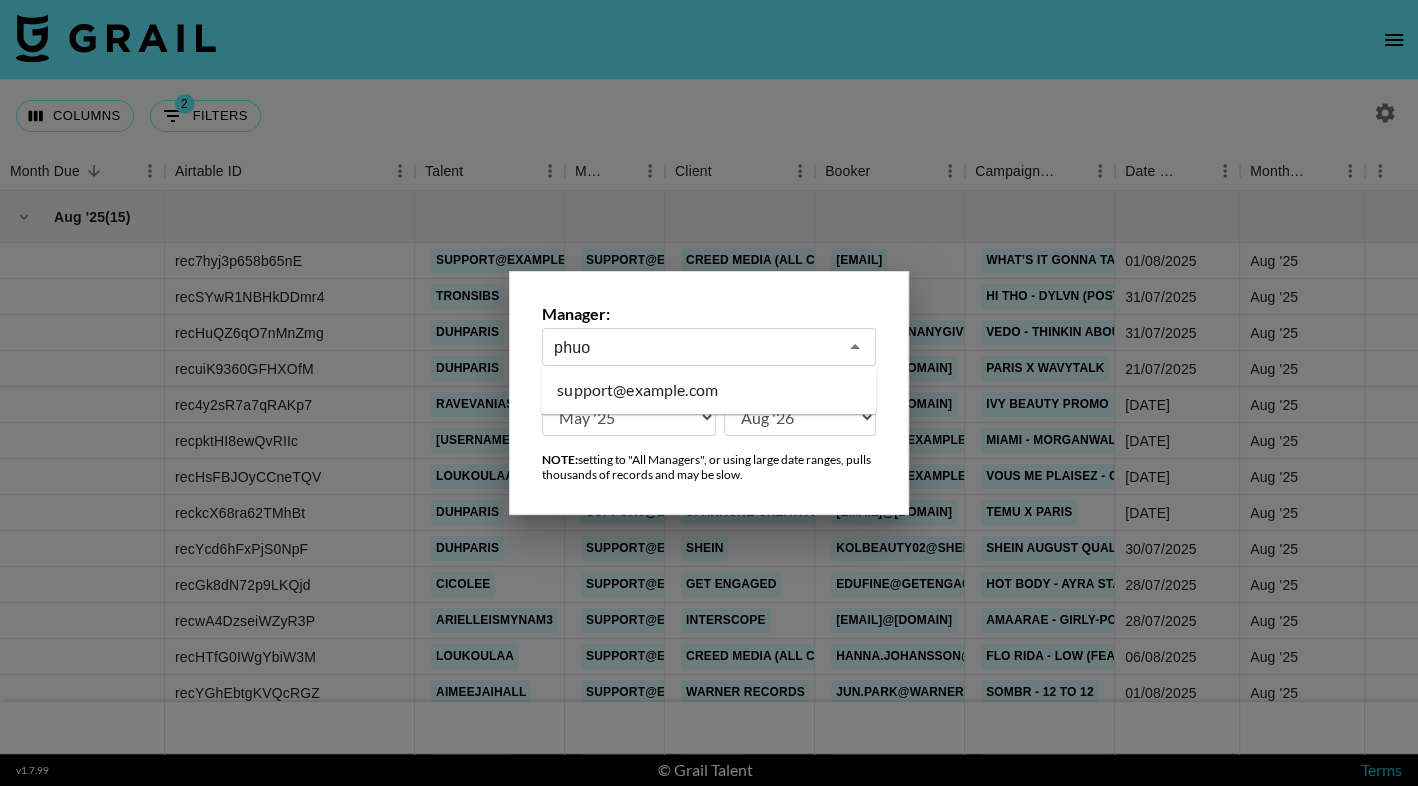 click on "support@example.com" at bounding box center (708, 390) 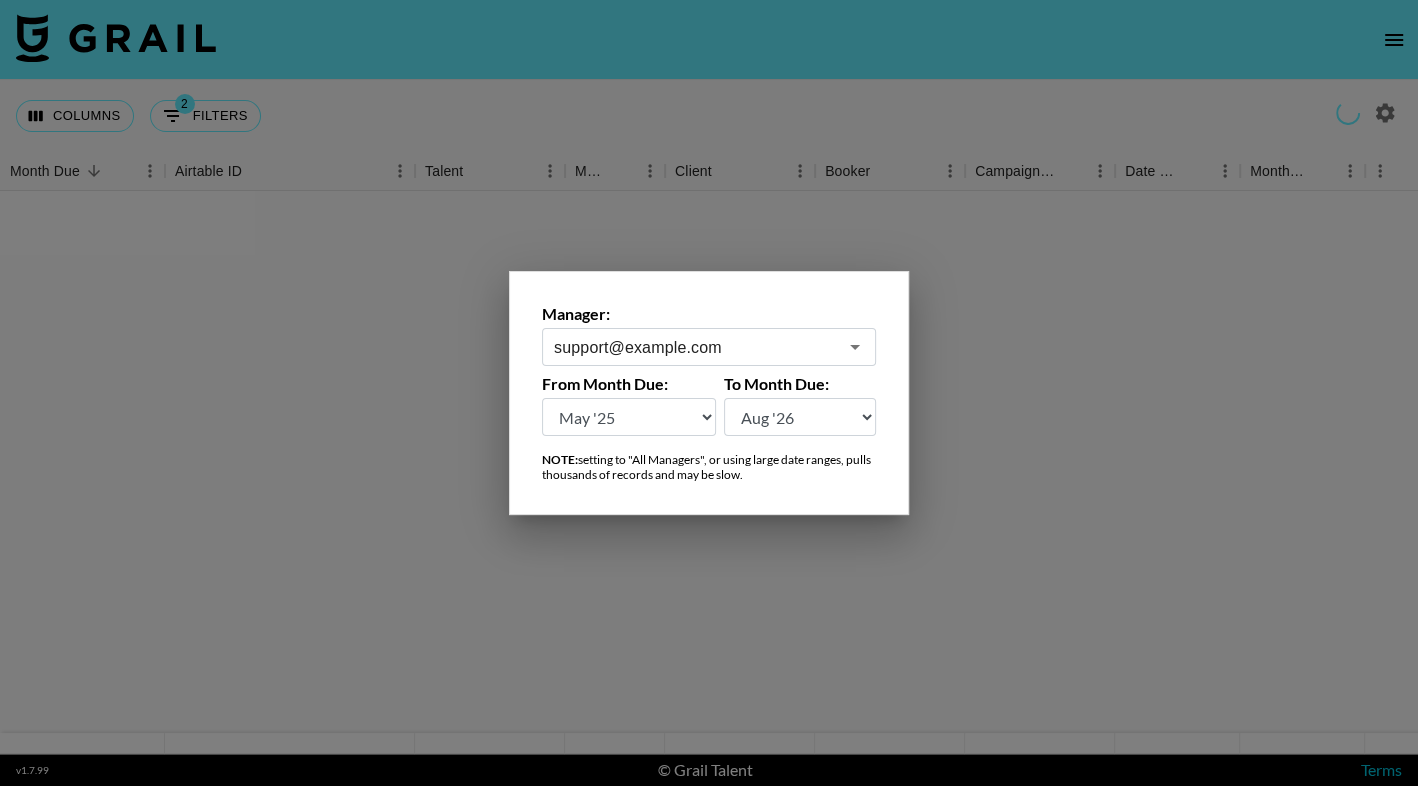 click at bounding box center [709, 393] 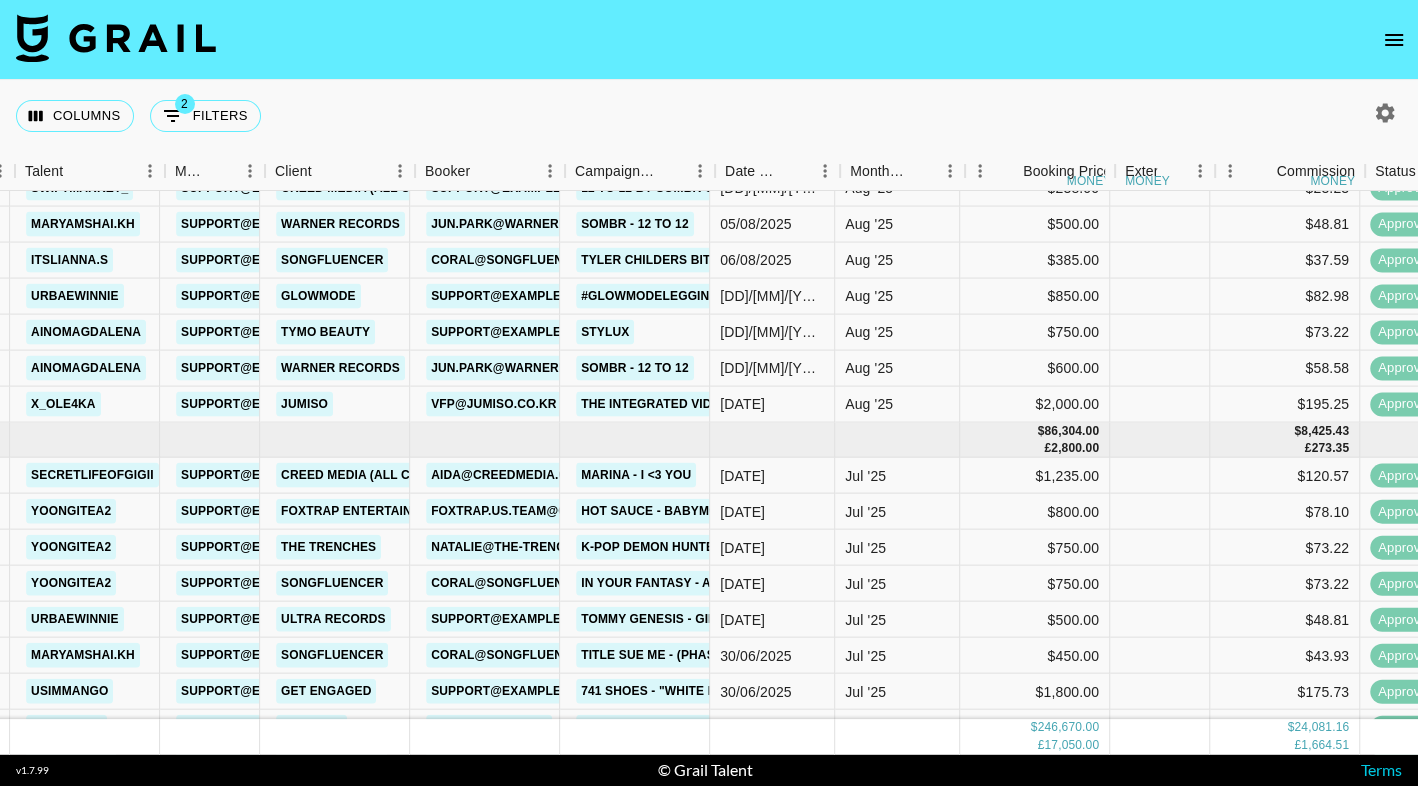 scroll, scrollTop: 193, scrollLeft: 384, axis: both 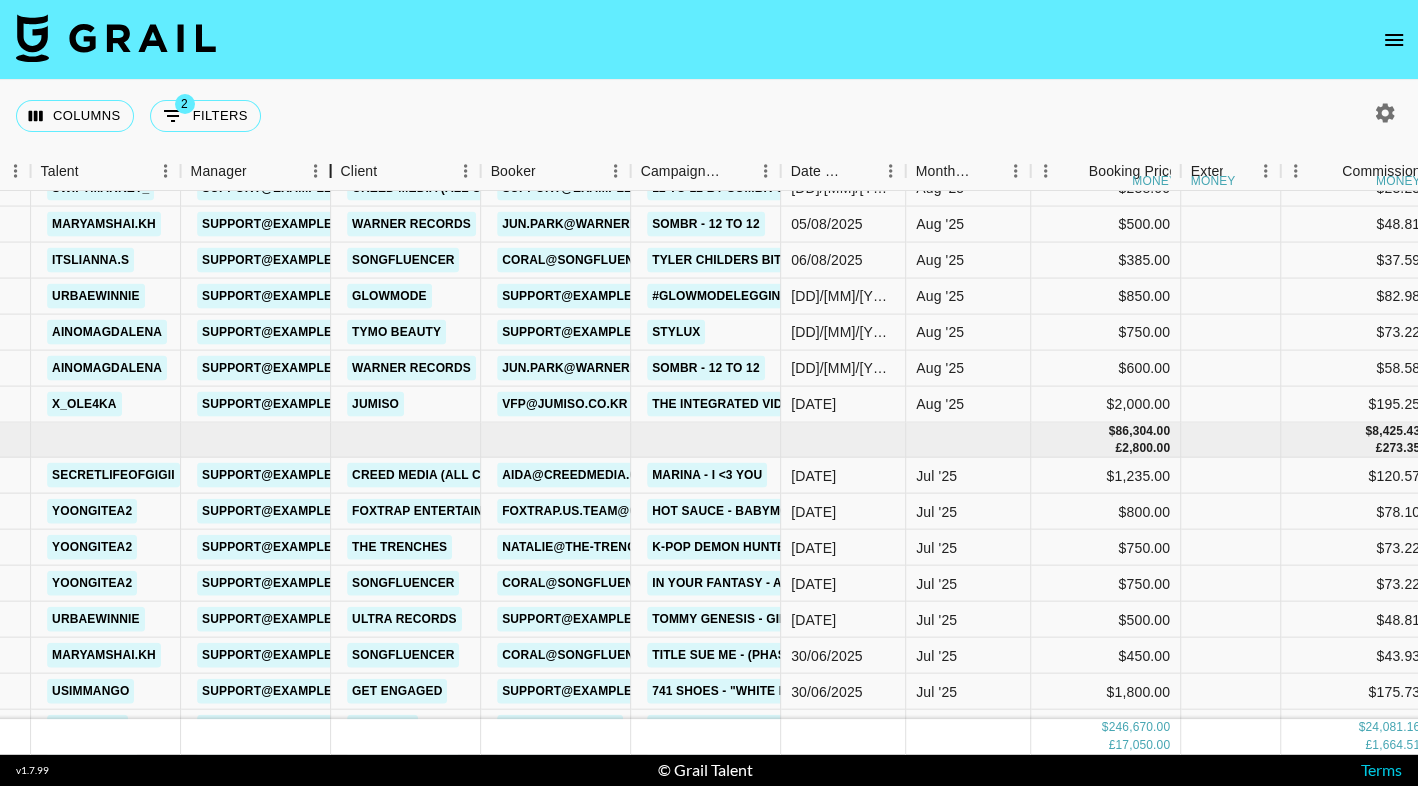 drag, startPoint x: 283, startPoint y: 168, endPoint x: 334, endPoint y: 168, distance: 51 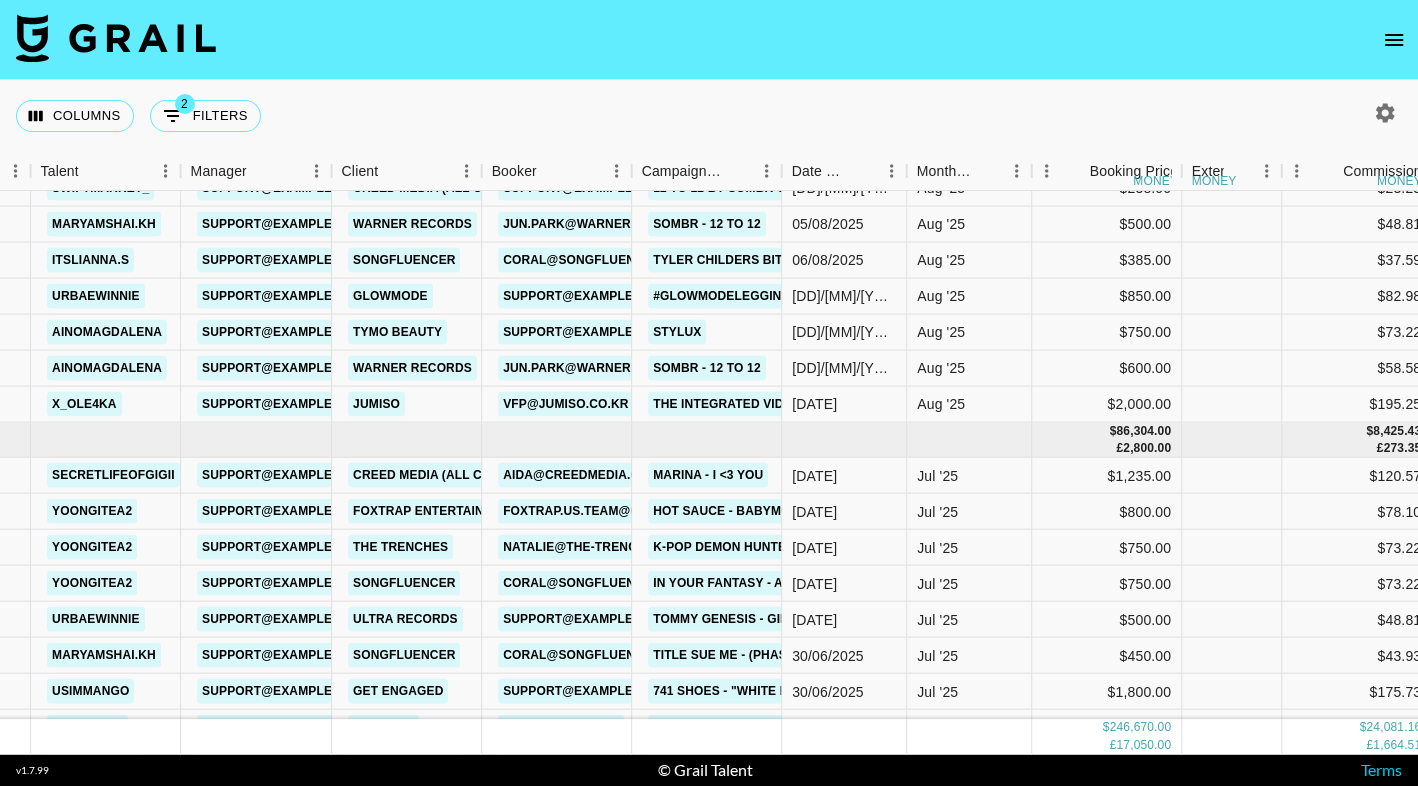 scroll, scrollTop: 14, scrollLeft: 384, axis: both 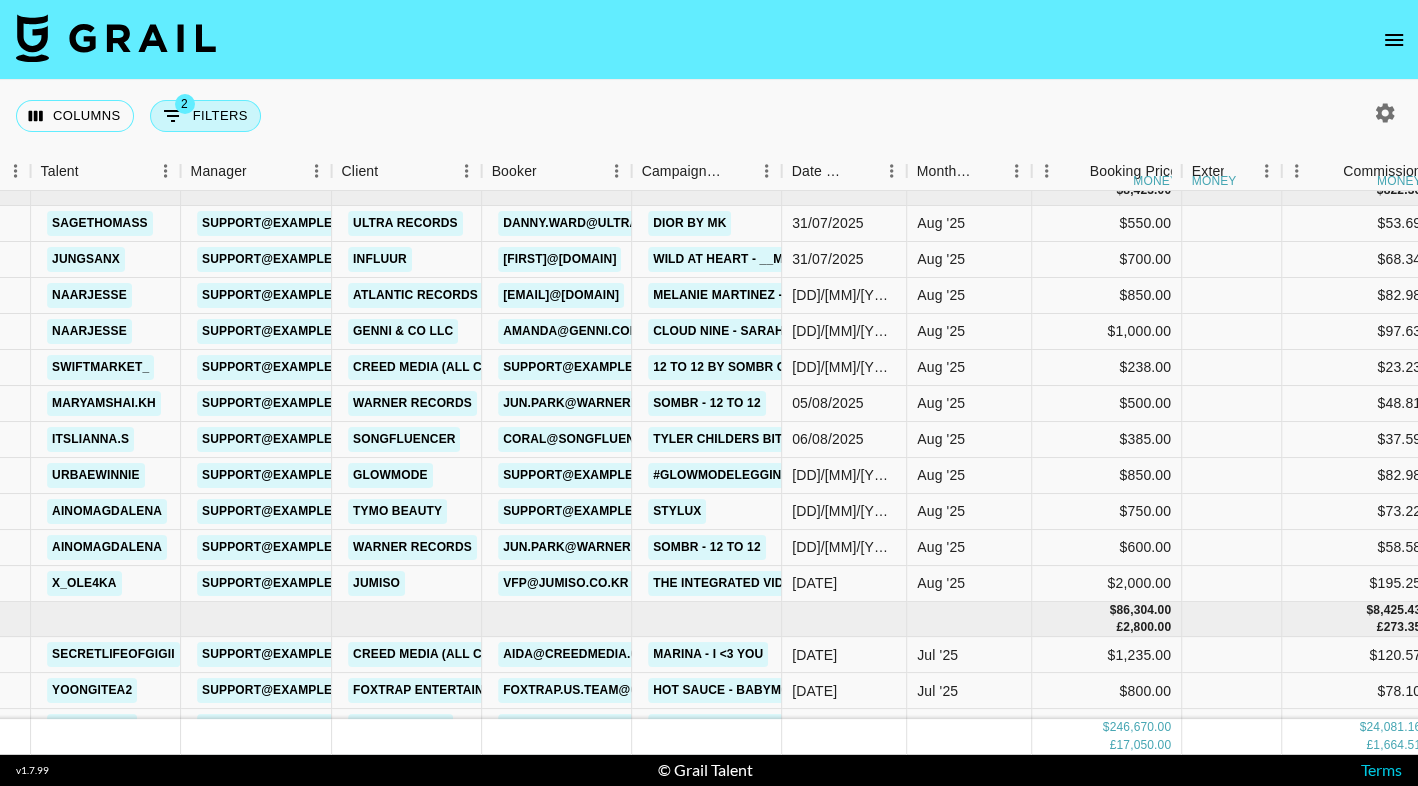 click on "2 Filters" at bounding box center (205, 116) 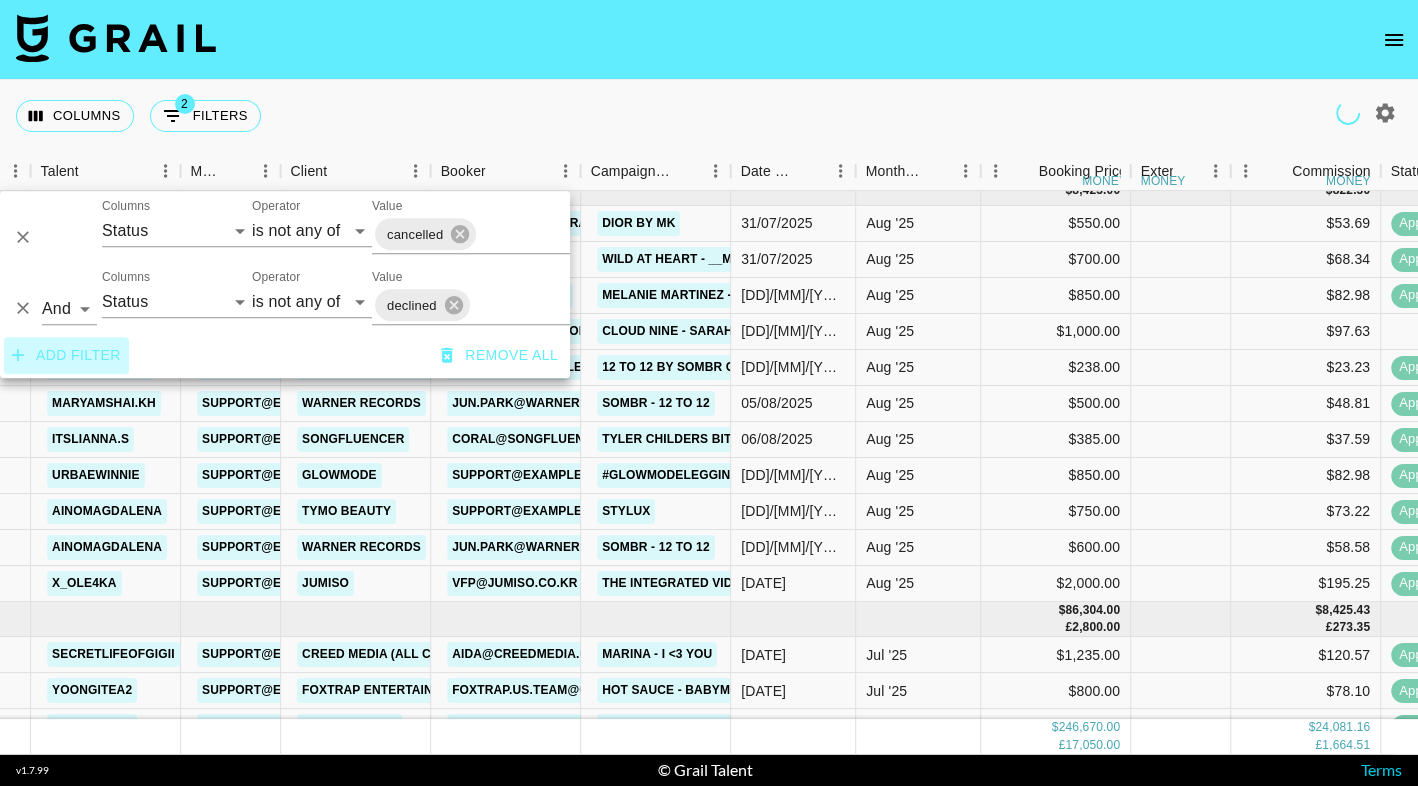 click on "Add filter" at bounding box center [66, 355] 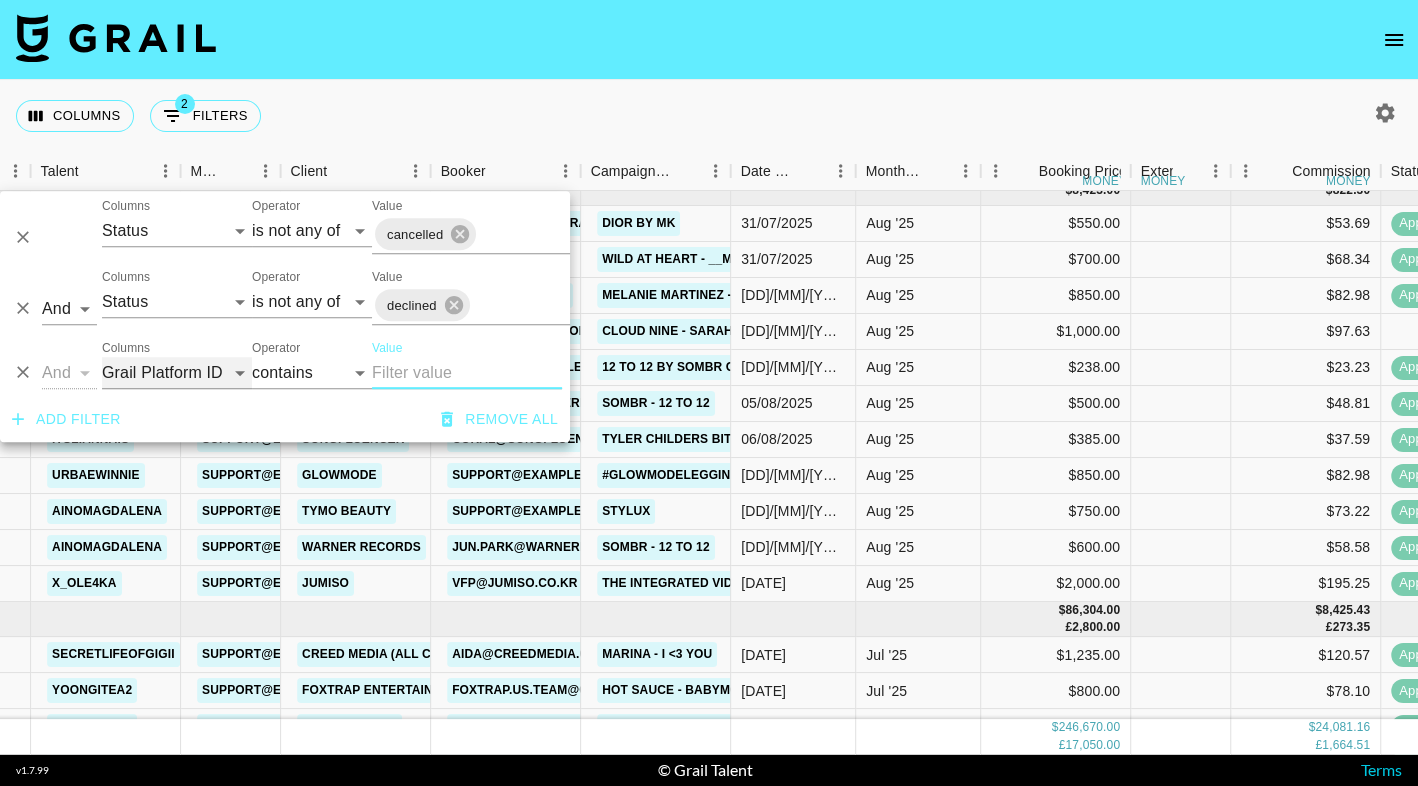 click on "Grail Platform ID Airtable ID Talent Manager Client Booker Campaign (Type) Date Created Created by Grail Team Month Due Currency Booking Price Creator Commmission Override External Commission Expenses: Remove Commission? Commission Status Video Link Boost Code Special Booking Type PO Number Invoice Notes Uniport Contact Email Contract File Payment Sent Payment Sent Date Invoice Link" at bounding box center [177, 373] 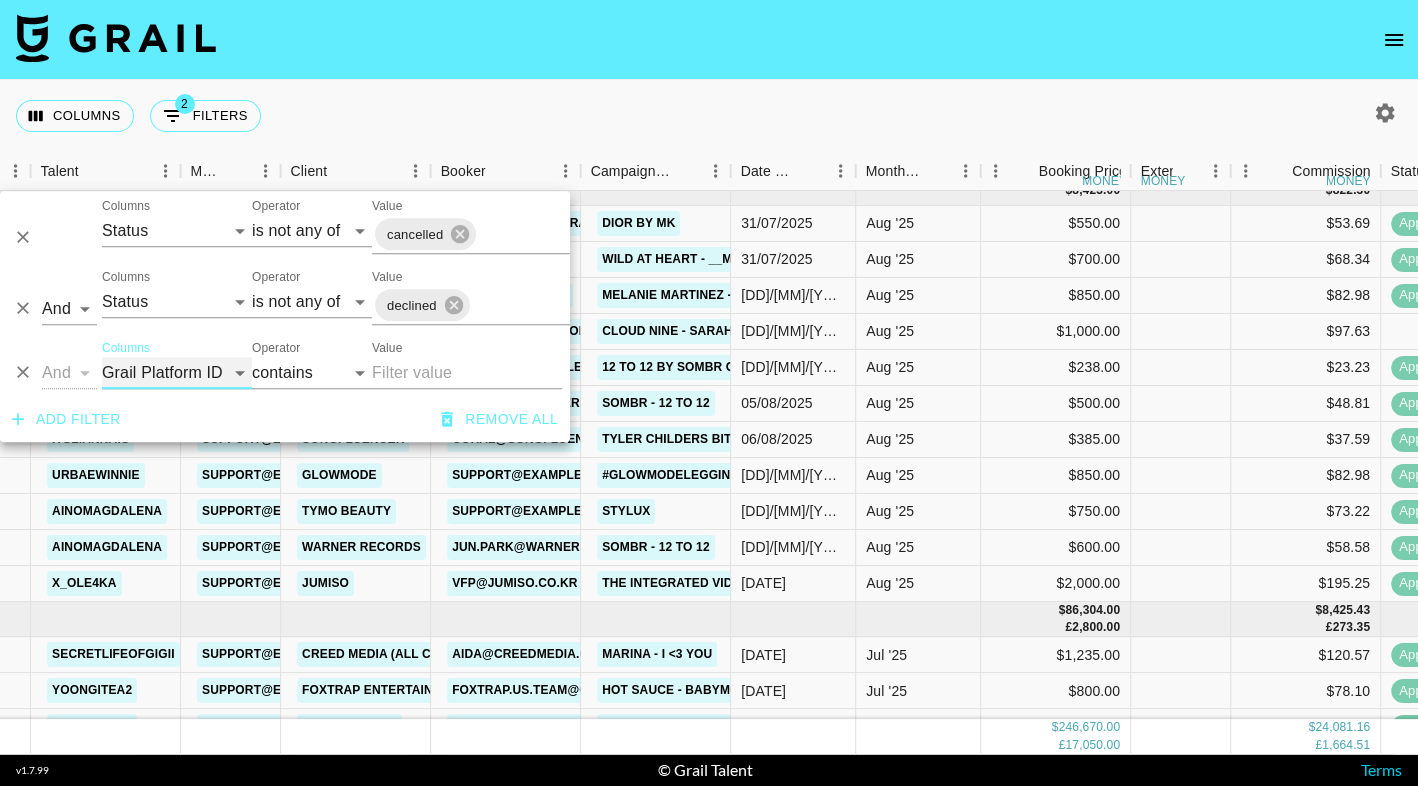 select on "talentName" 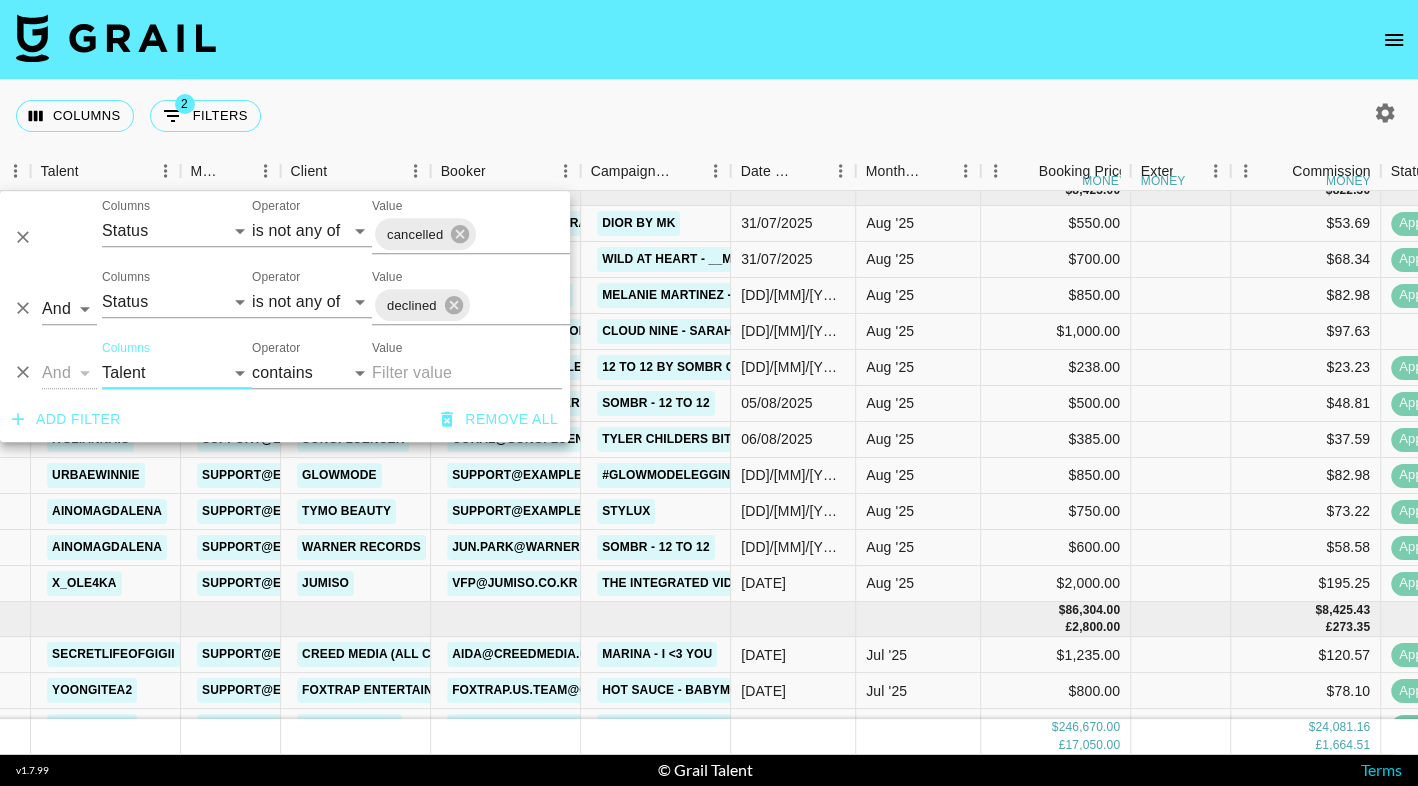 click on "Value" at bounding box center (467, 373) 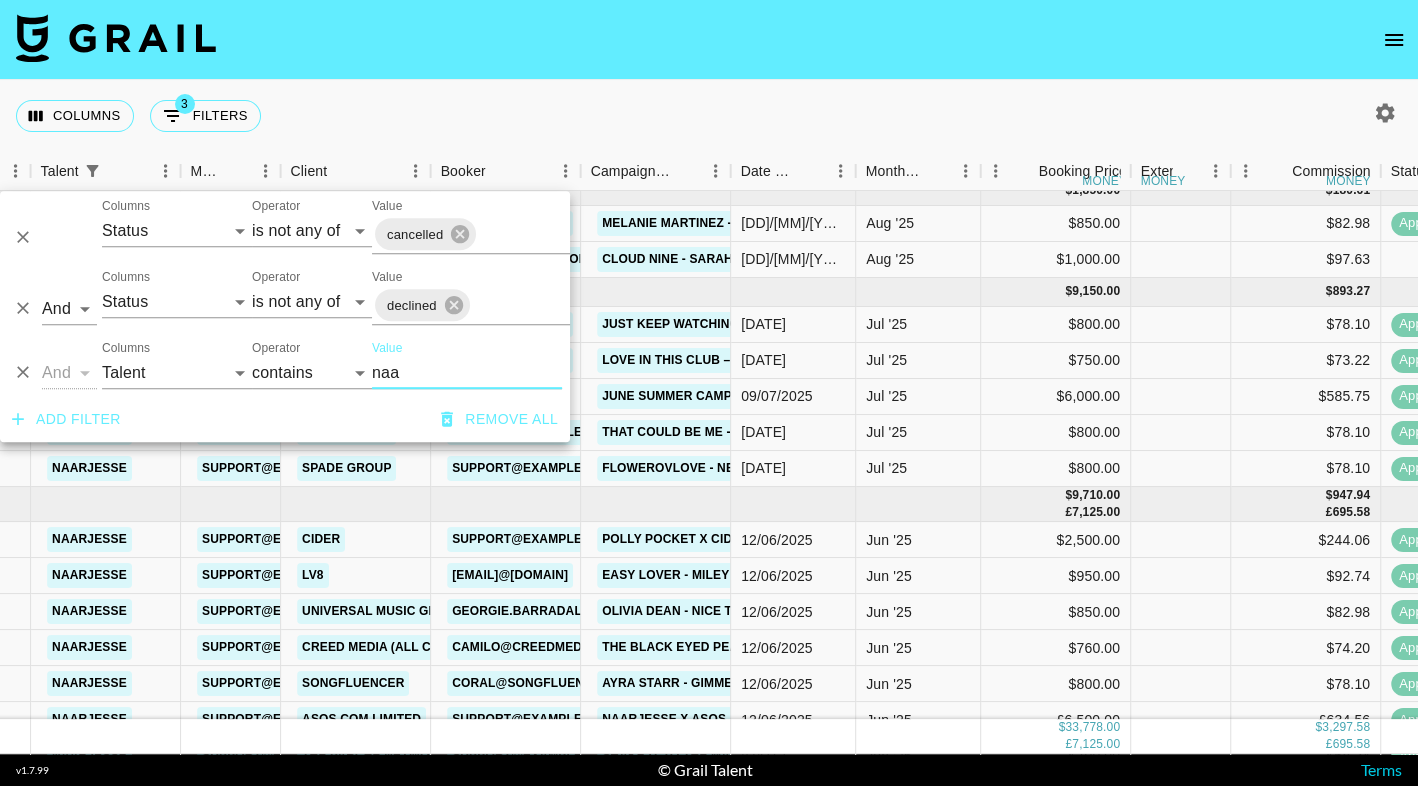 type on "naa" 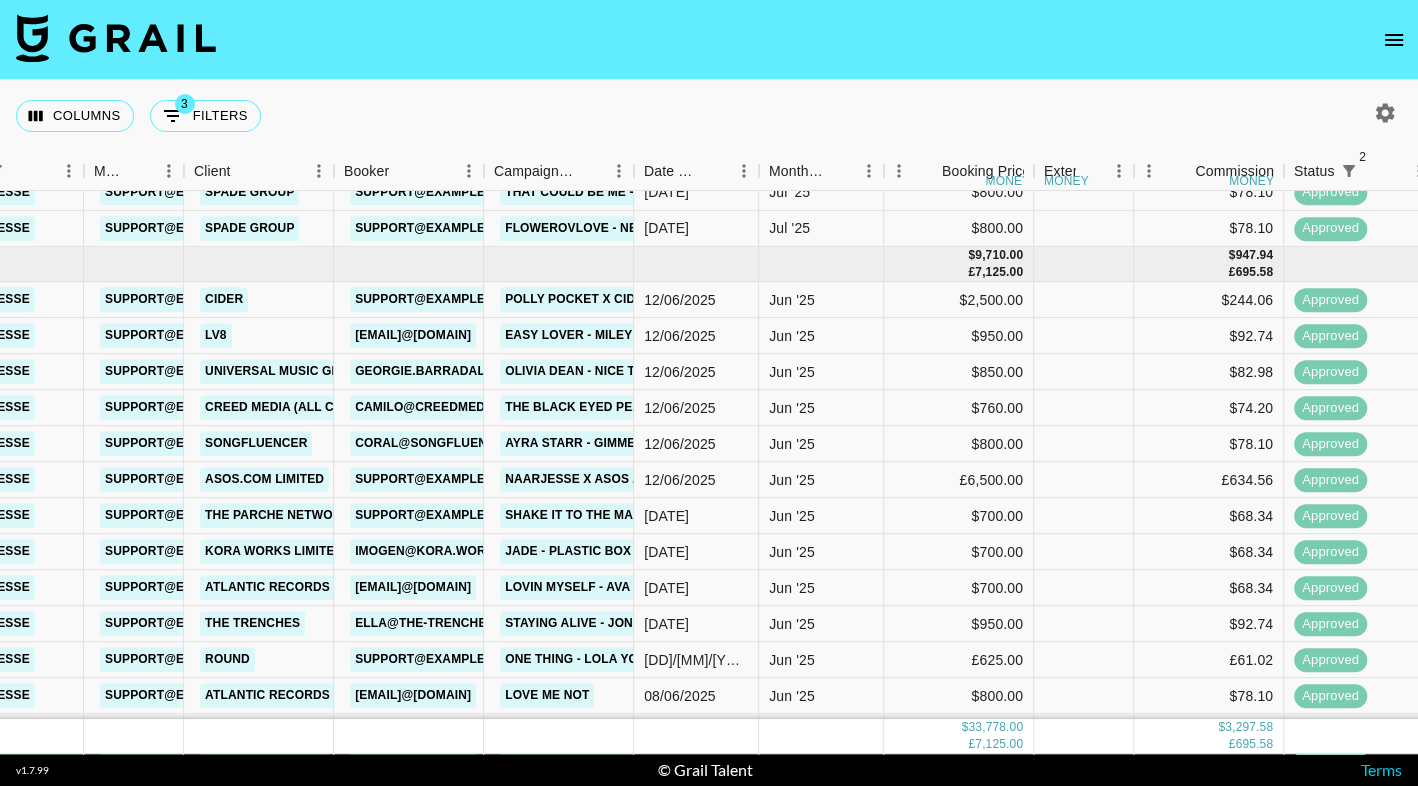 scroll, scrollTop: 296, scrollLeft: 481, axis: both 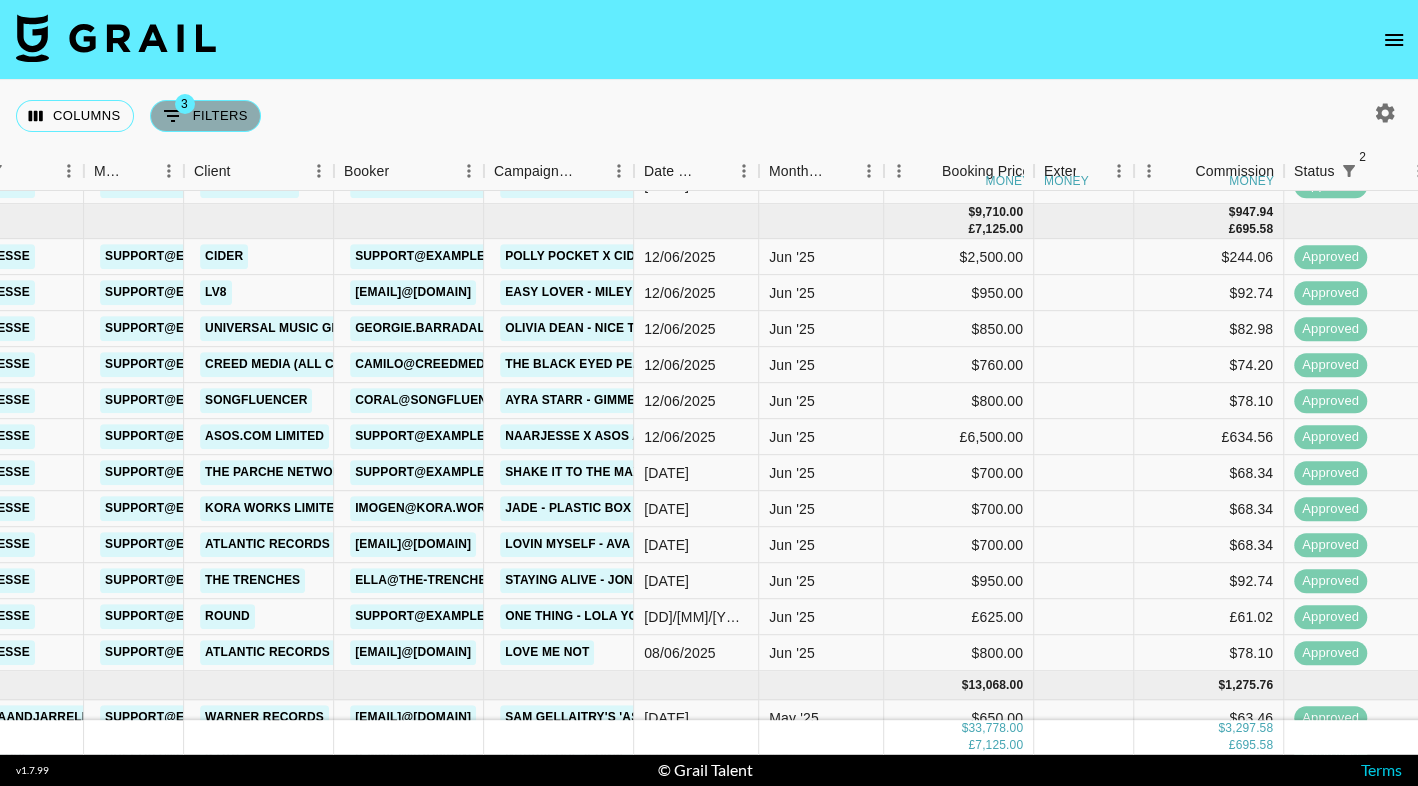 click on "3" at bounding box center (185, 104) 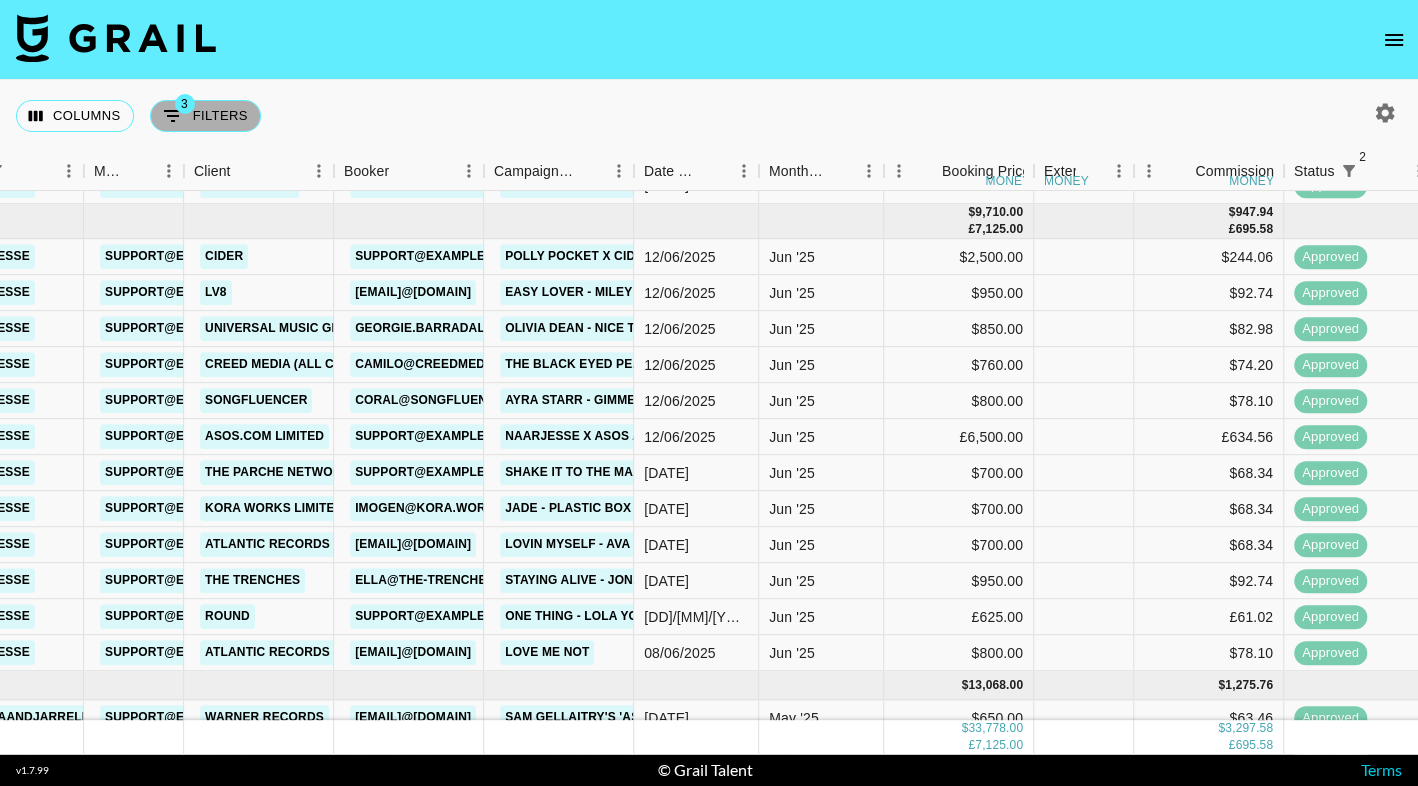 select on "status" 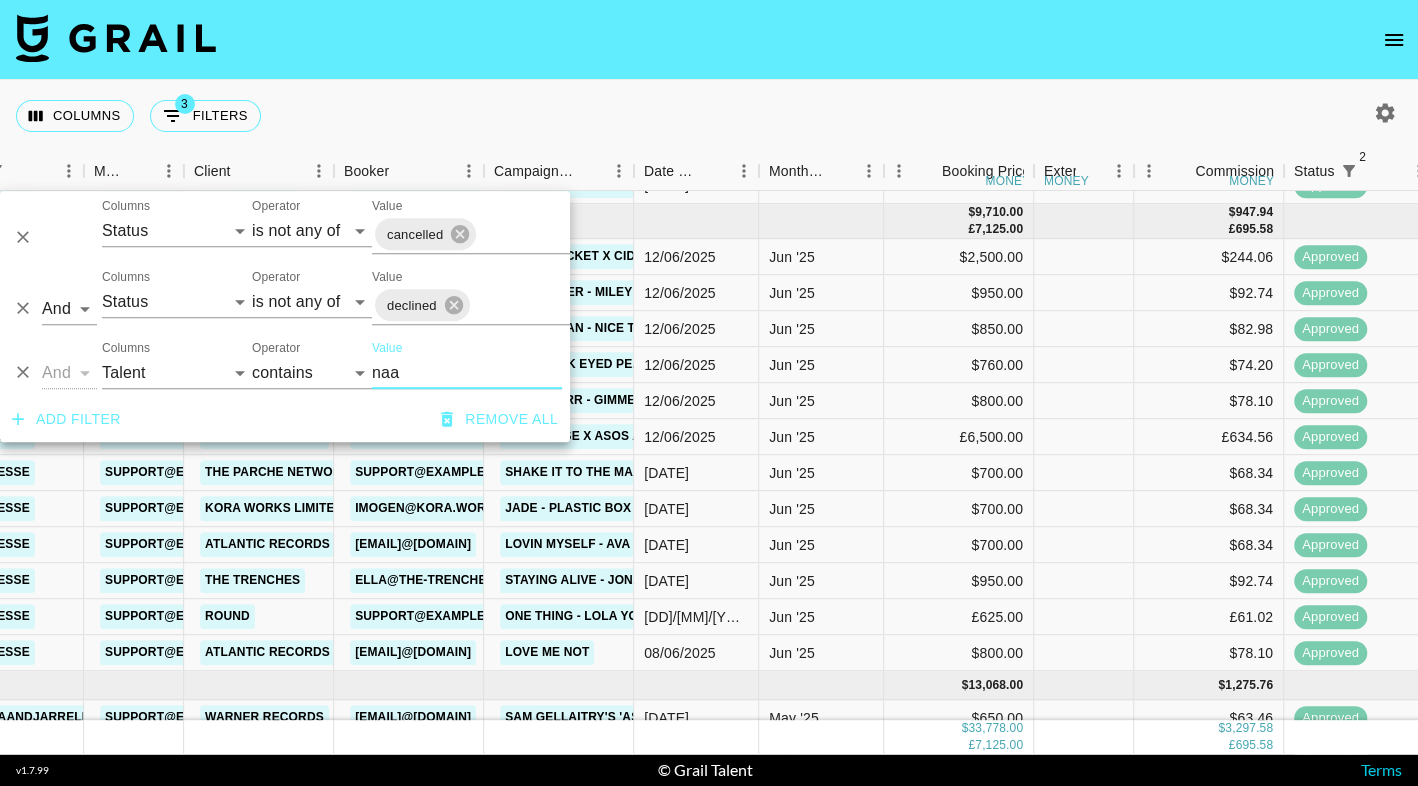 click 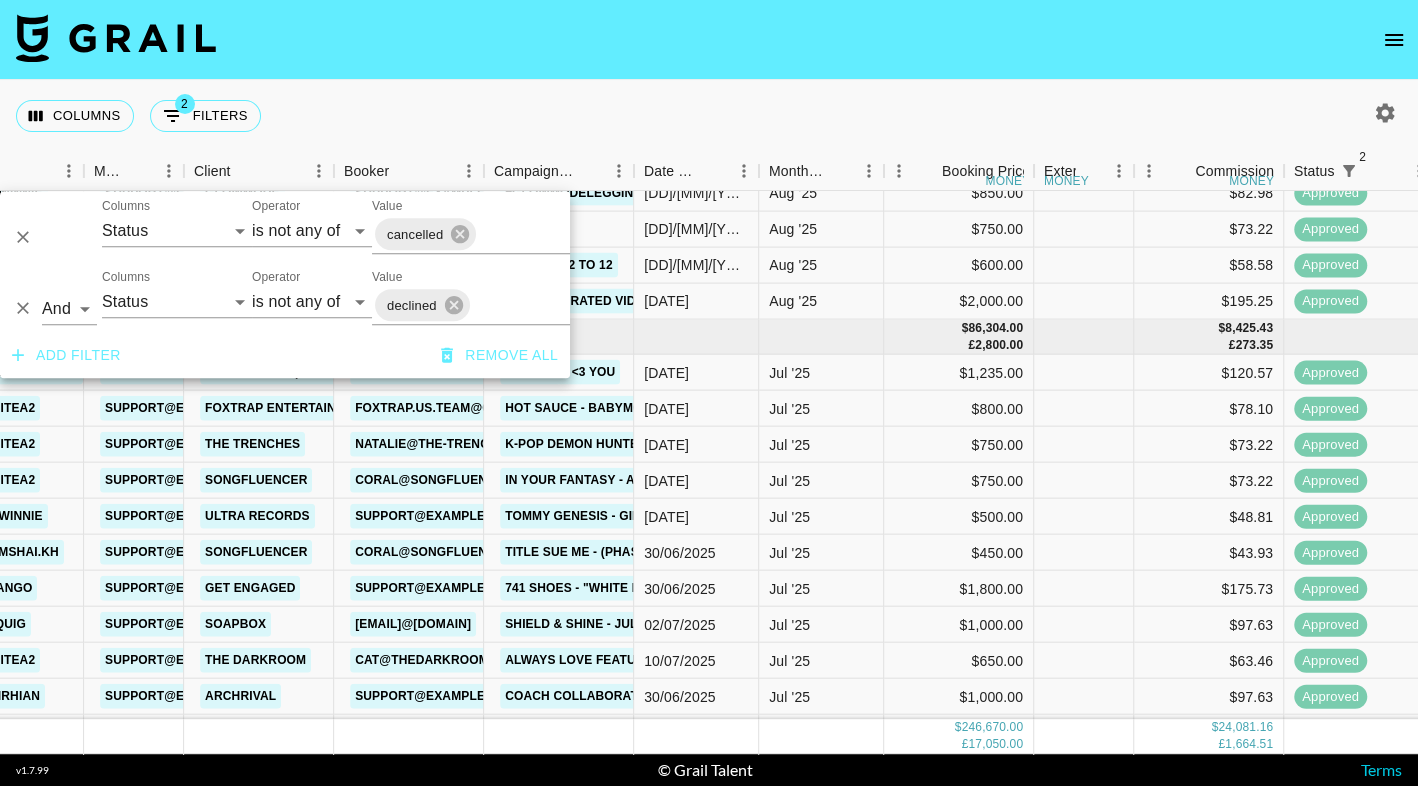 click at bounding box center (709, 40) 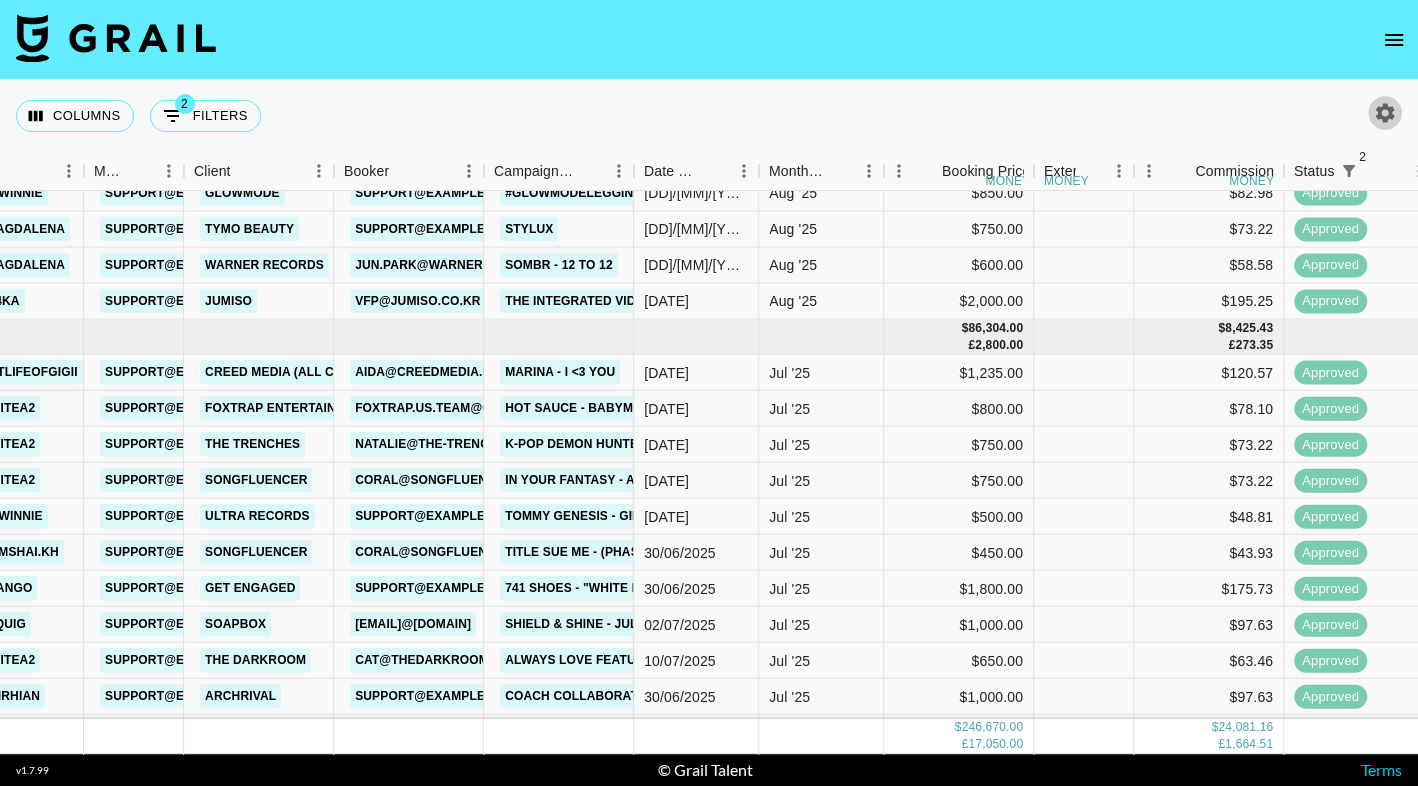 click 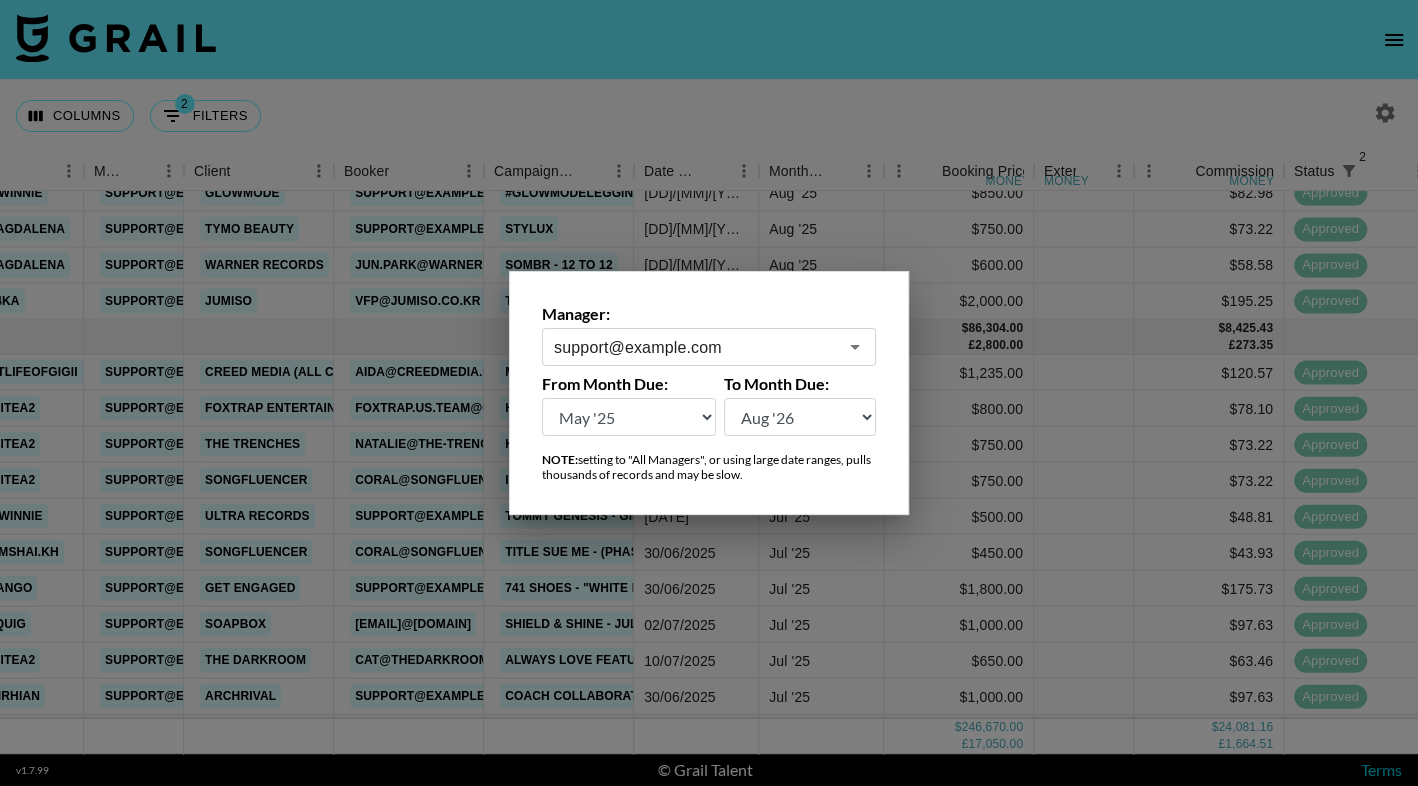 click on "[EMAIL]@[DOMAIN] ​" at bounding box center (709, 347) 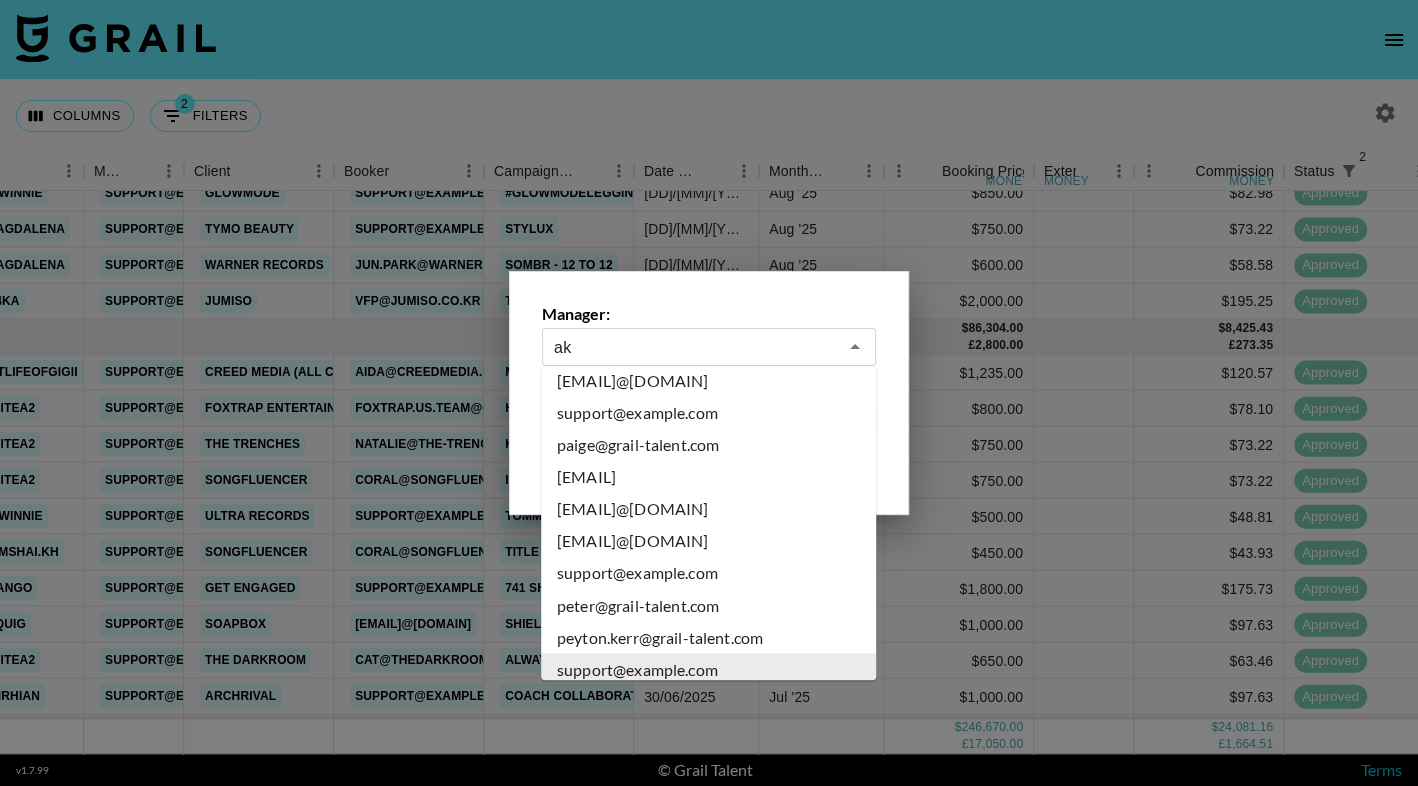 scroll, scrollTop: 0, scrollLeft: 0, axis: both 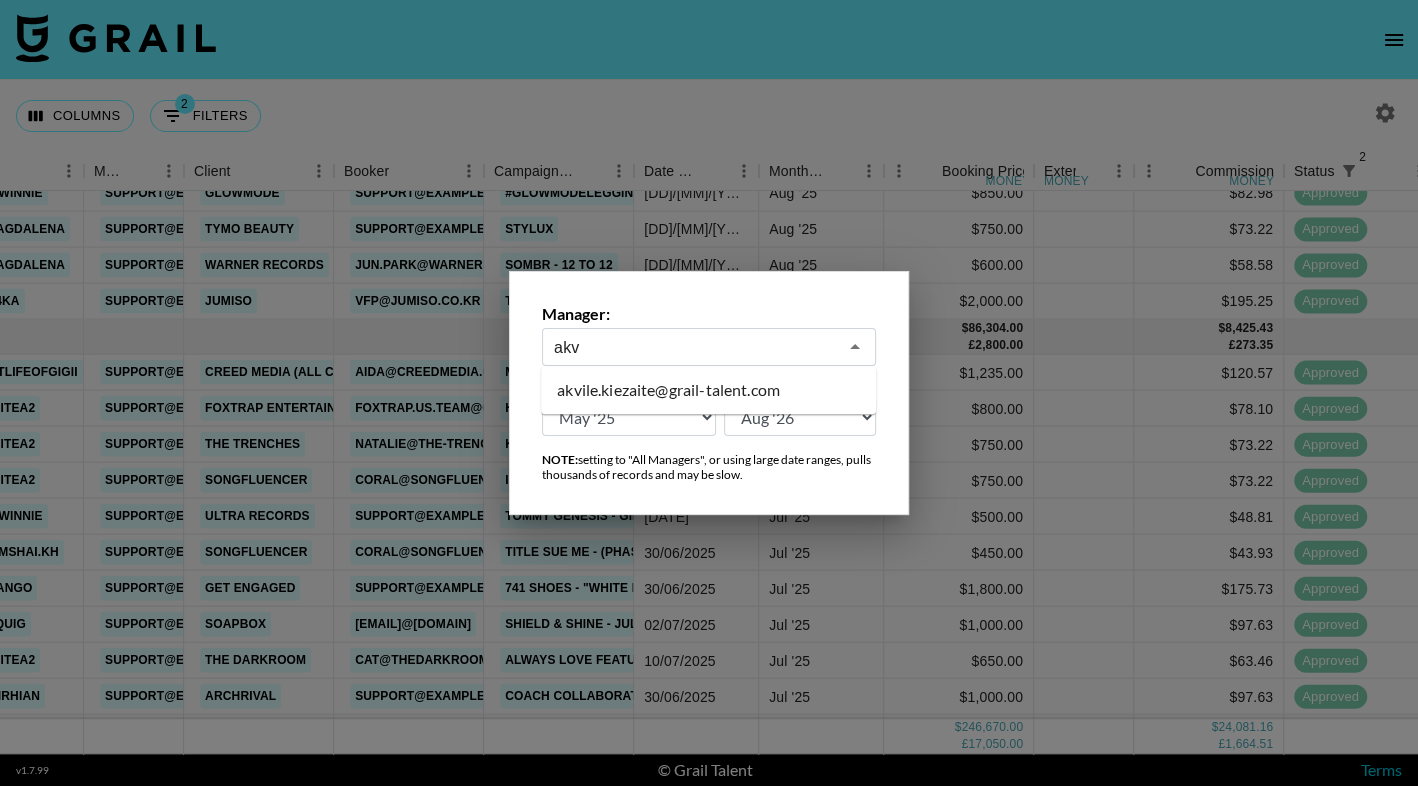 click on "akvile.kiezaite@grail-talent.com" at bounding box center (708, 390) 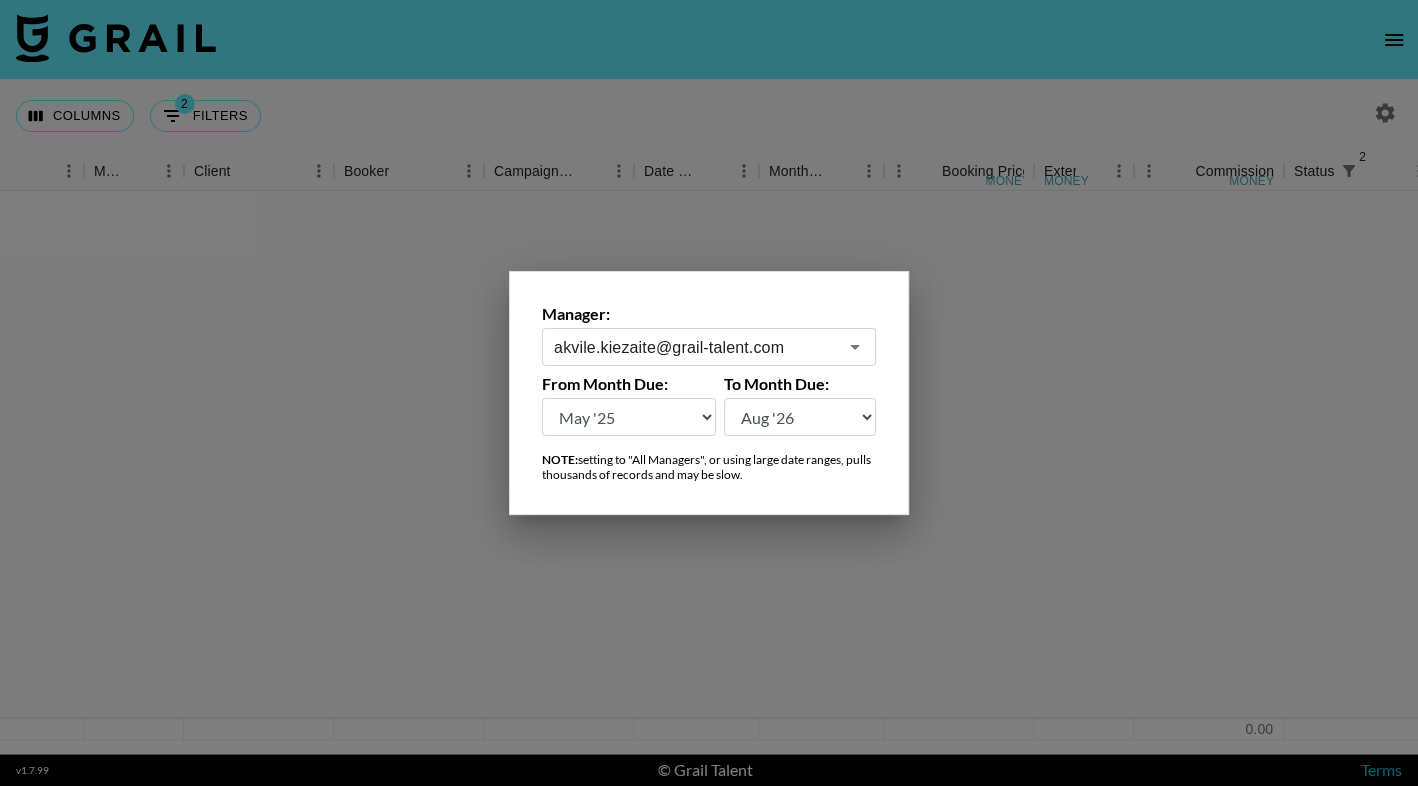 scroll, scrollTop: 0, scrollLeft: 481, axis: horizontal 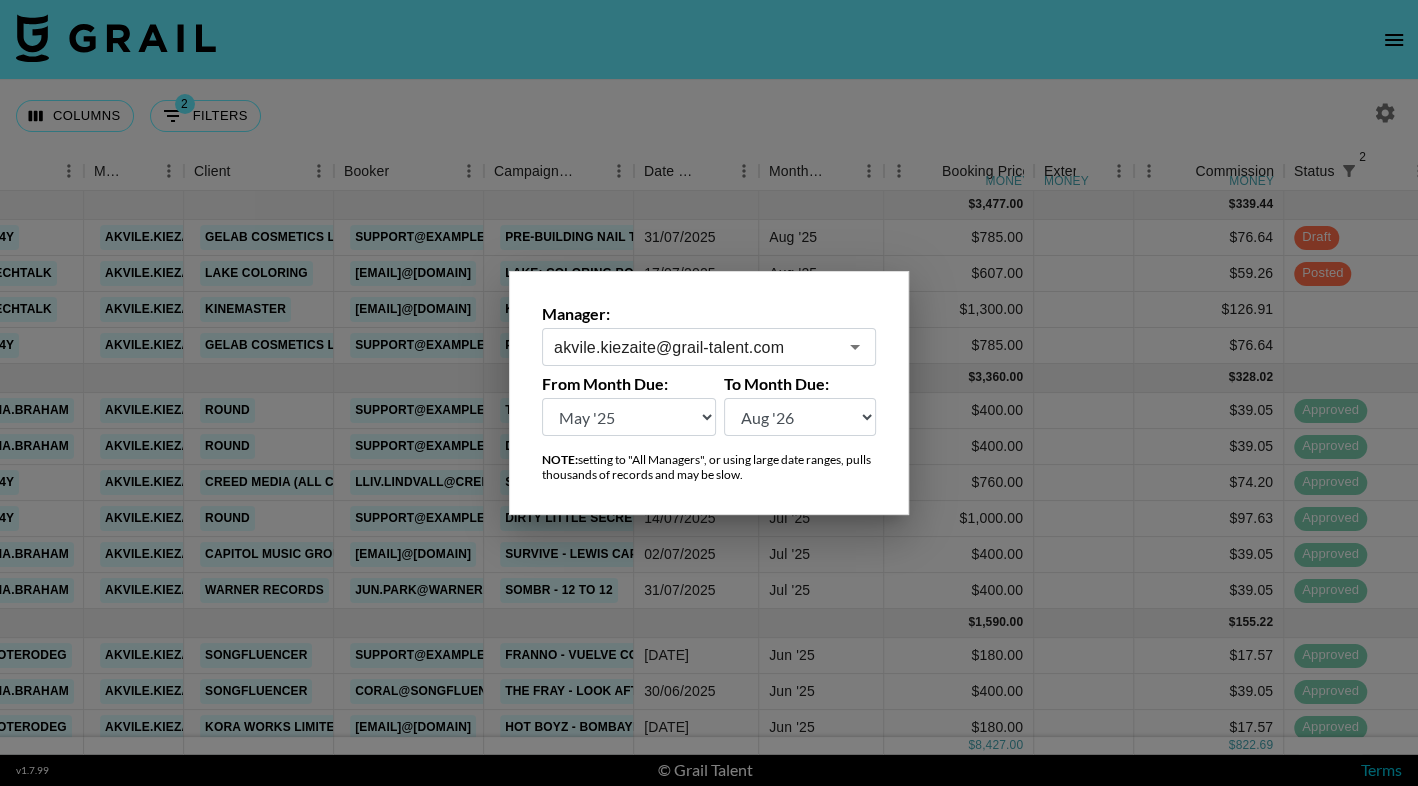 type on "akvile.kiezaite@grail-talent.com" 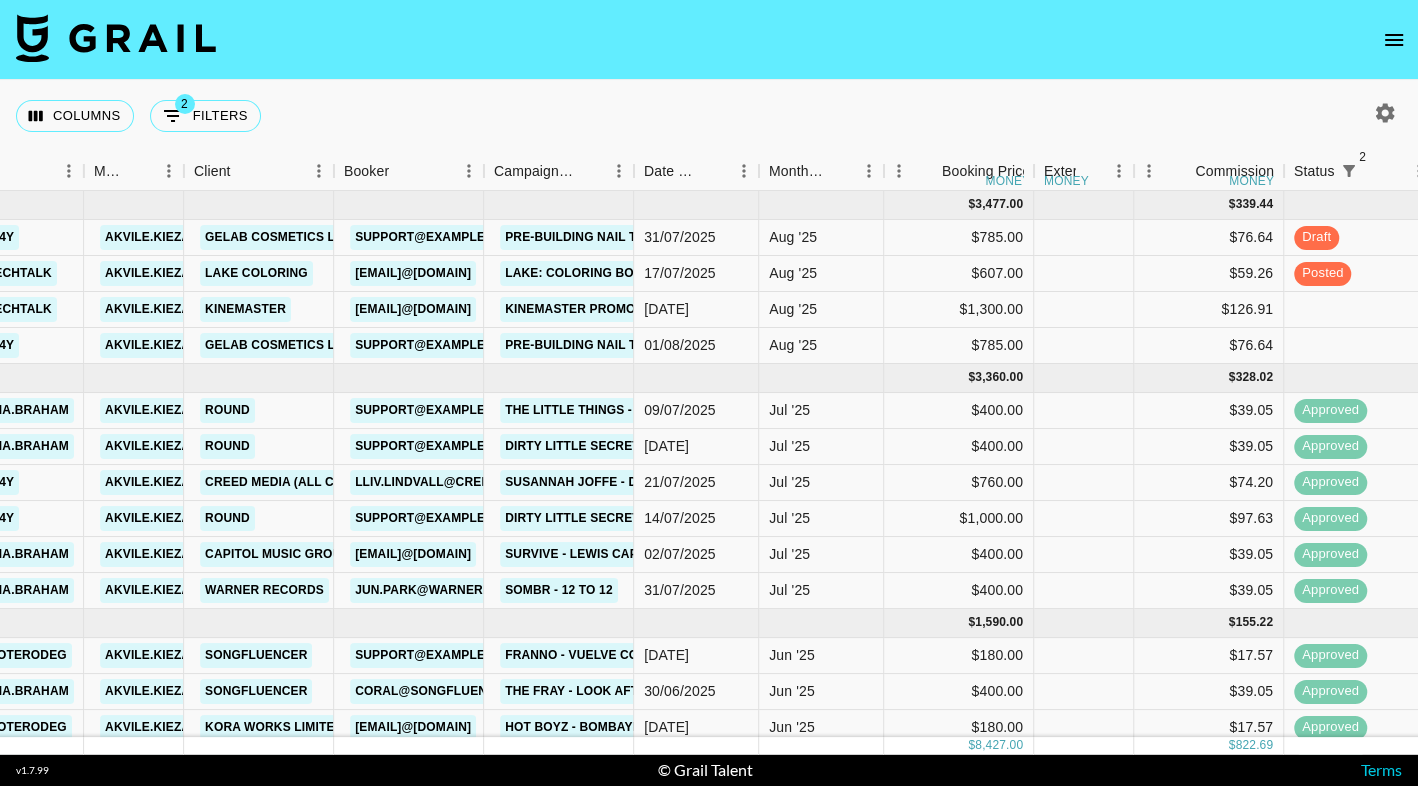 scroll, scrollTop: 79, scrollLeft: 481, axis: both 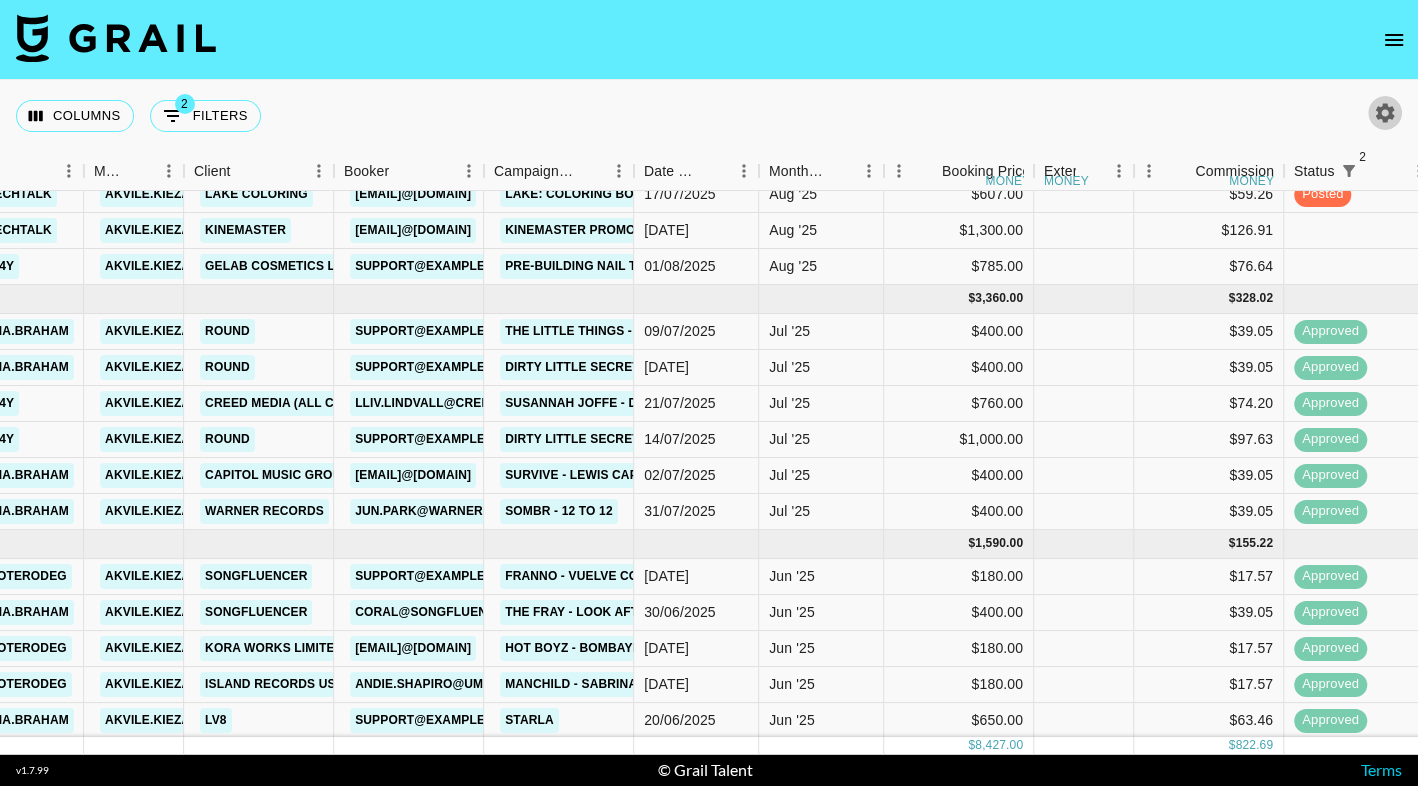 click 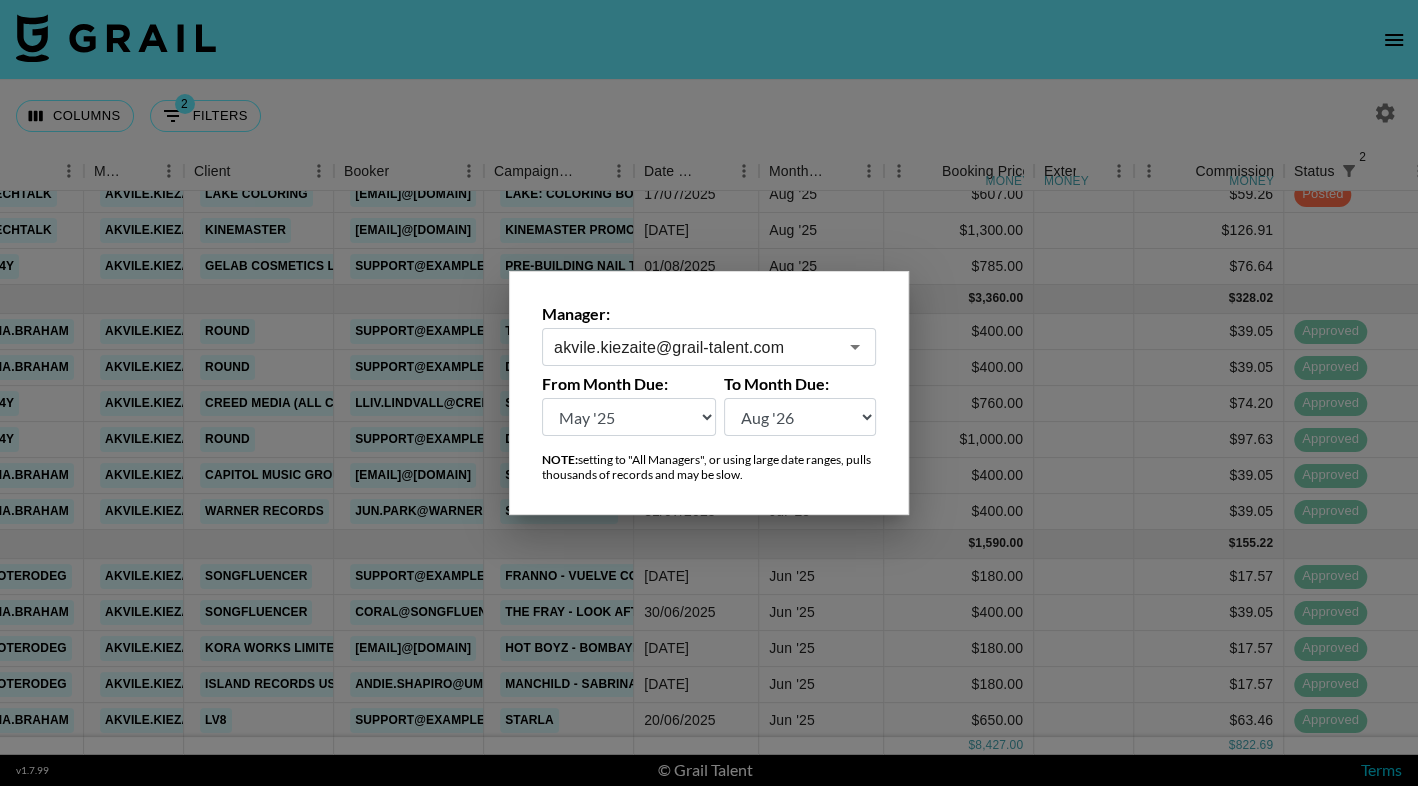 click on "Aug '26 Jul '26 Jun '26 May '26 Apr '26 Mar '26 Feb '26 Jan '26 Dec '25 Nov '25 Oct '25 Sep '25 Aug '25 Jul '25 Jun '25 May '25 Apr '25 Mar '25 Feb '25 Jan '25 Dec '24 Nov '24 Oct '24 Sep '24 Aug '24" at bounding box center [629, 417] 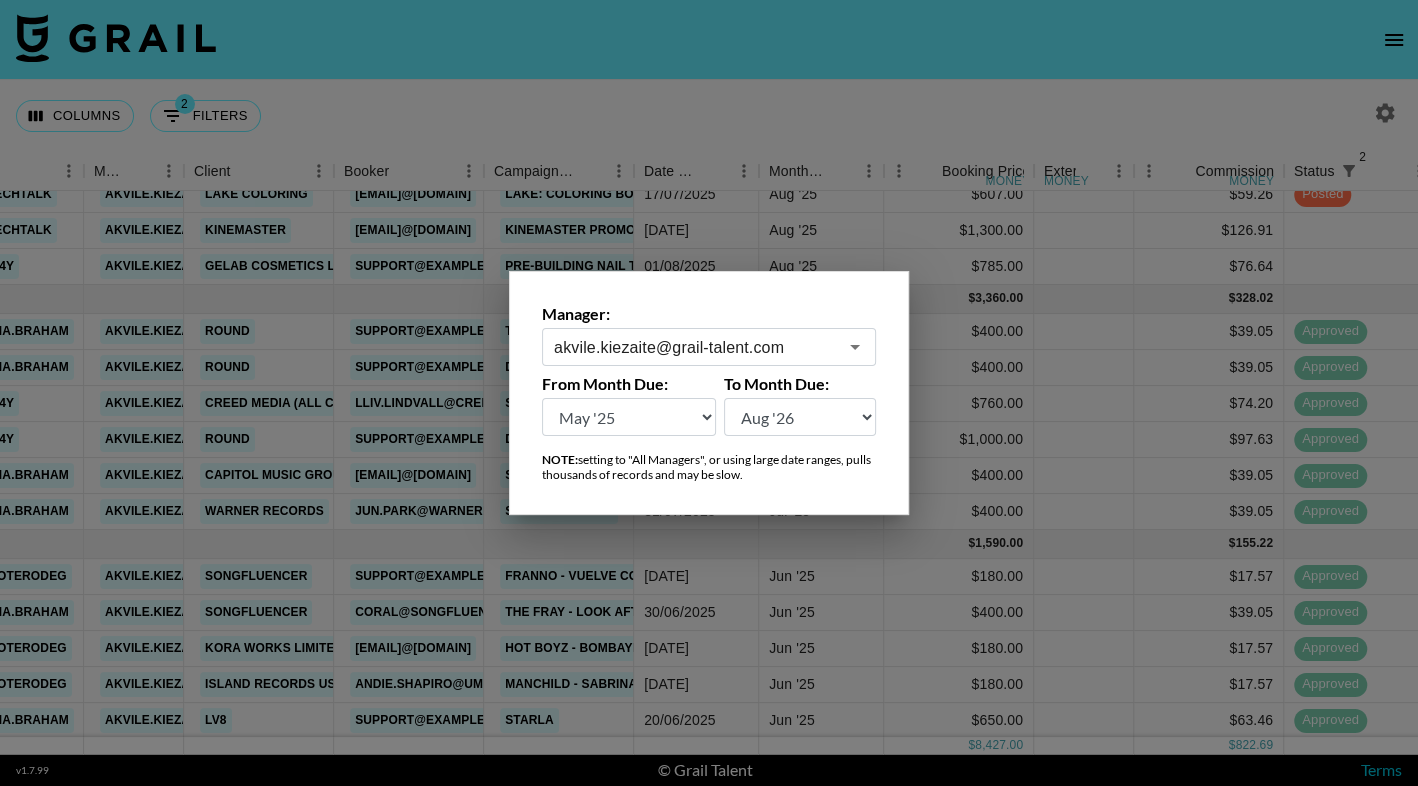 select on "Apr '25" 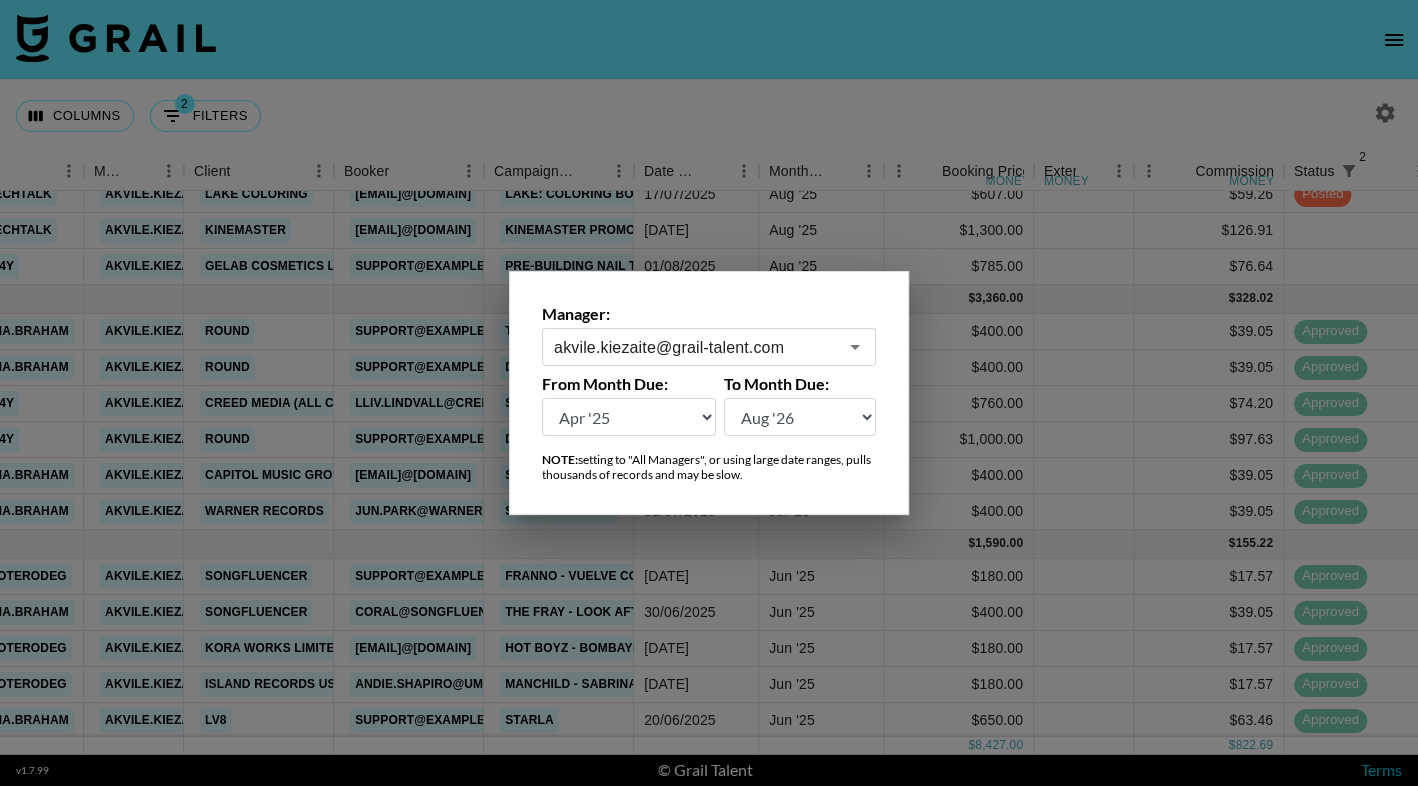 scroll, scrollTop: 0, scrollLeft: 481, axis: horizontal 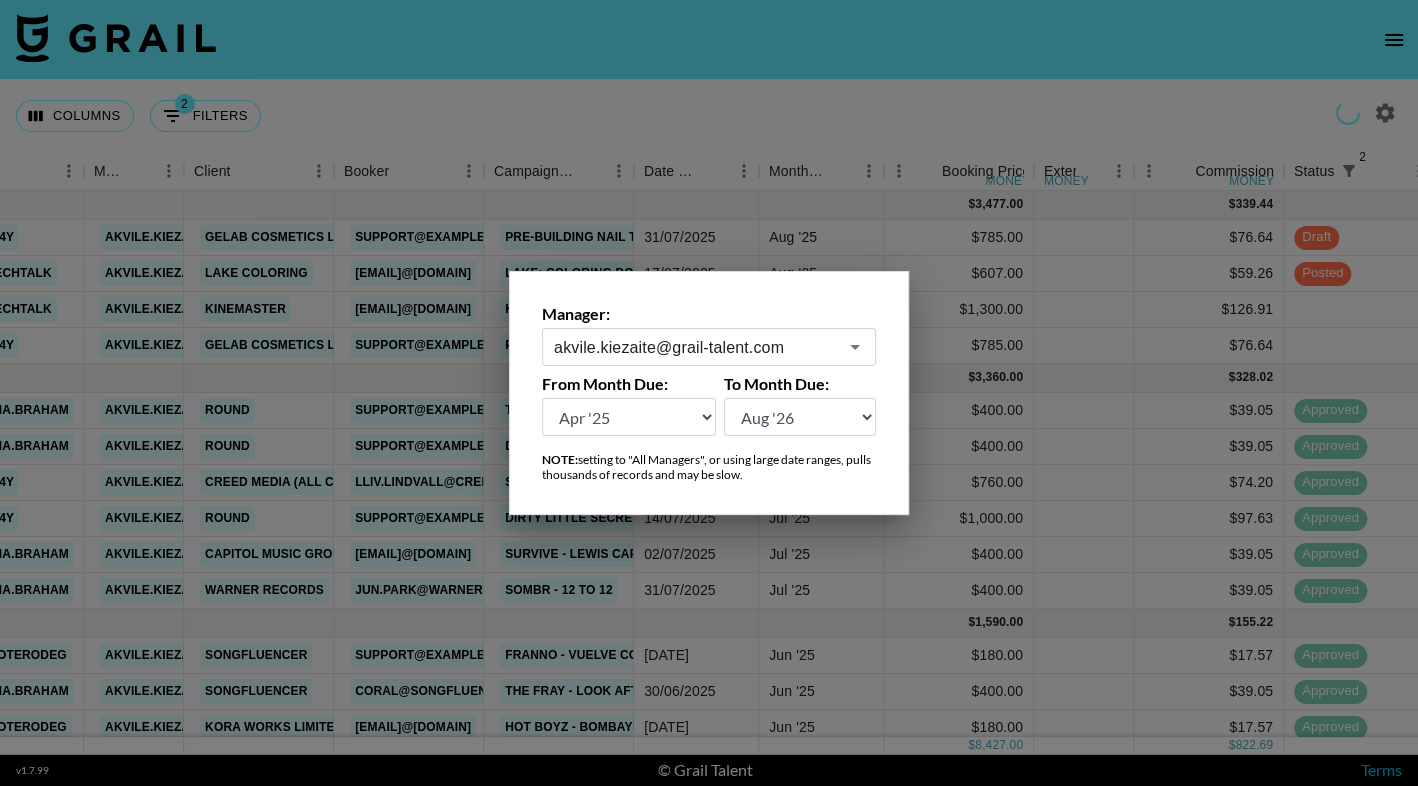 click at bounding box center [709, 393] 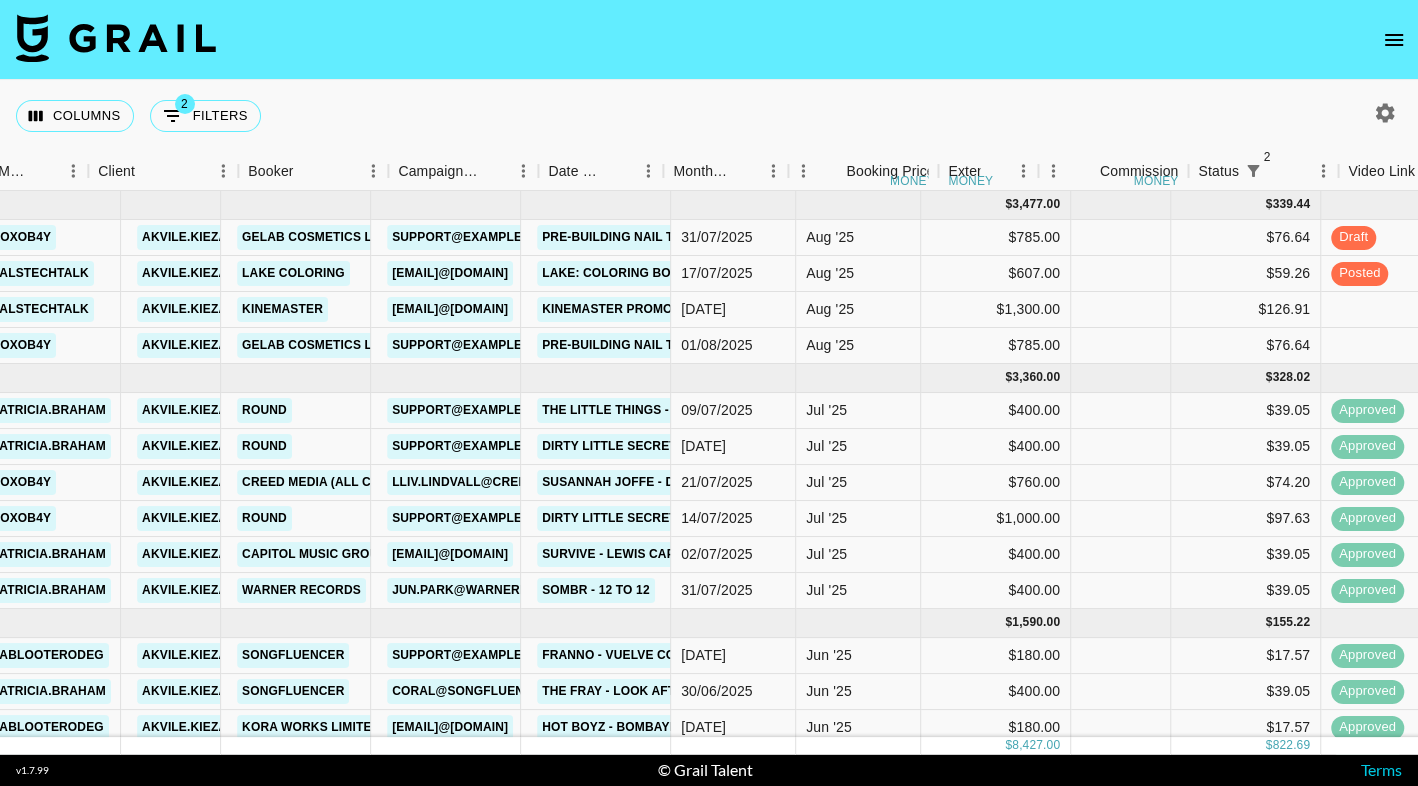 scroll, scrollTop: 0, scrollLeft: 576, axis: horizontal 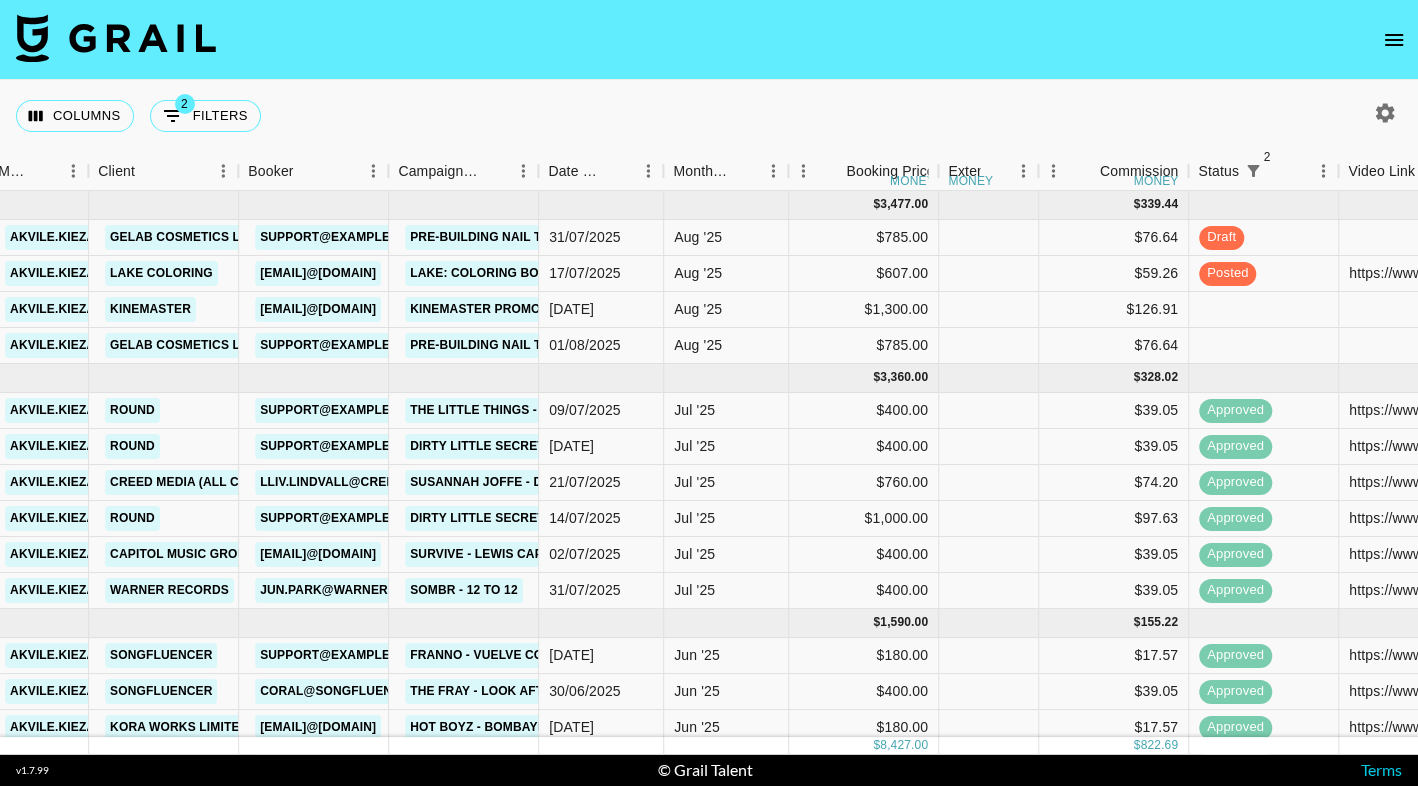 click 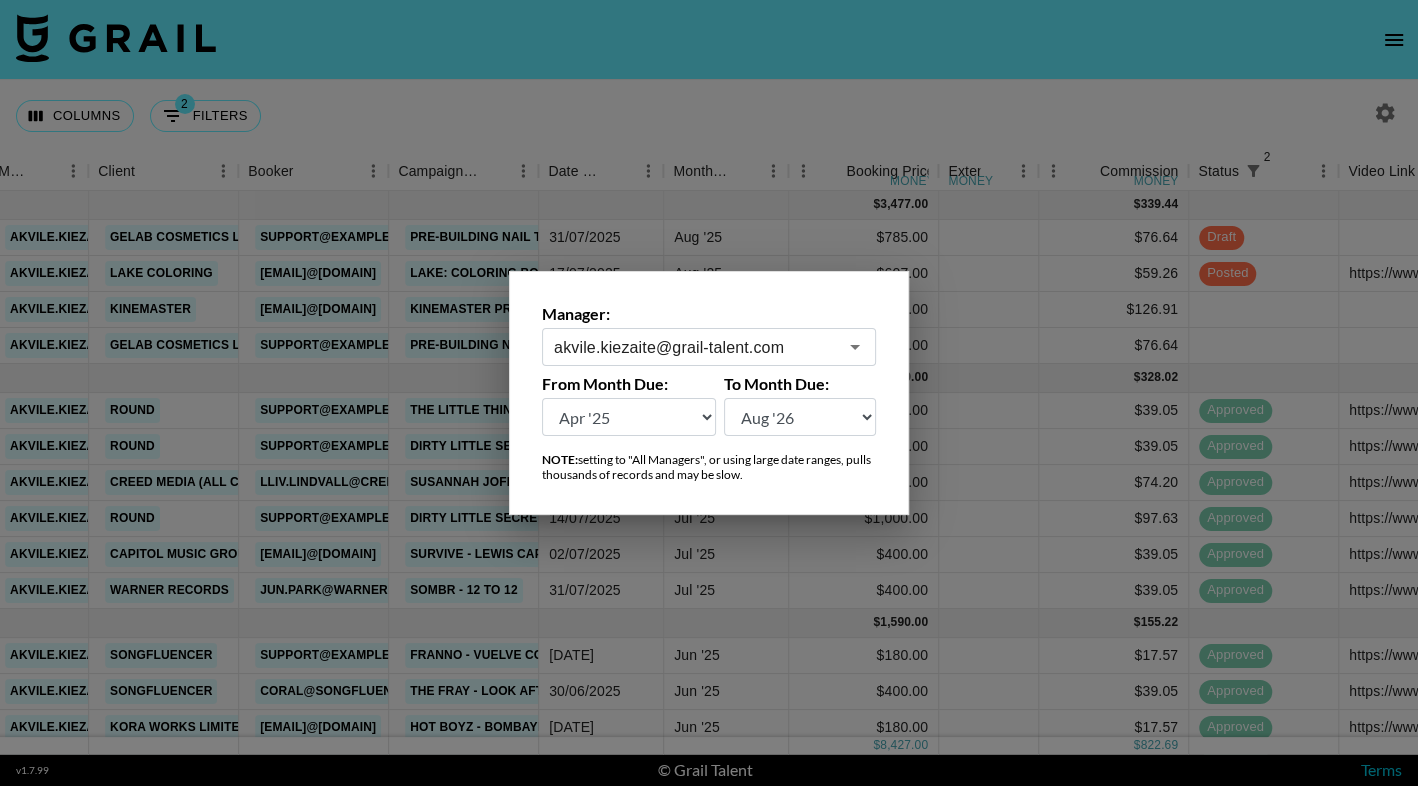 click at bounding box center (709, 393) 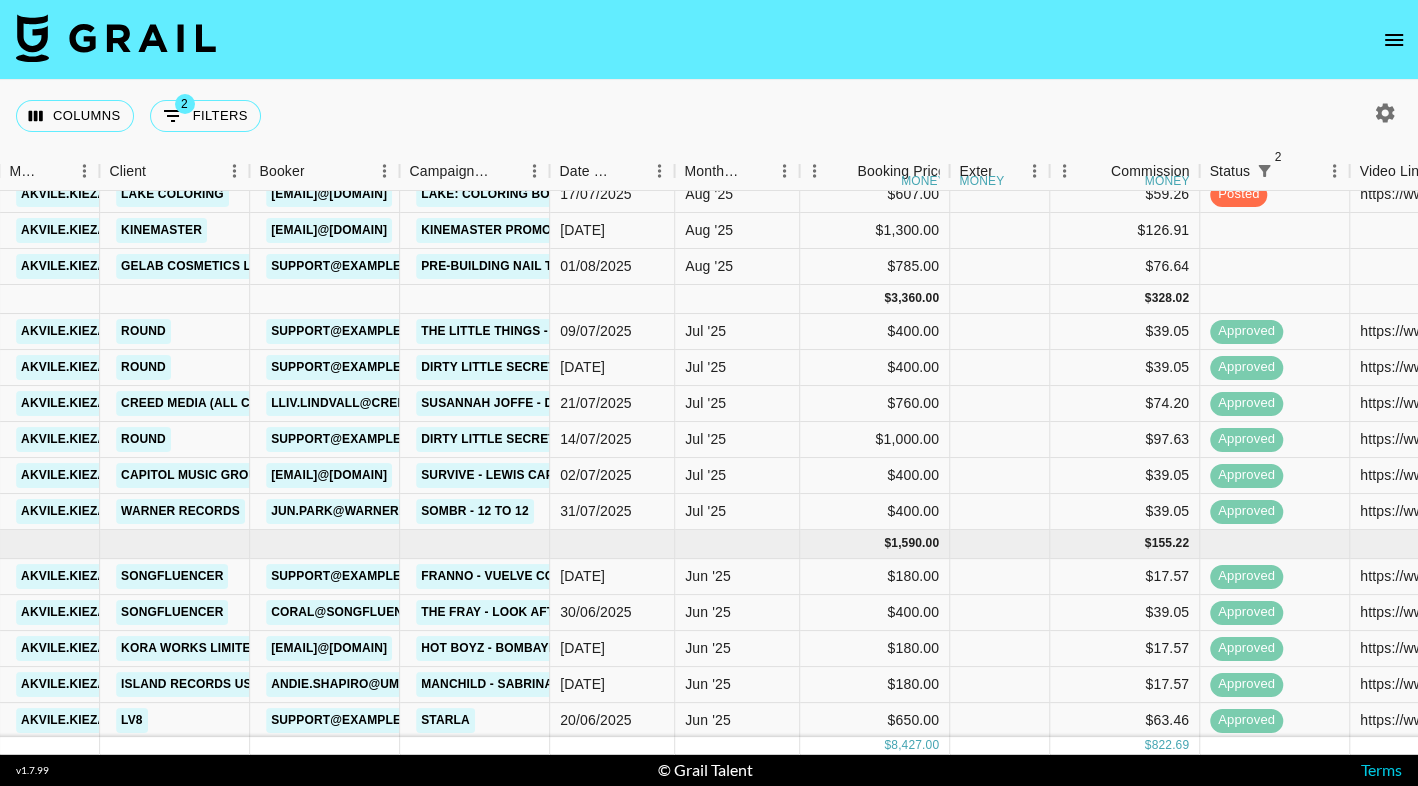 scroll, scrollTop: 0, scrollLeft: 565, axis: horizontal 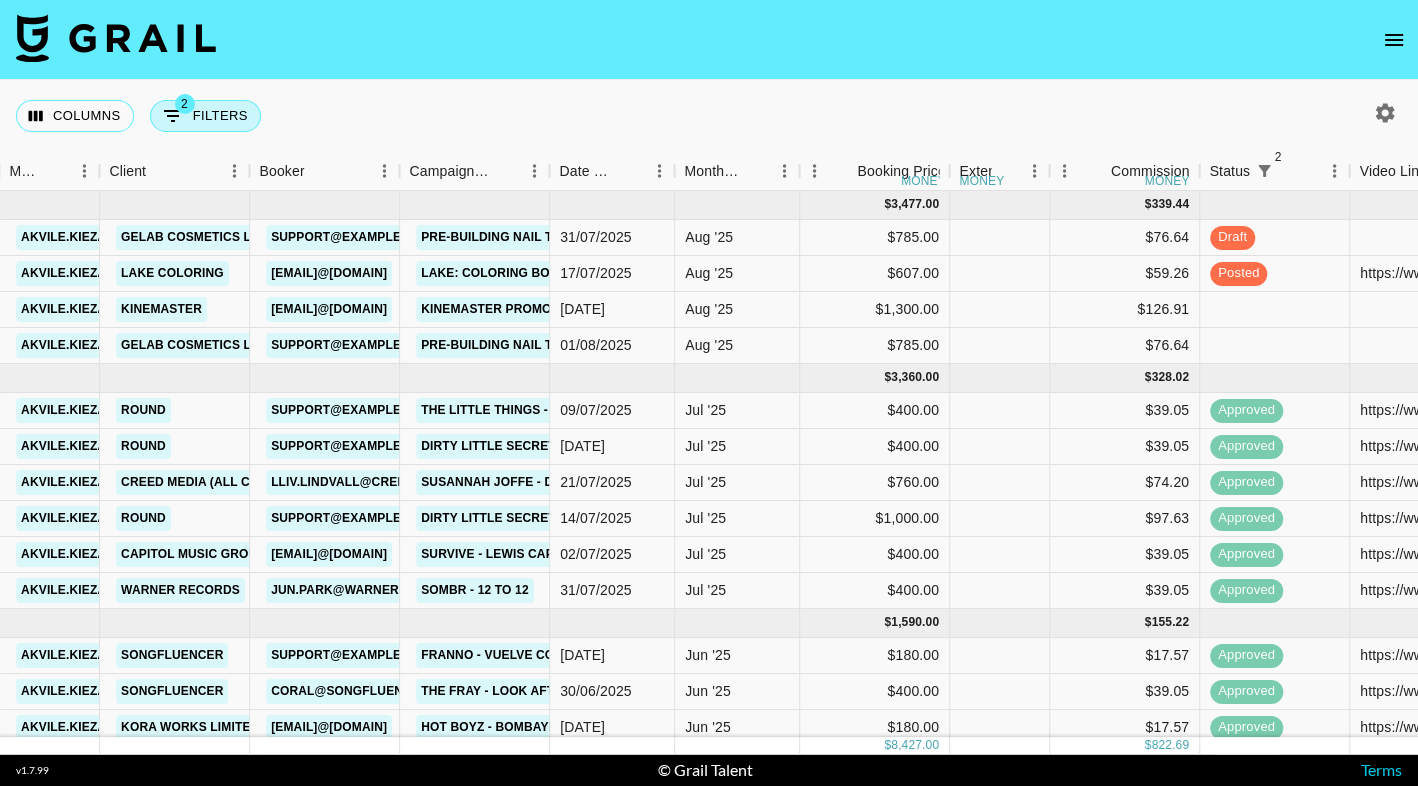 click on "2 Filters" at bounding box center (205, 116) 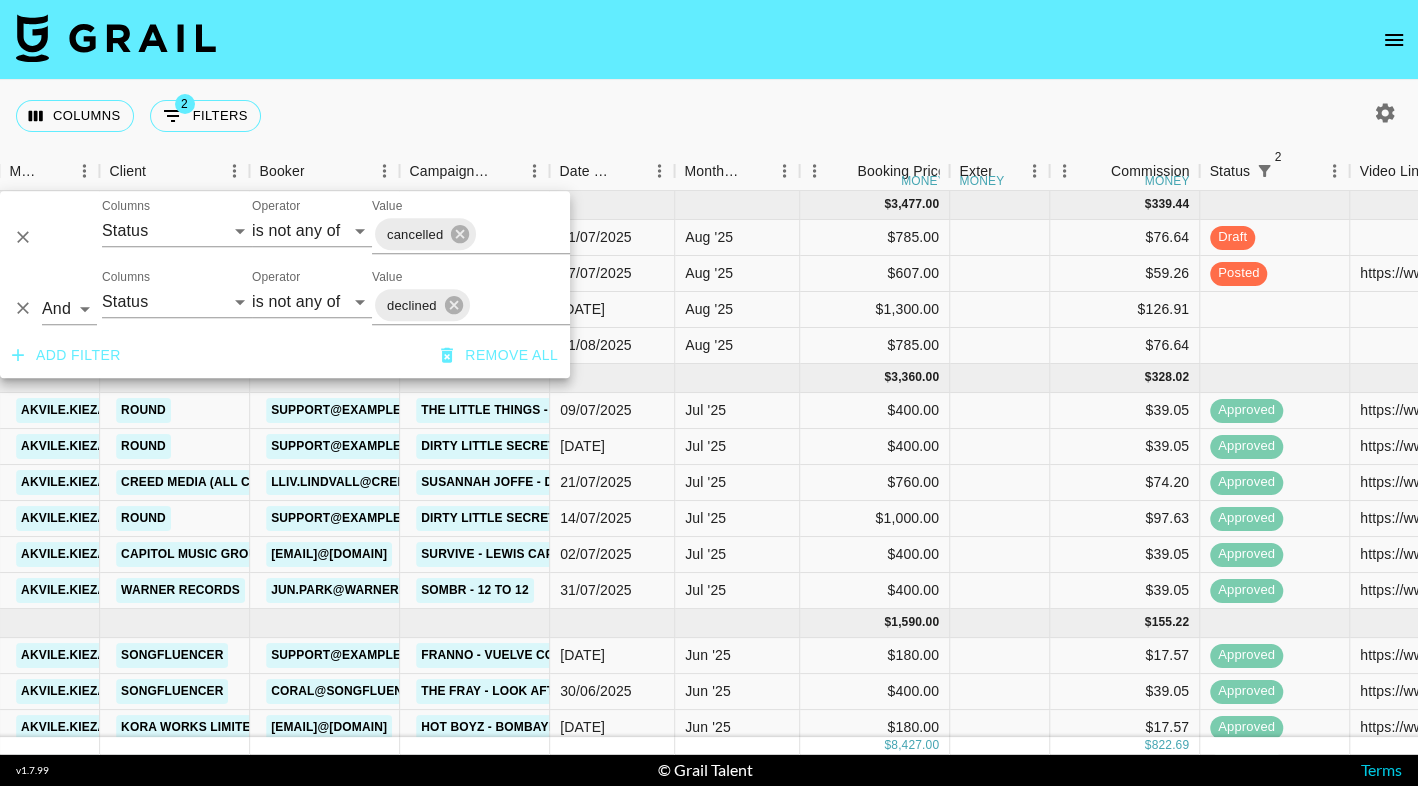click at bounding box center [709, 40] 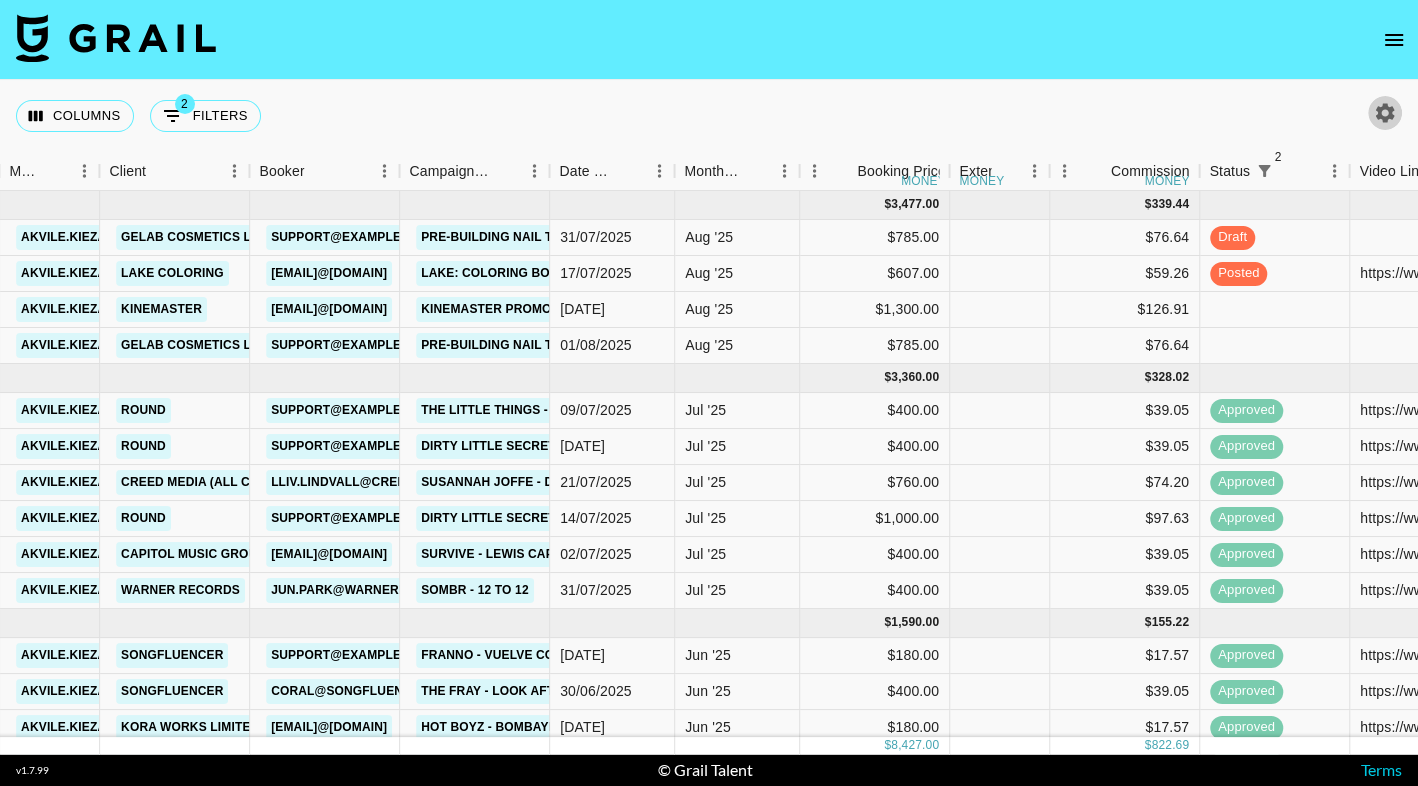 click at bounding box center [1385, 113] 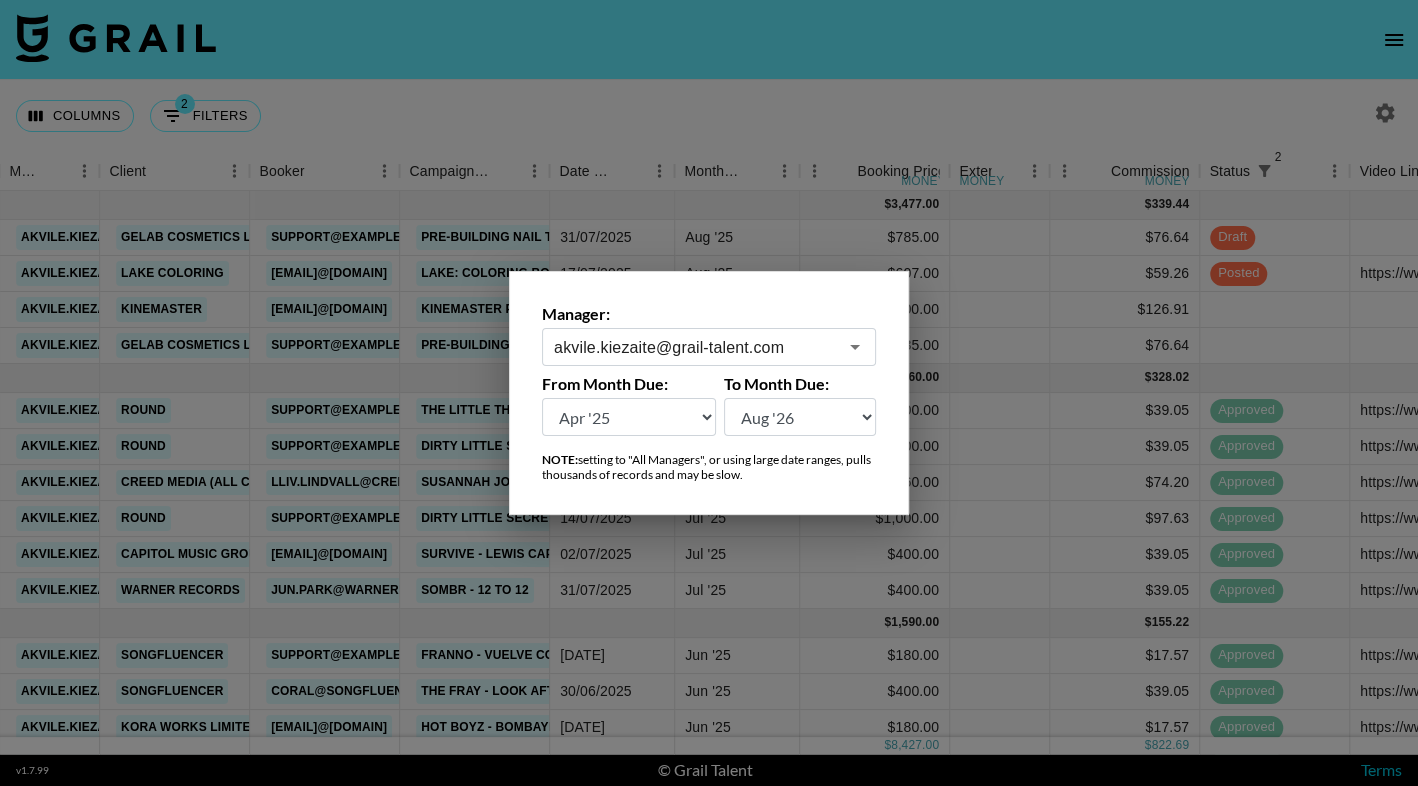click on "[EMAIL]@[DOMAIN] ​" at bounding box center (709, 347) 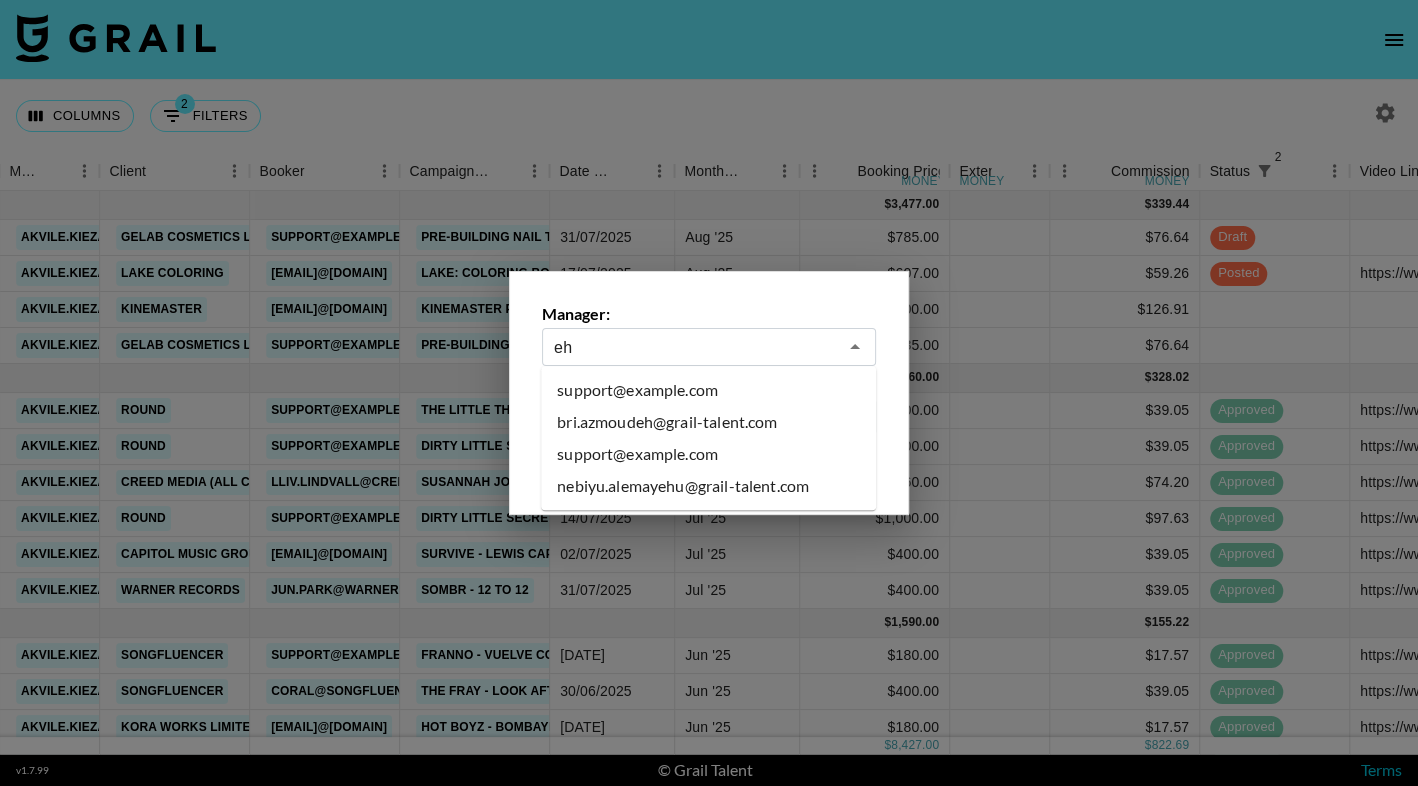 scroll, scrollTop: 0, scrollLeft: 0, axis: both 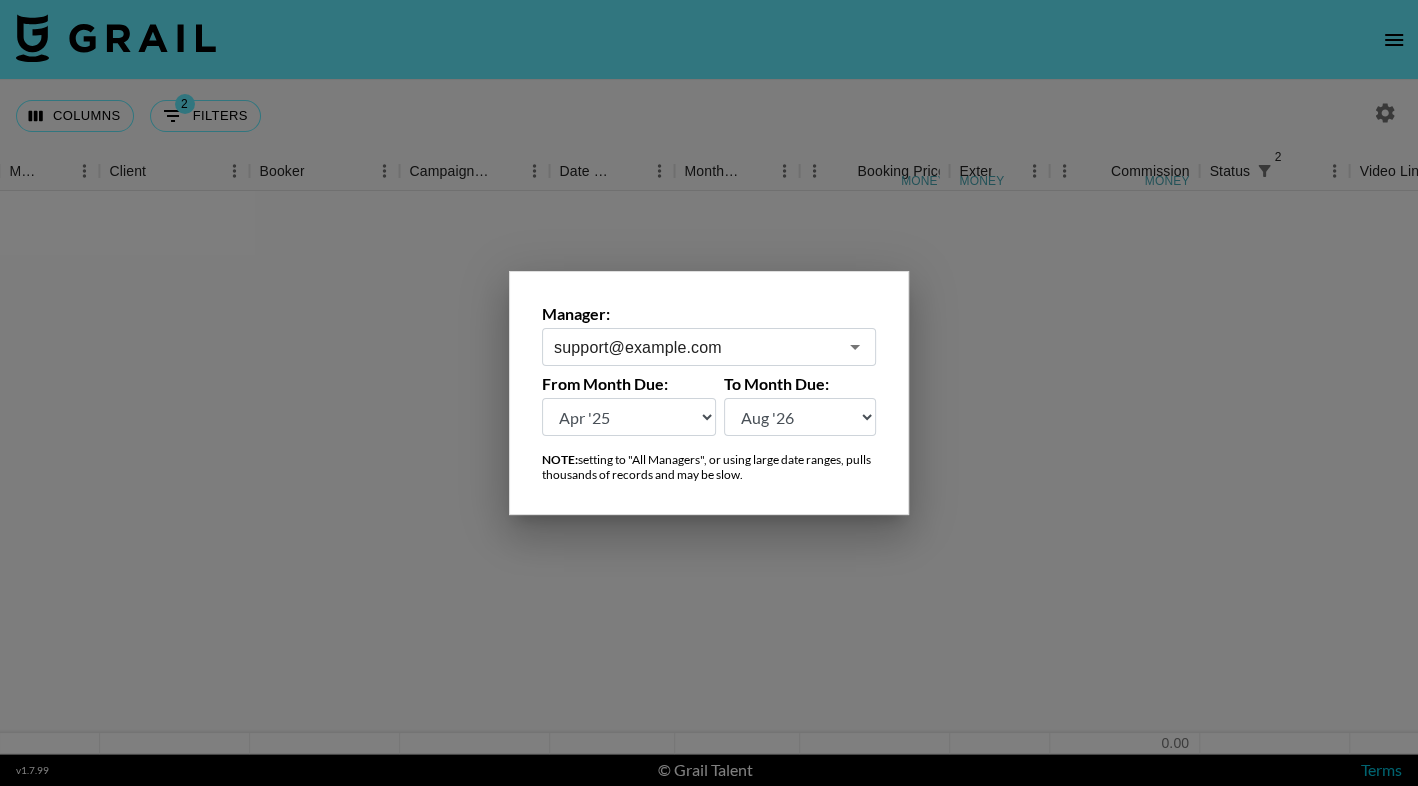 type on "support@example.com" 